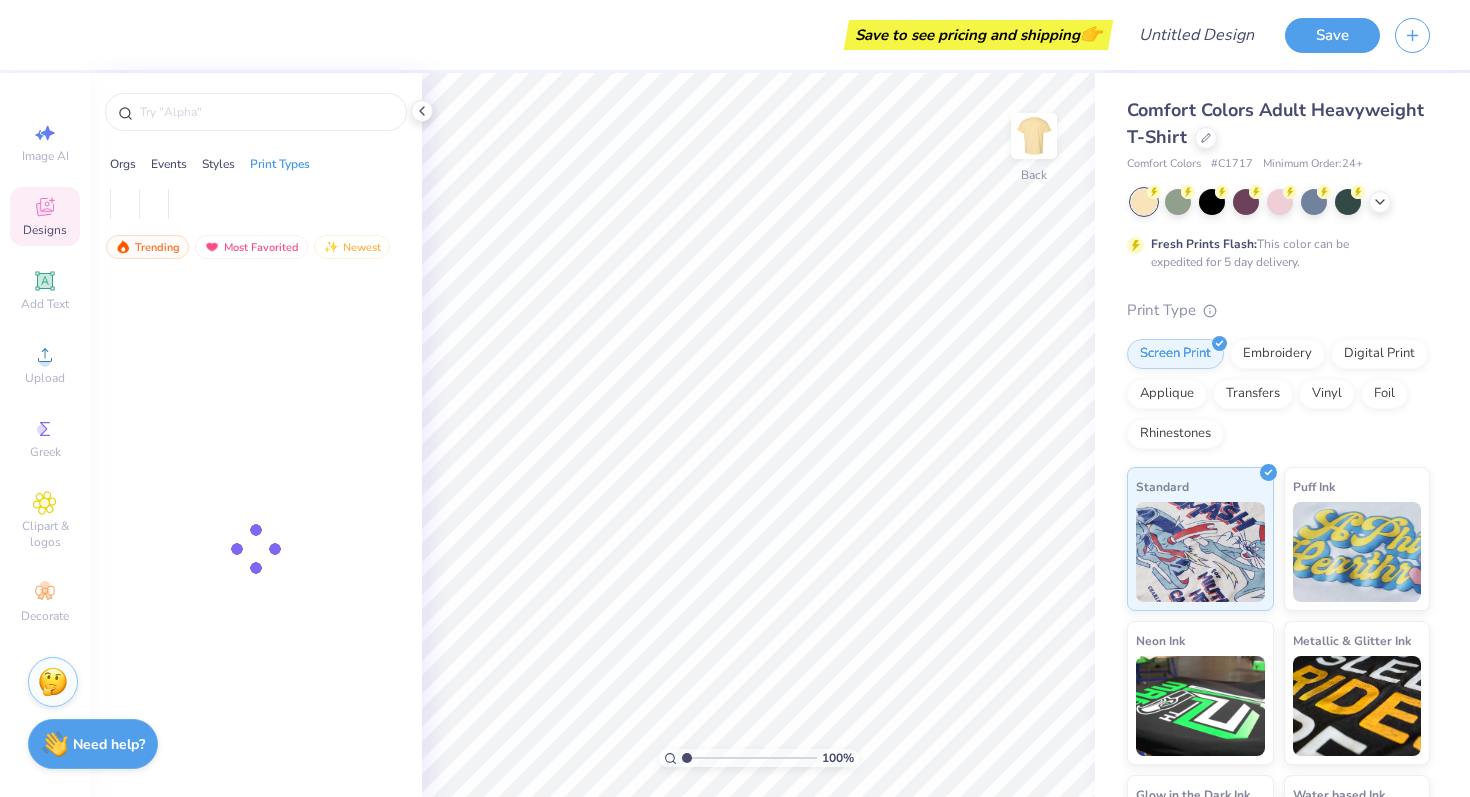 scroll, scrollTop: 0, scrollLeft: 0, axis: both 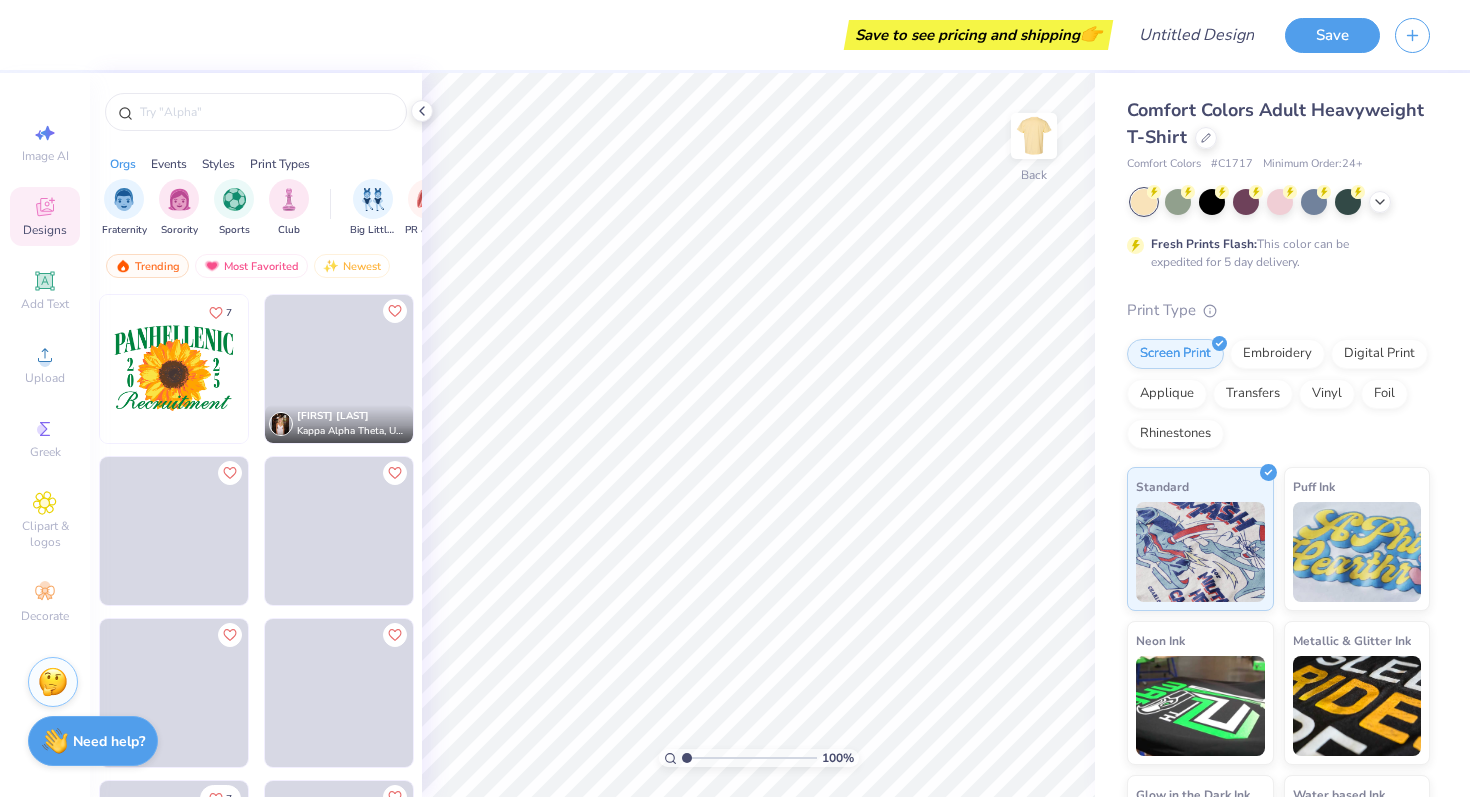click on "Need help?" at bounding box center [109, 741] 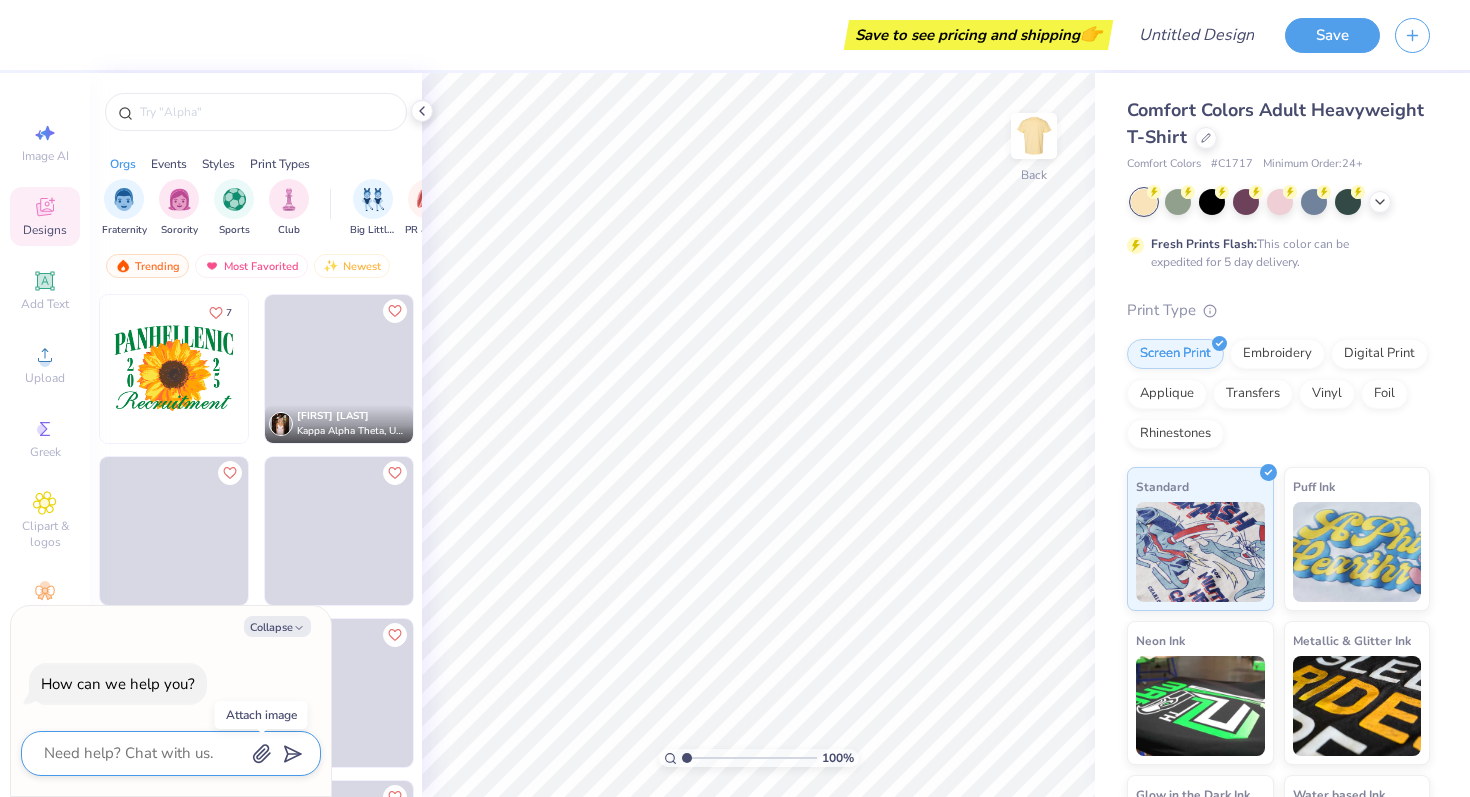 click 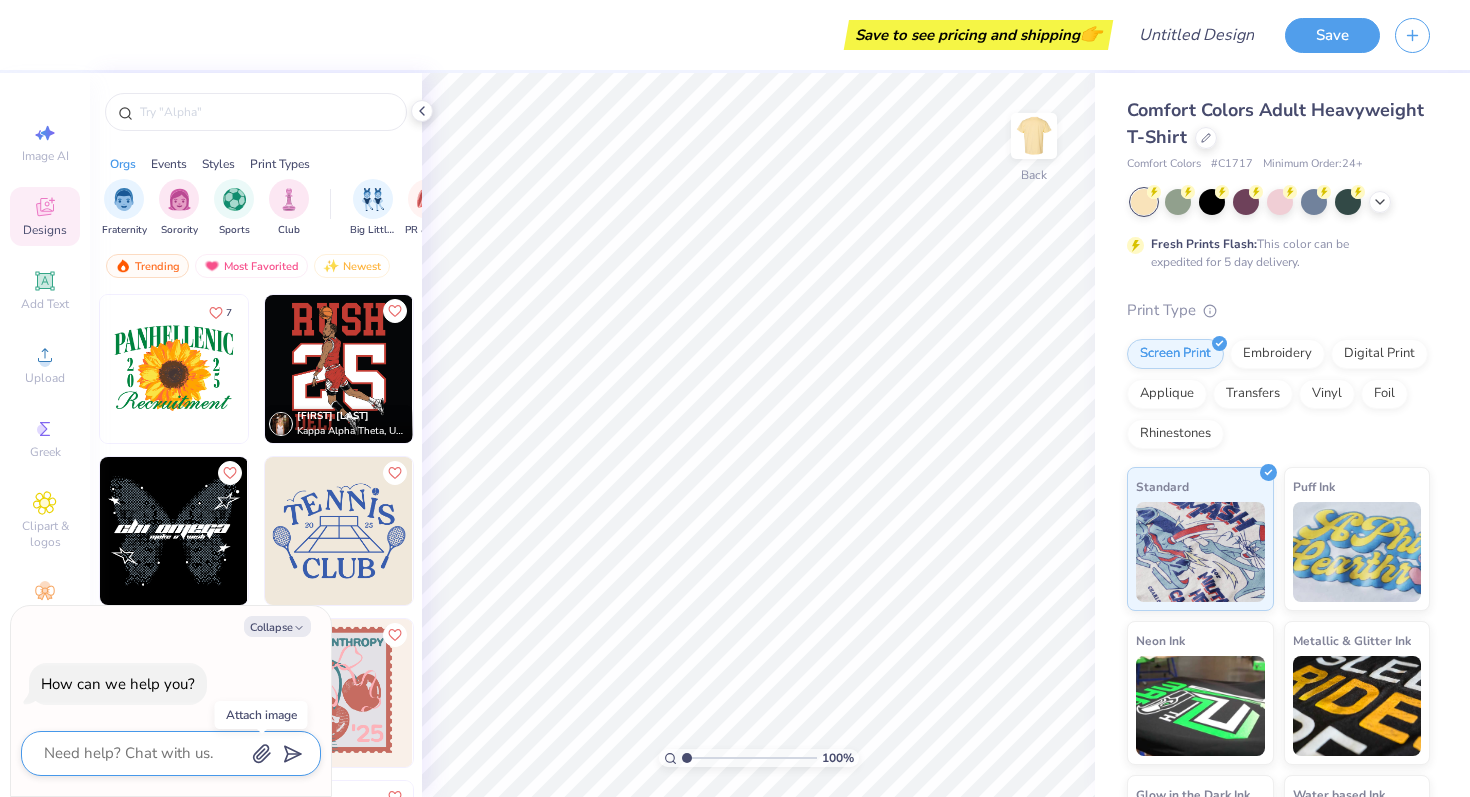 type on "x" 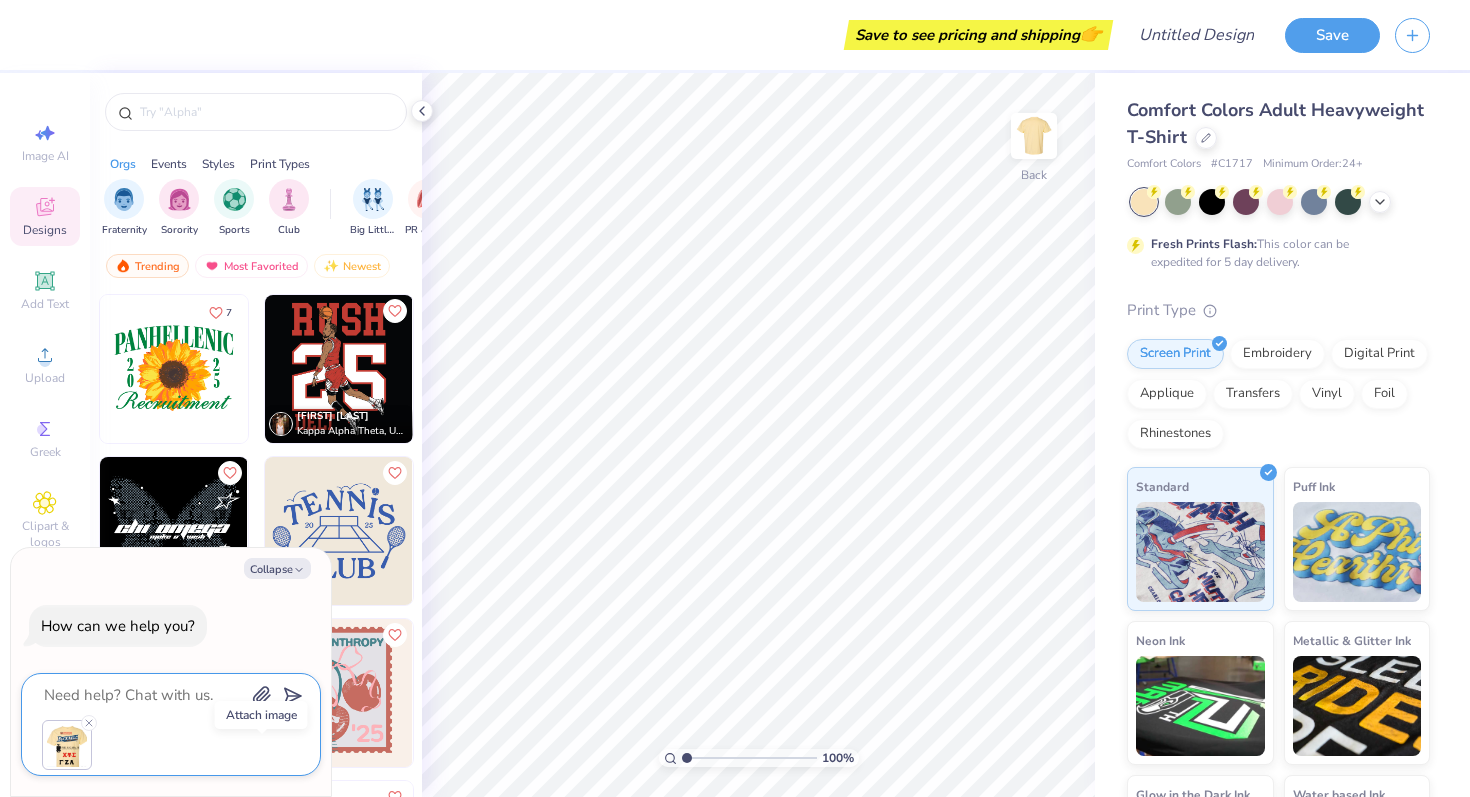 click at bounding box center [143, 695] 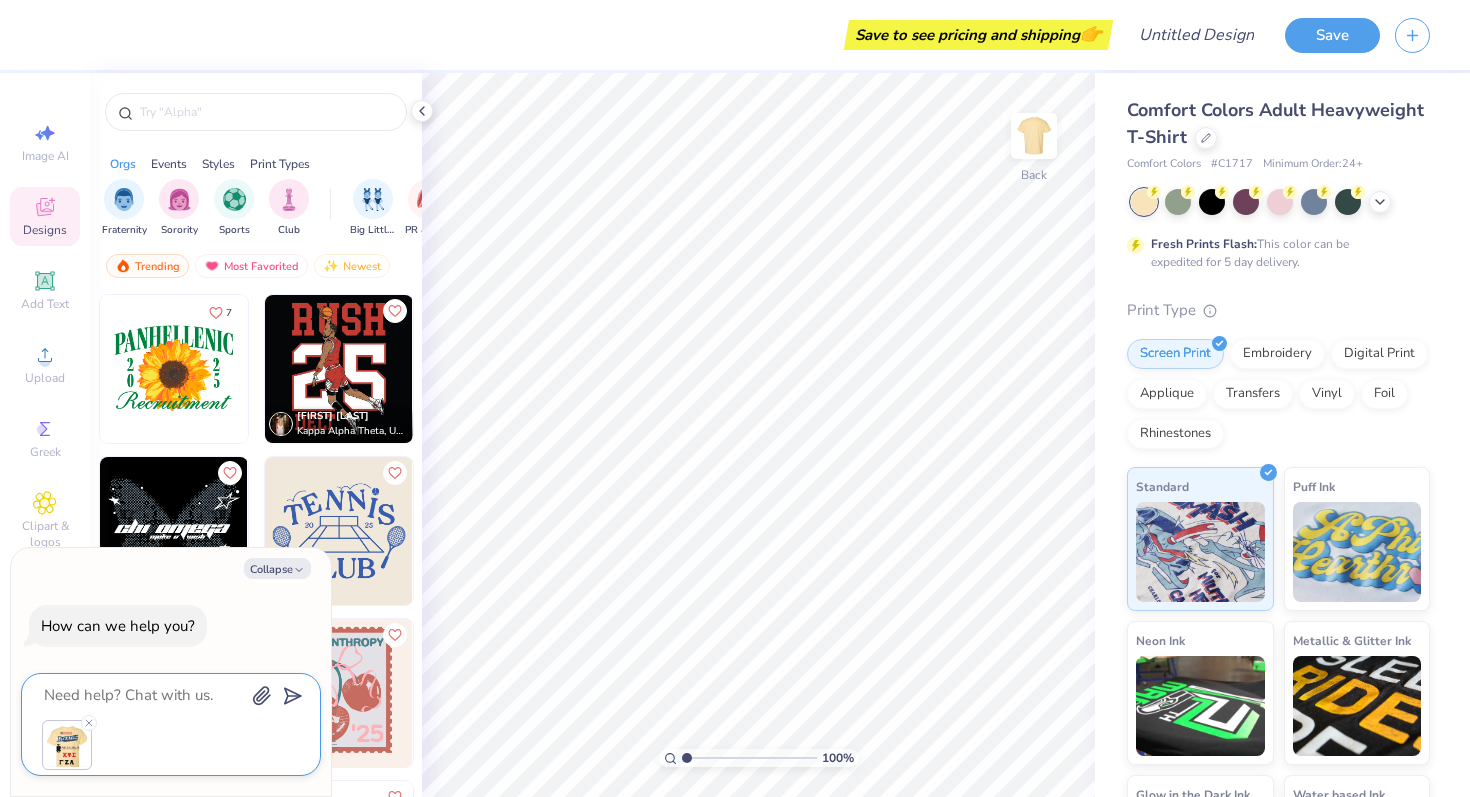 type on "T" 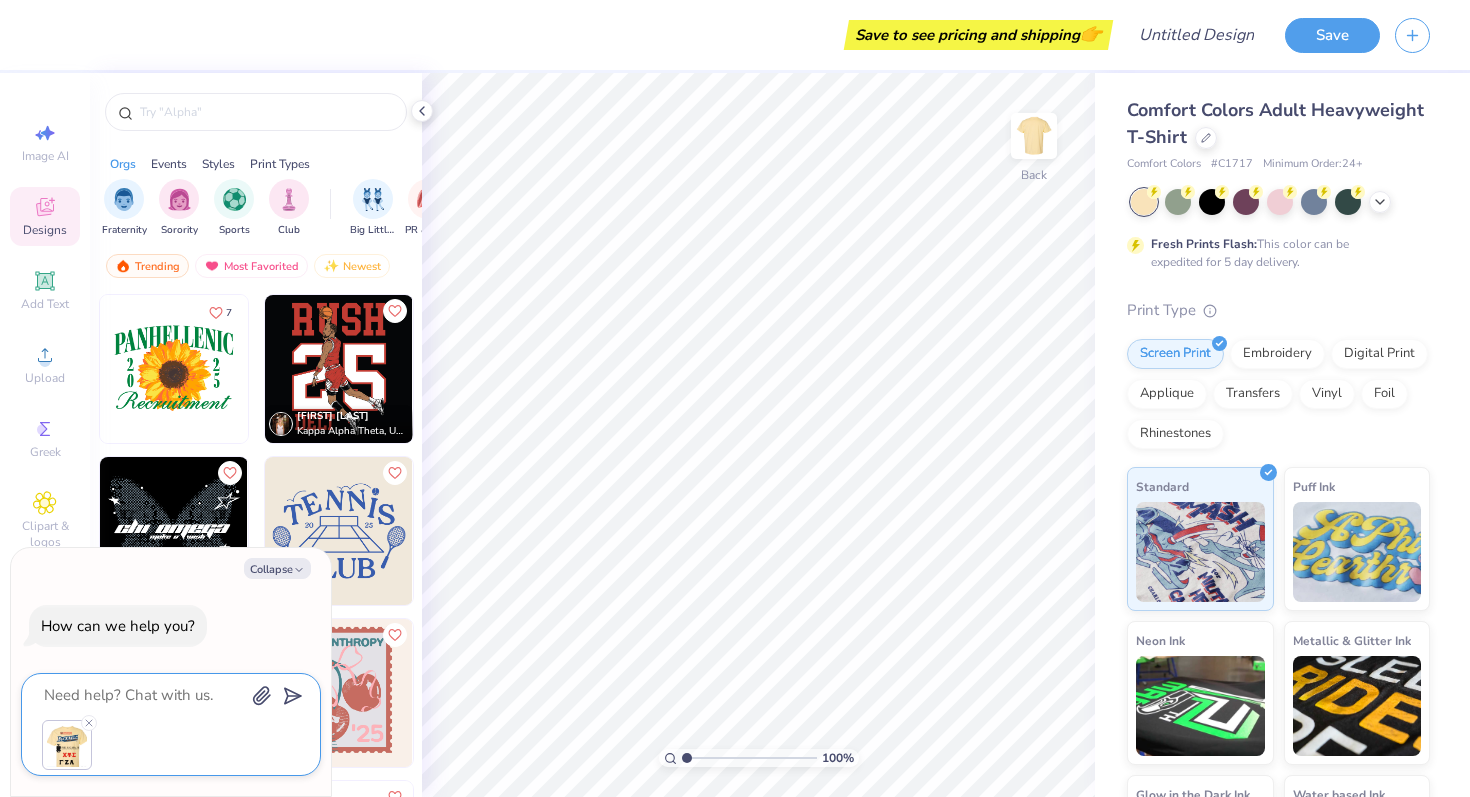 type on "x" 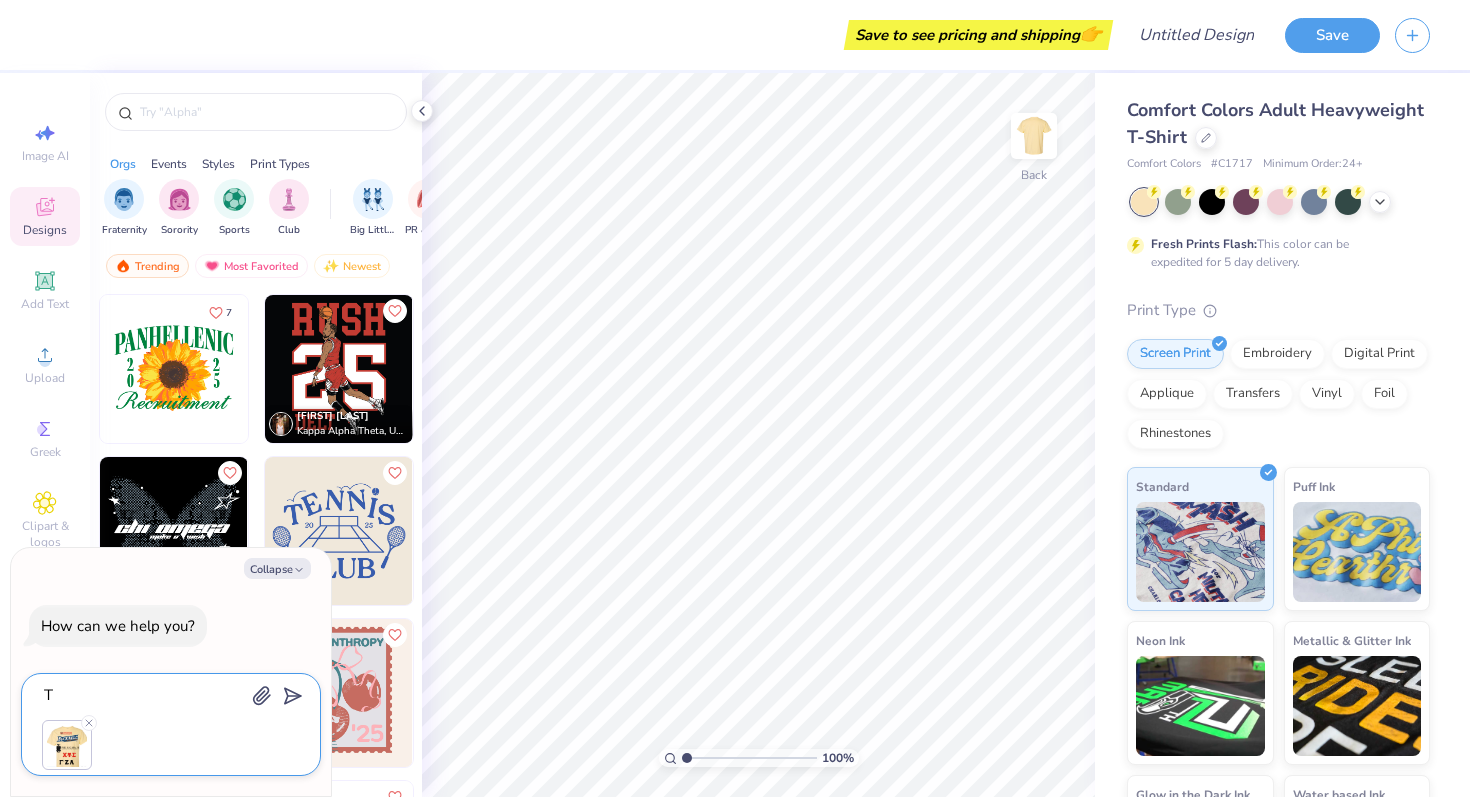 type on "Te" 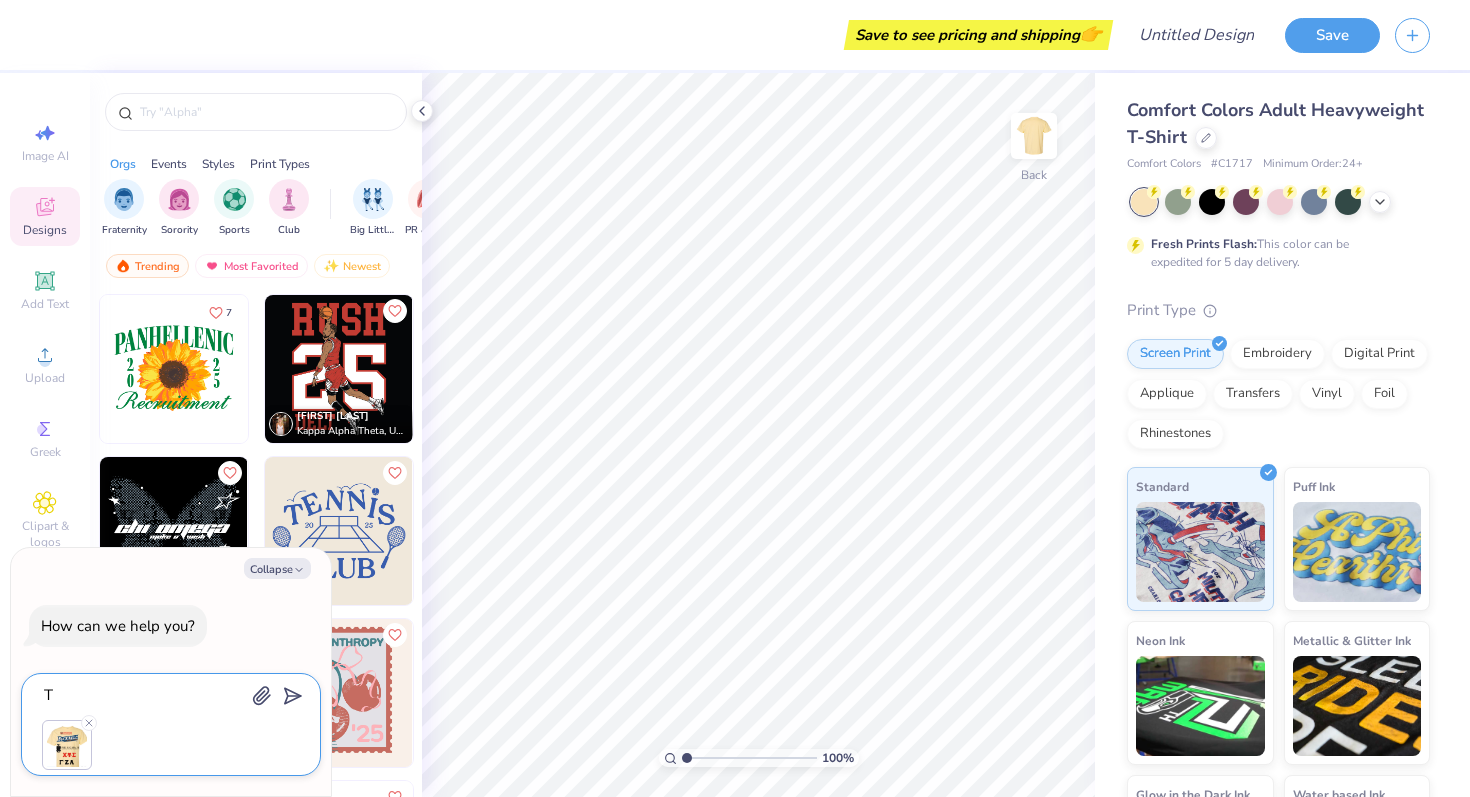 type on "x" 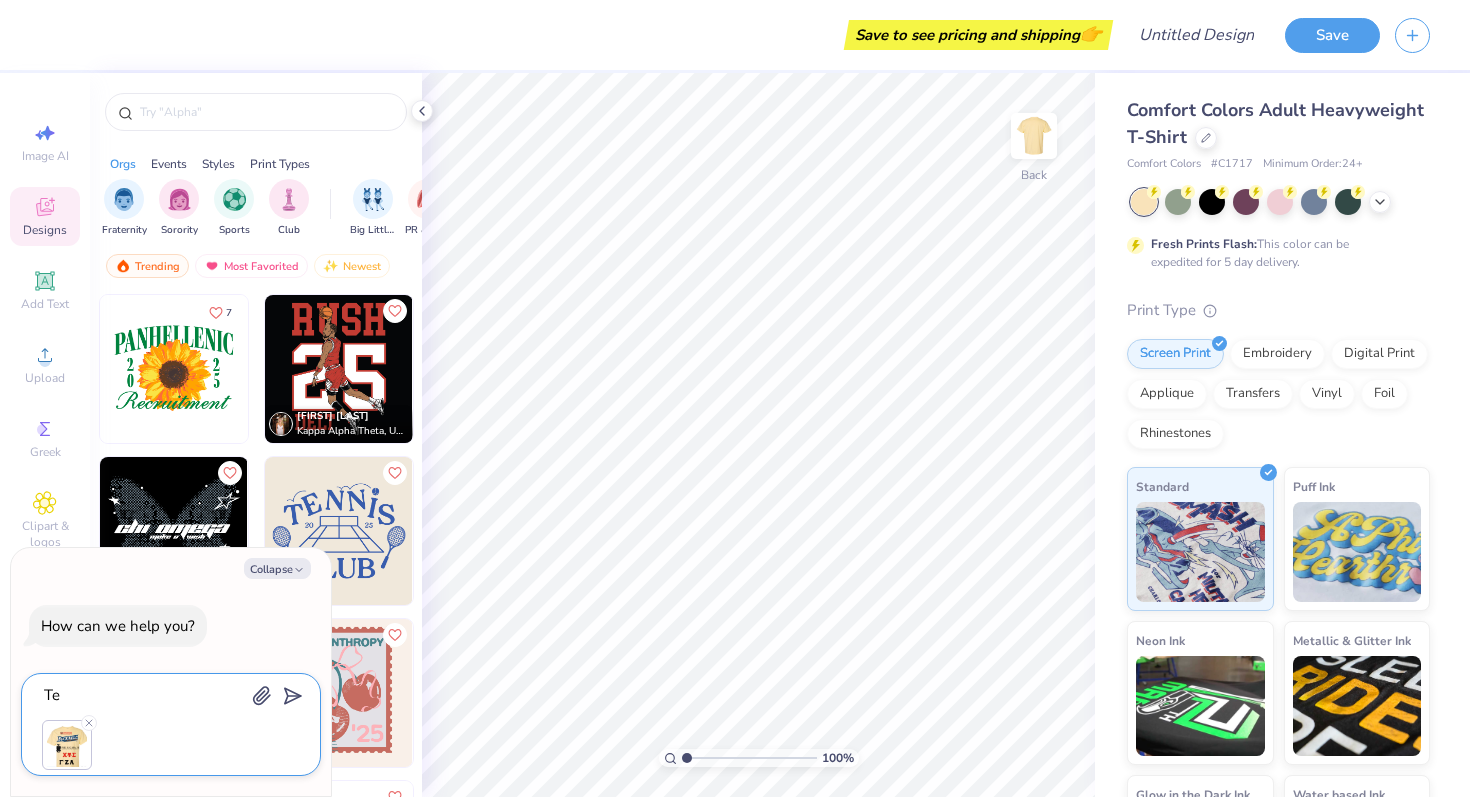 type on "Tes" 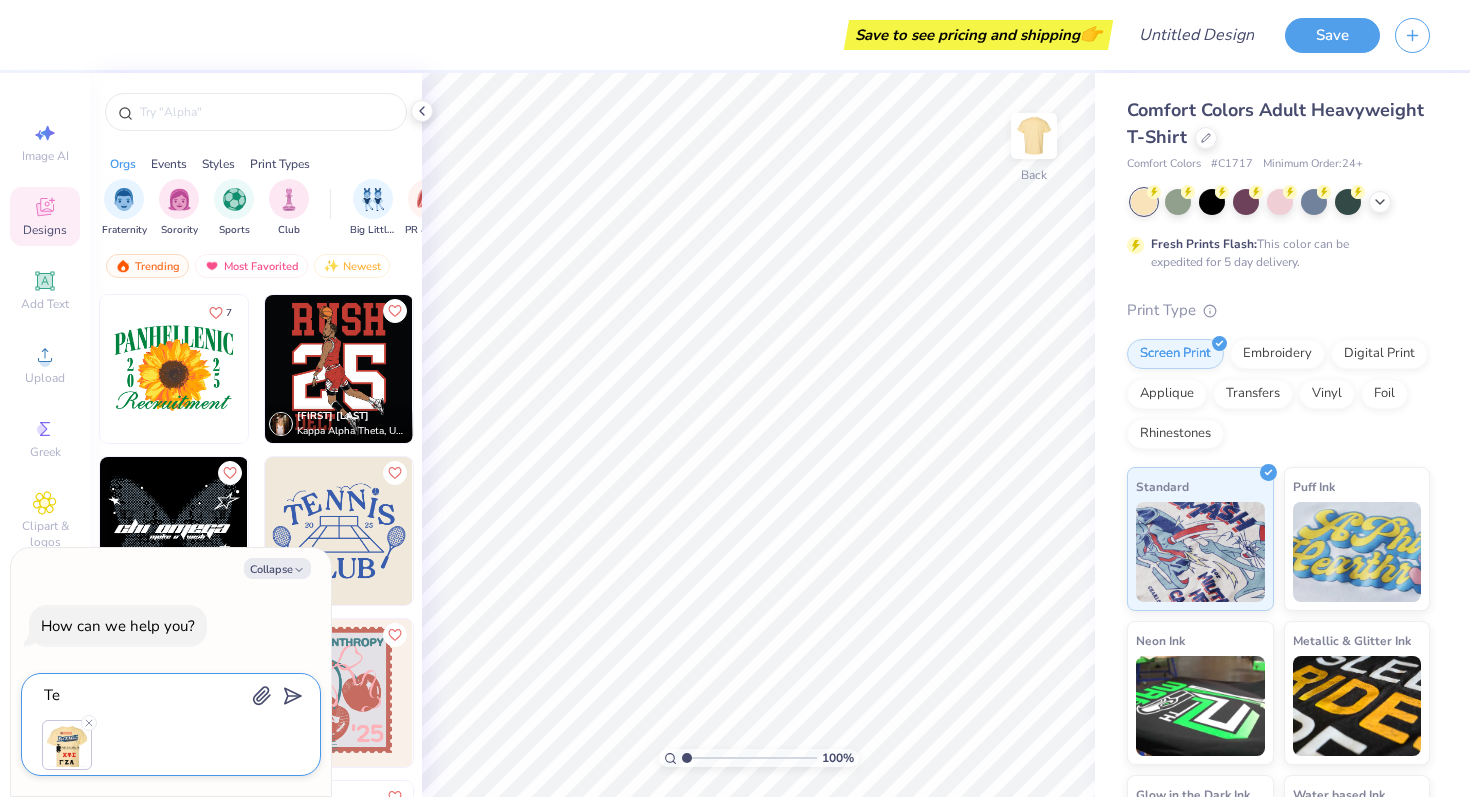 type on "x" 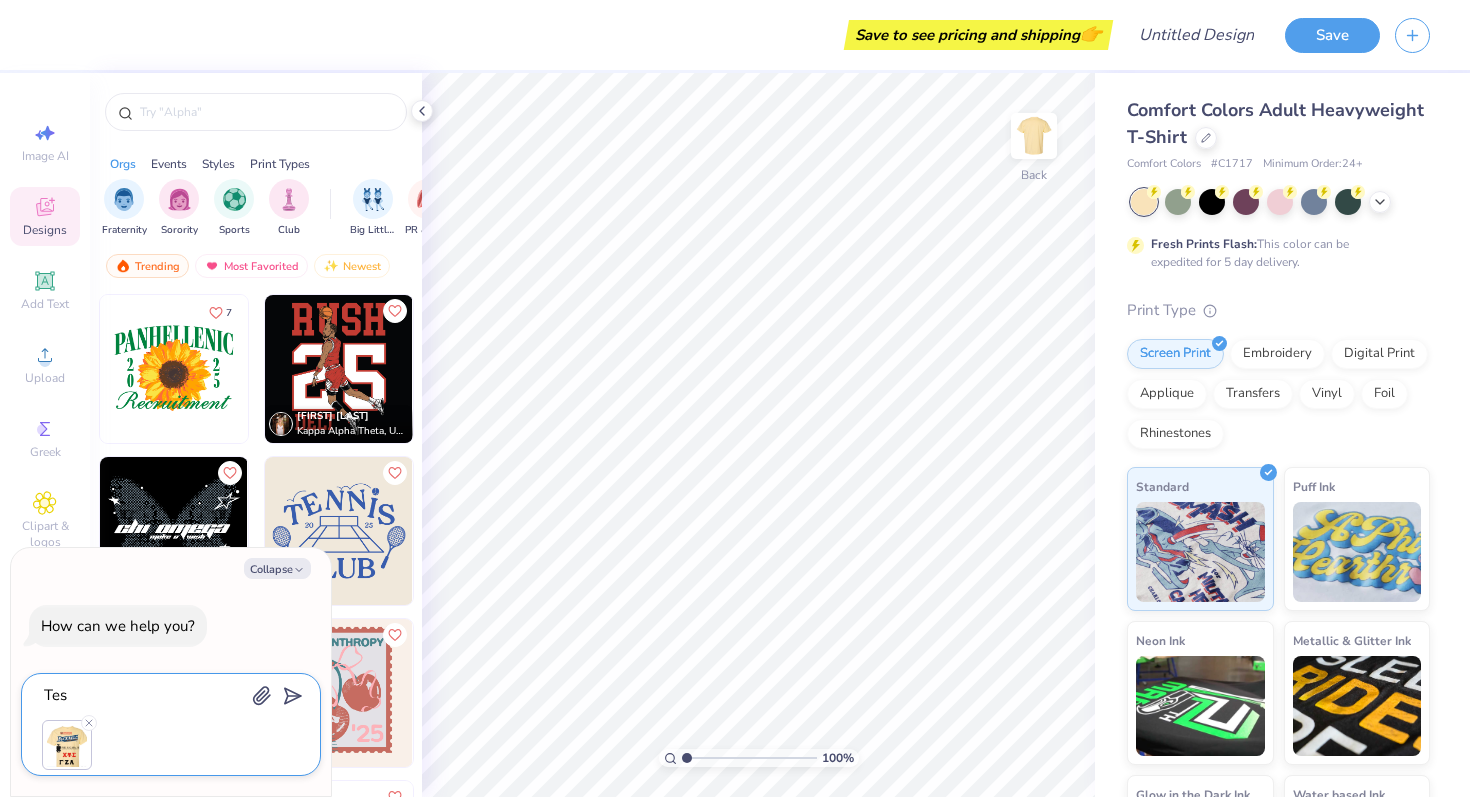 type on "Test" 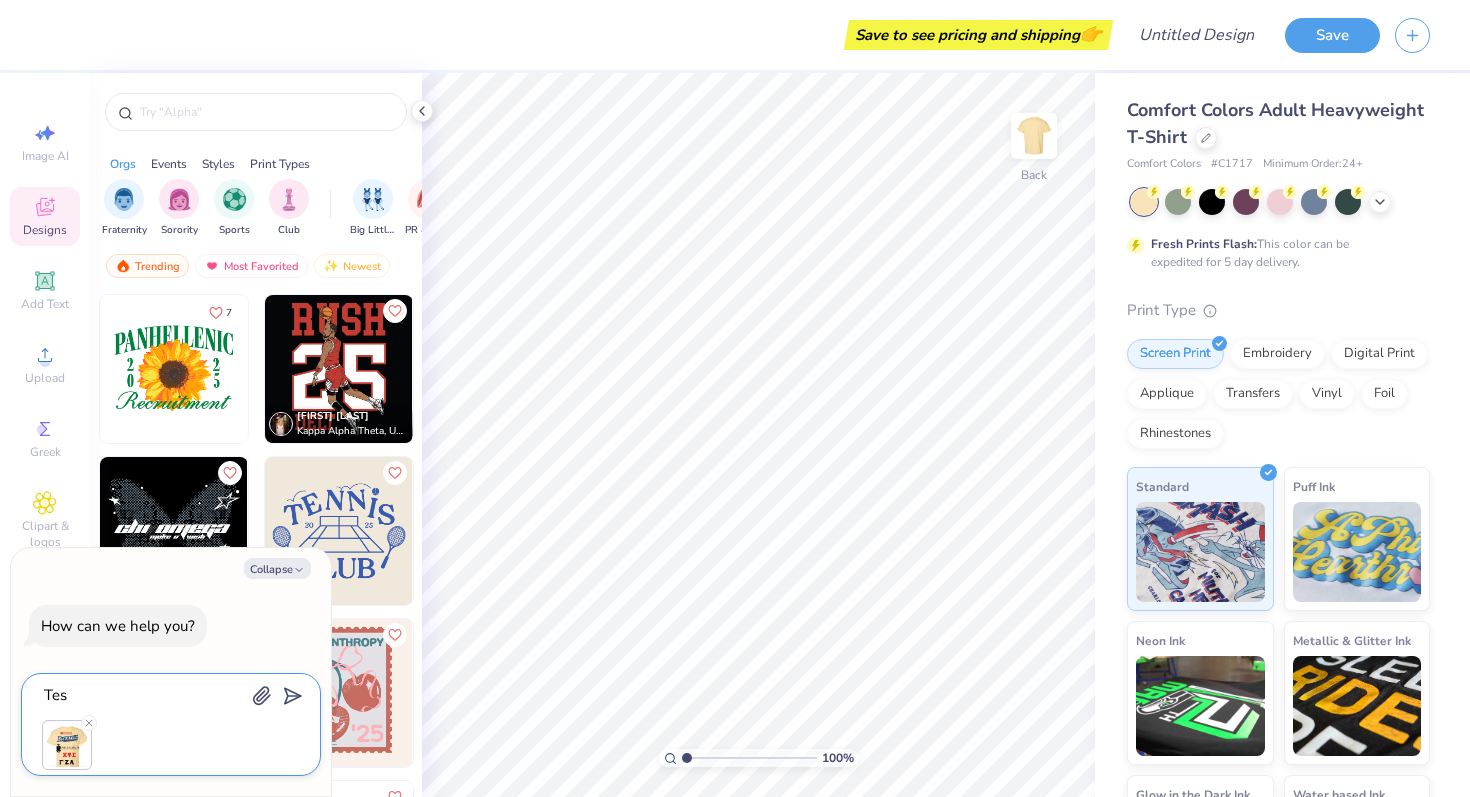 type on "x" 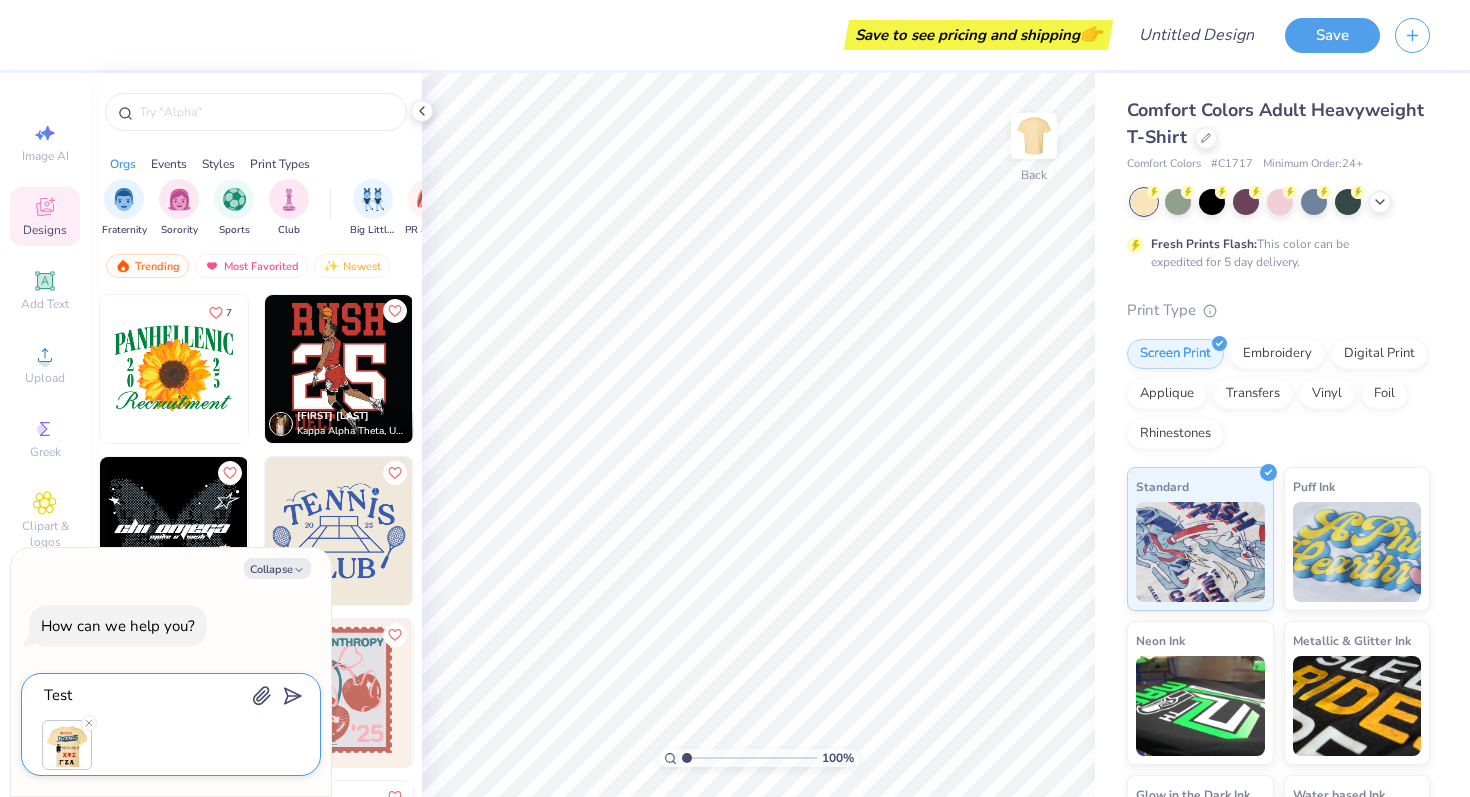 type on "Testi" 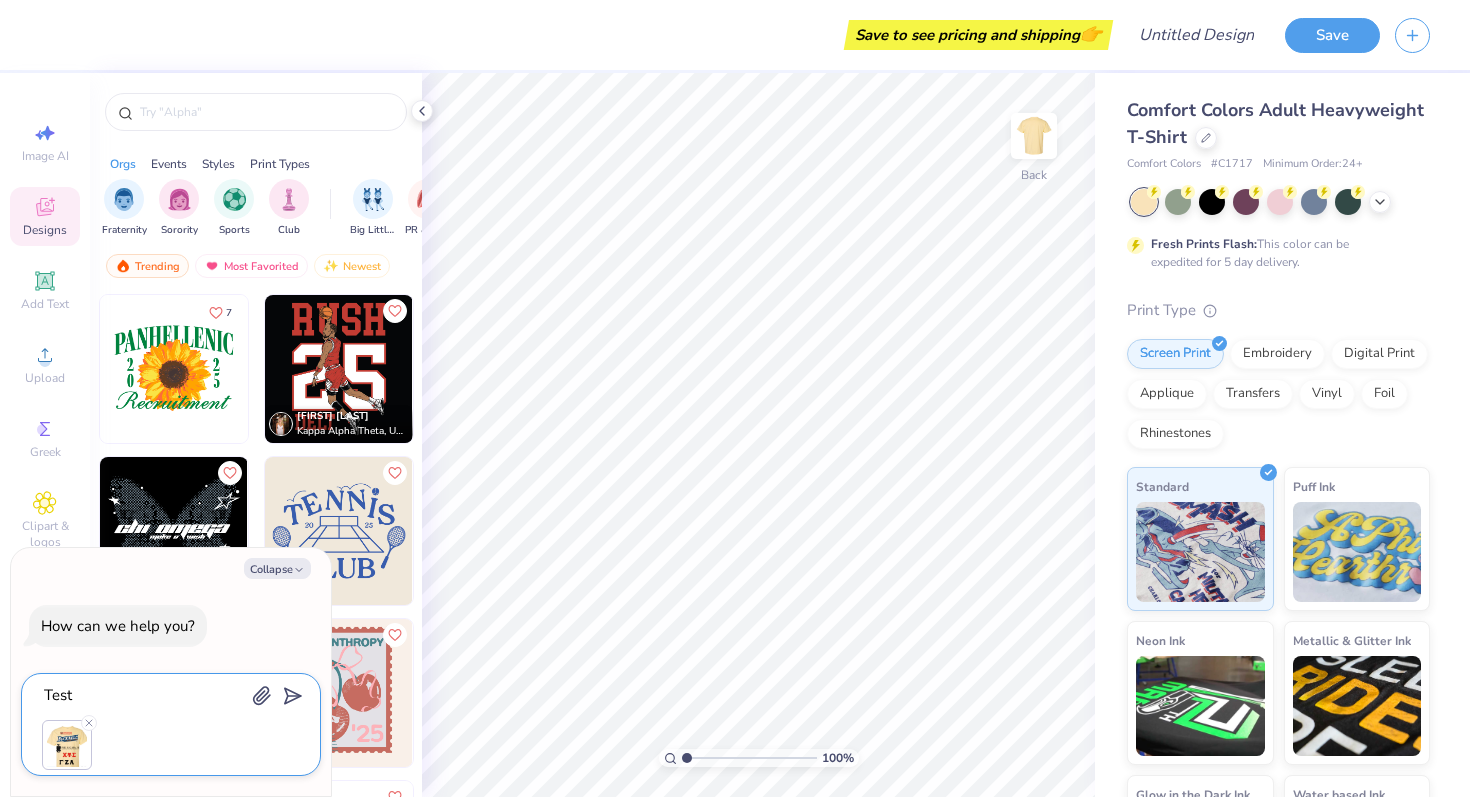 type on "x" 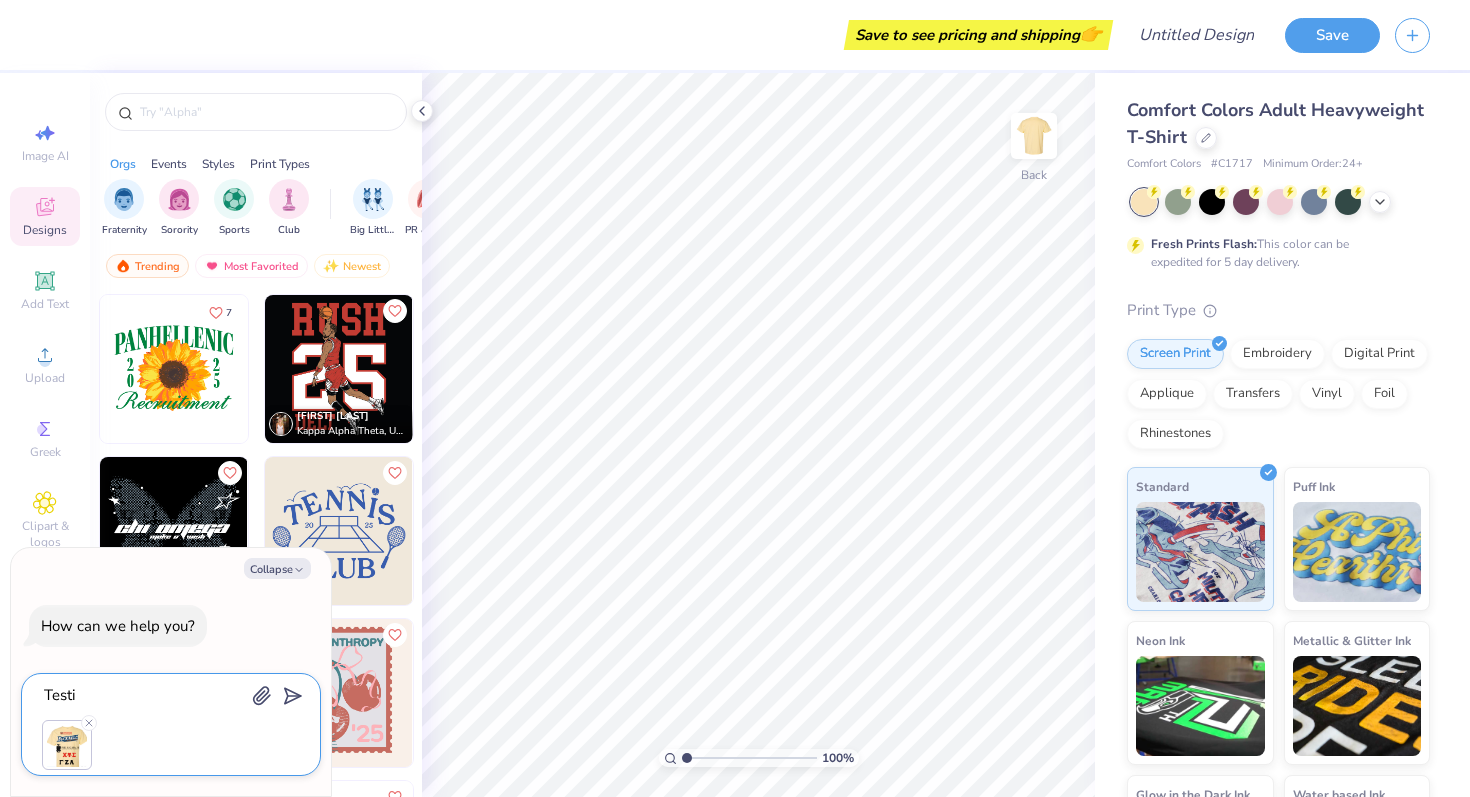 type on "Testin" 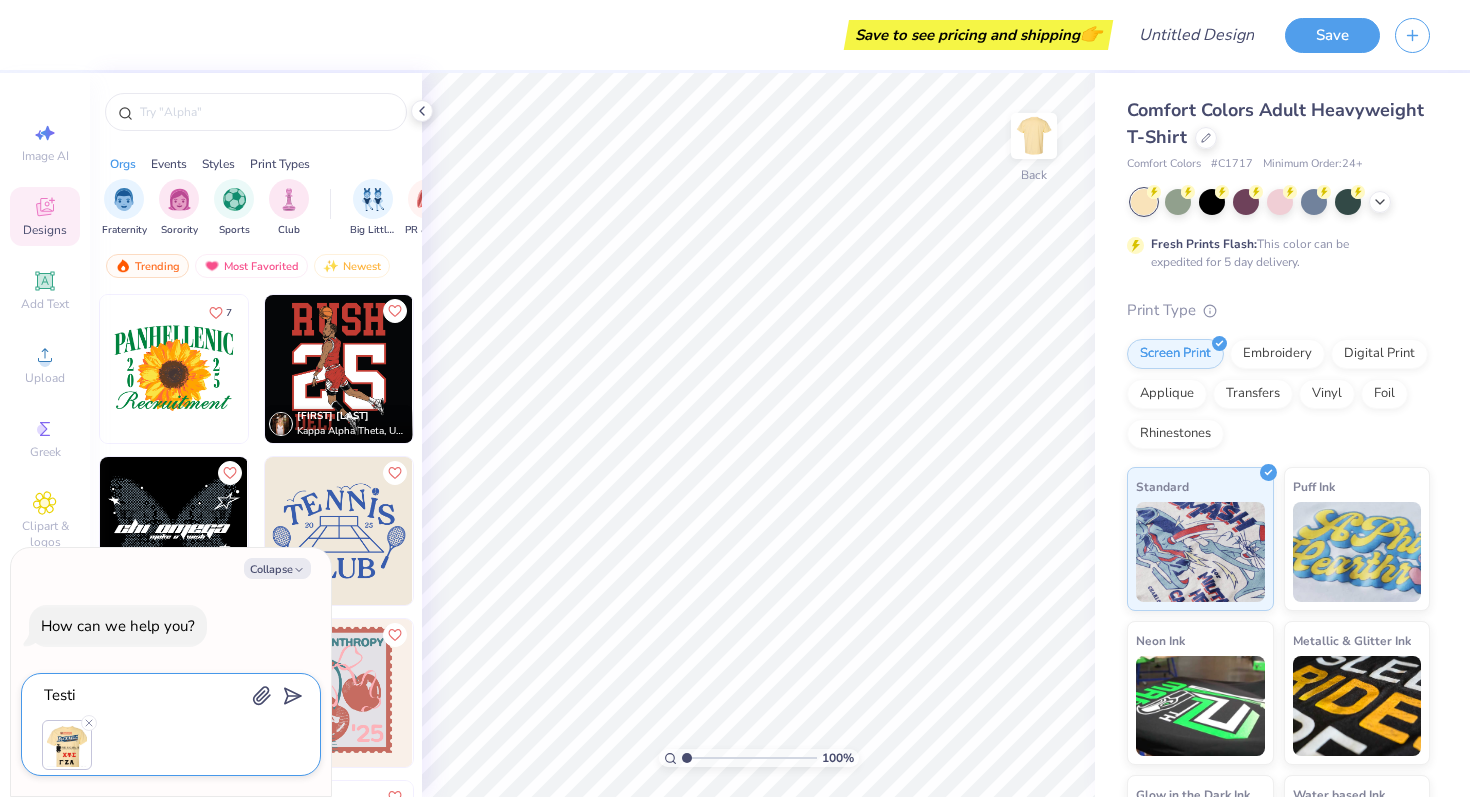 type on "x" 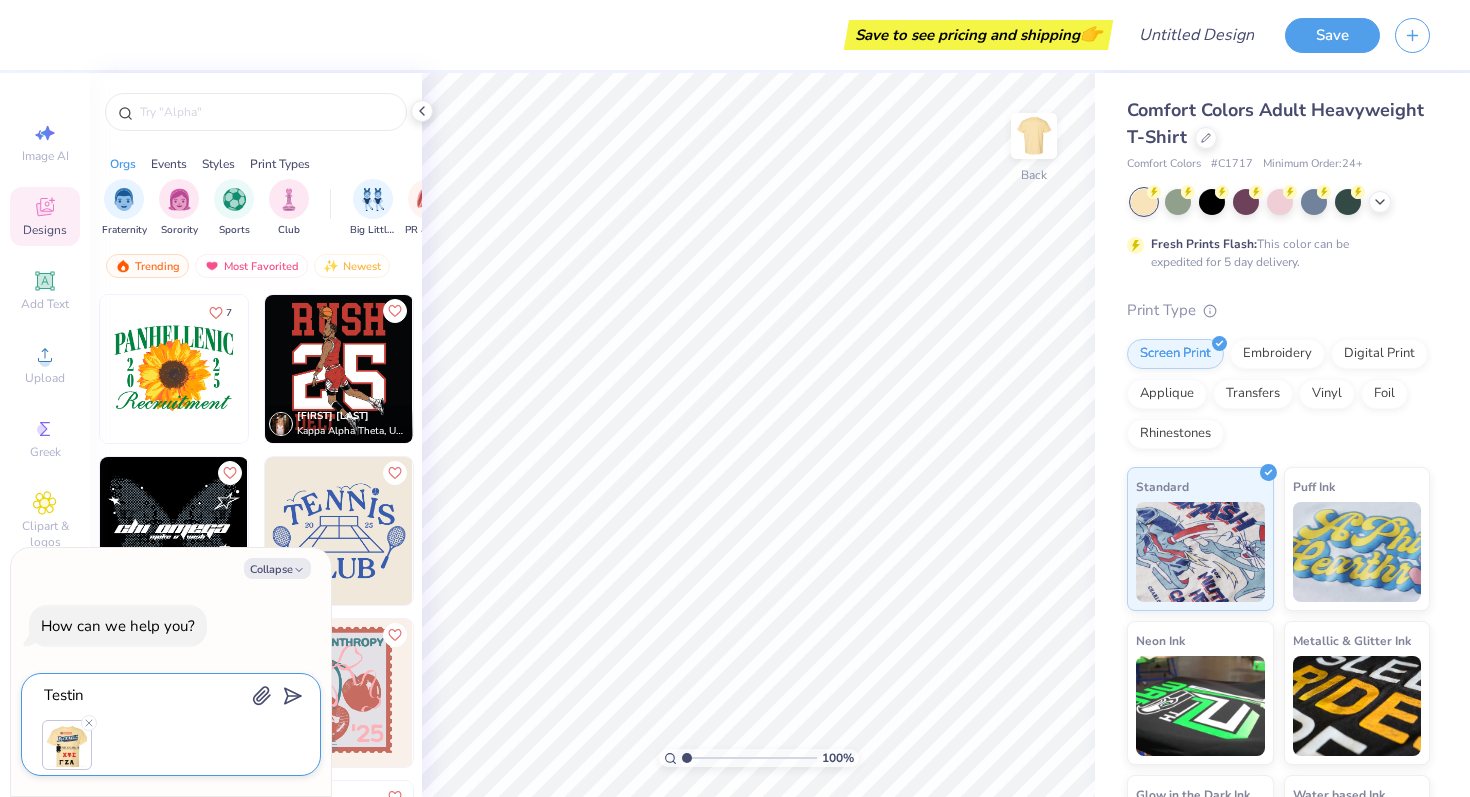type on "Testing" 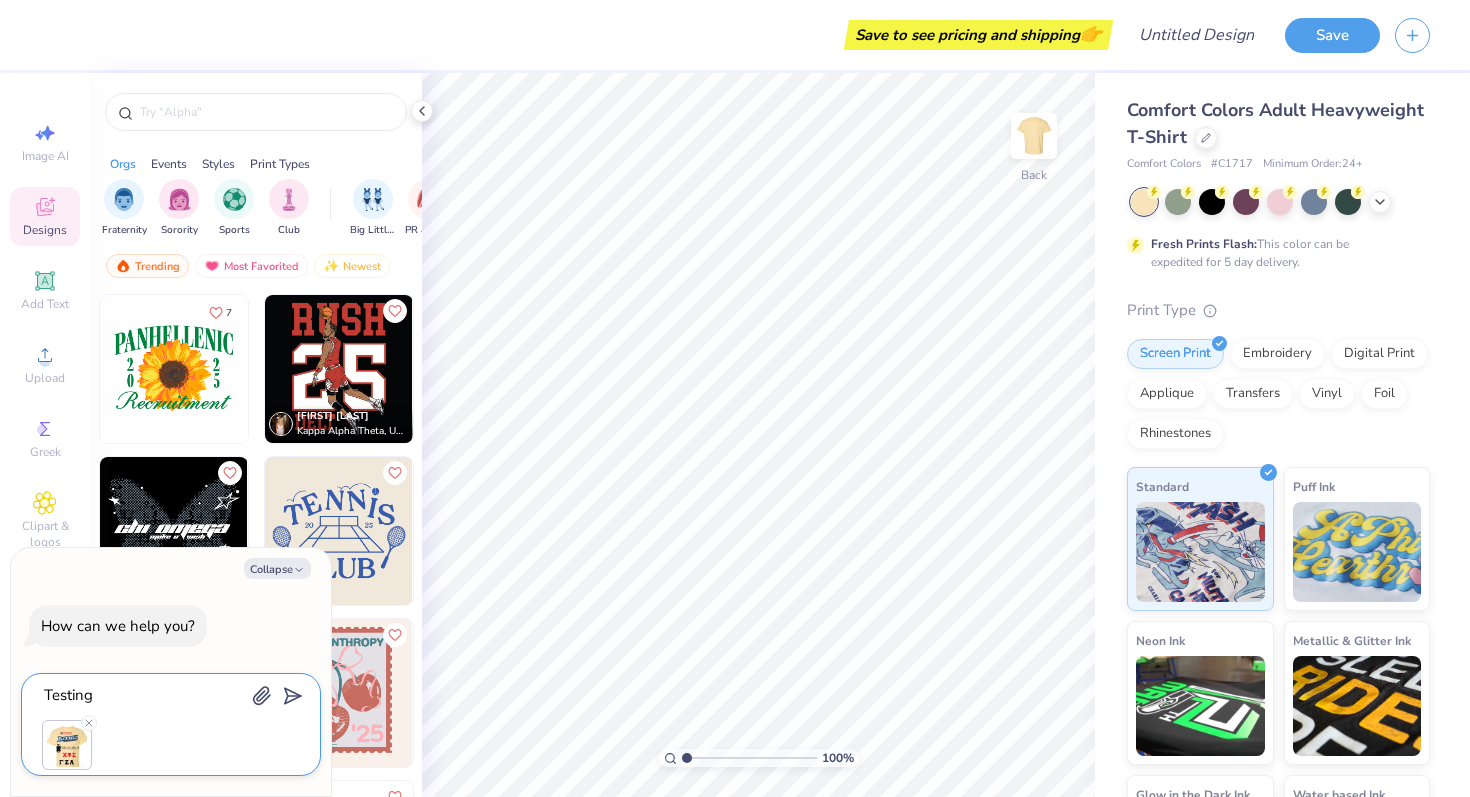 type on "x" 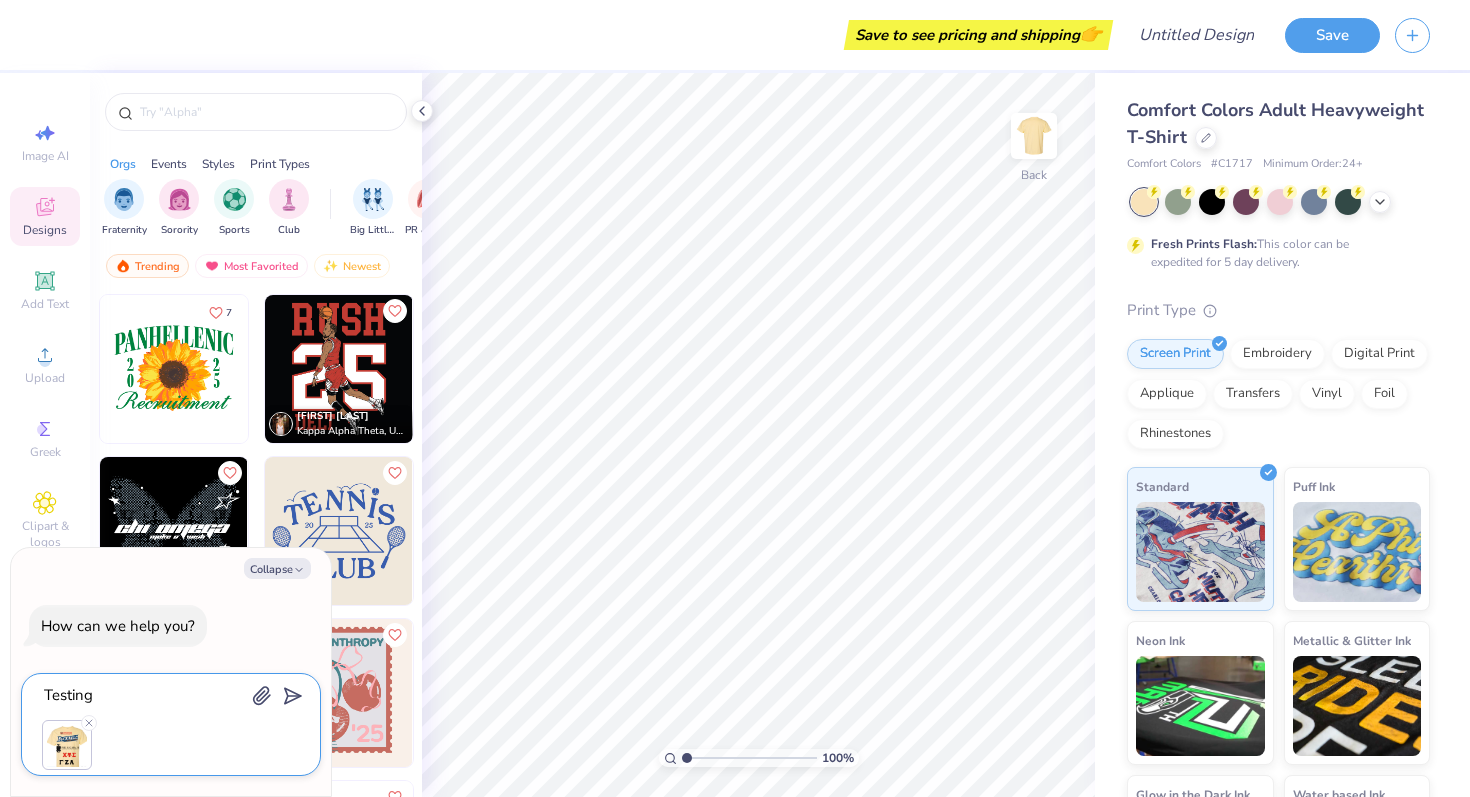 type on "Testing" 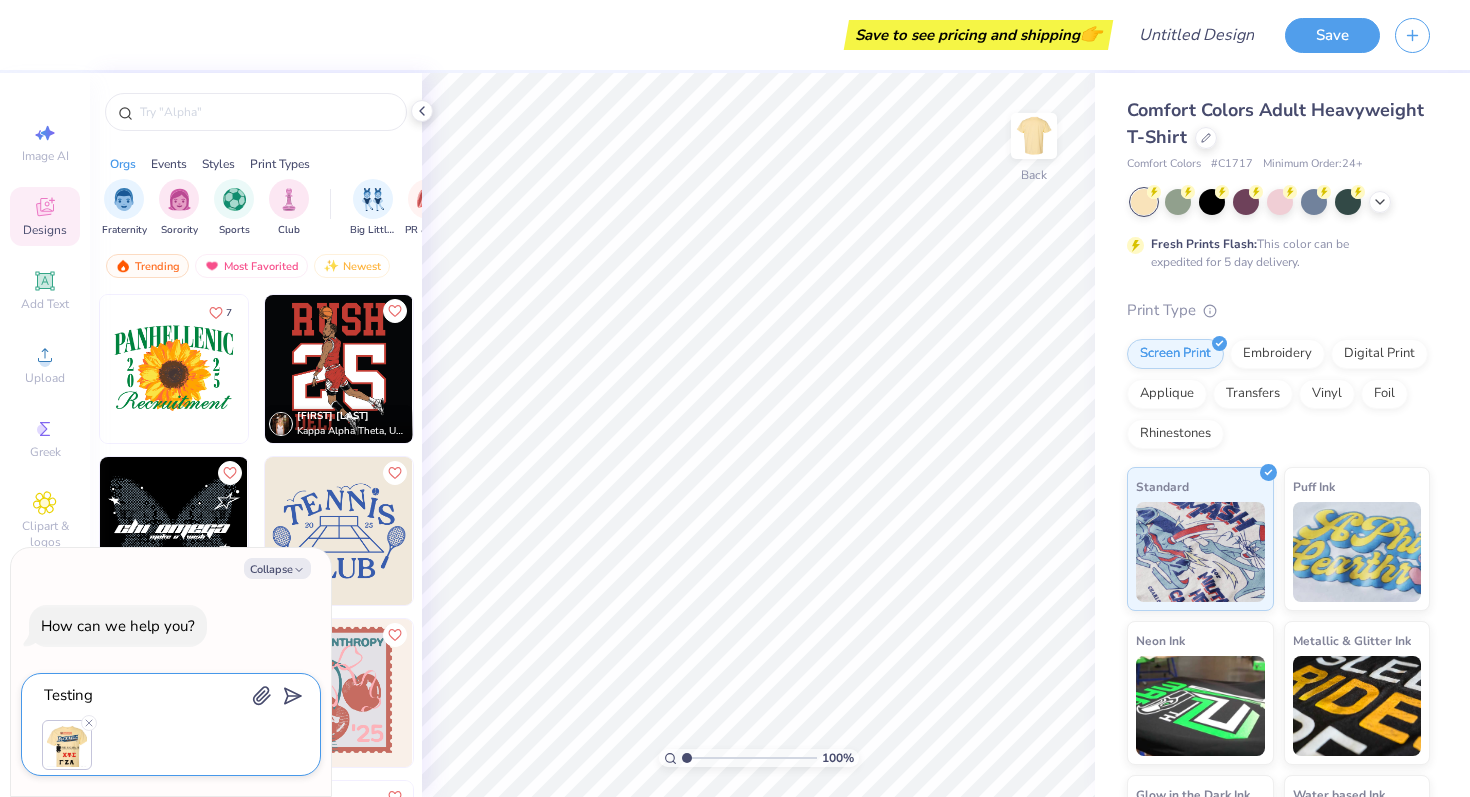 type on "x" 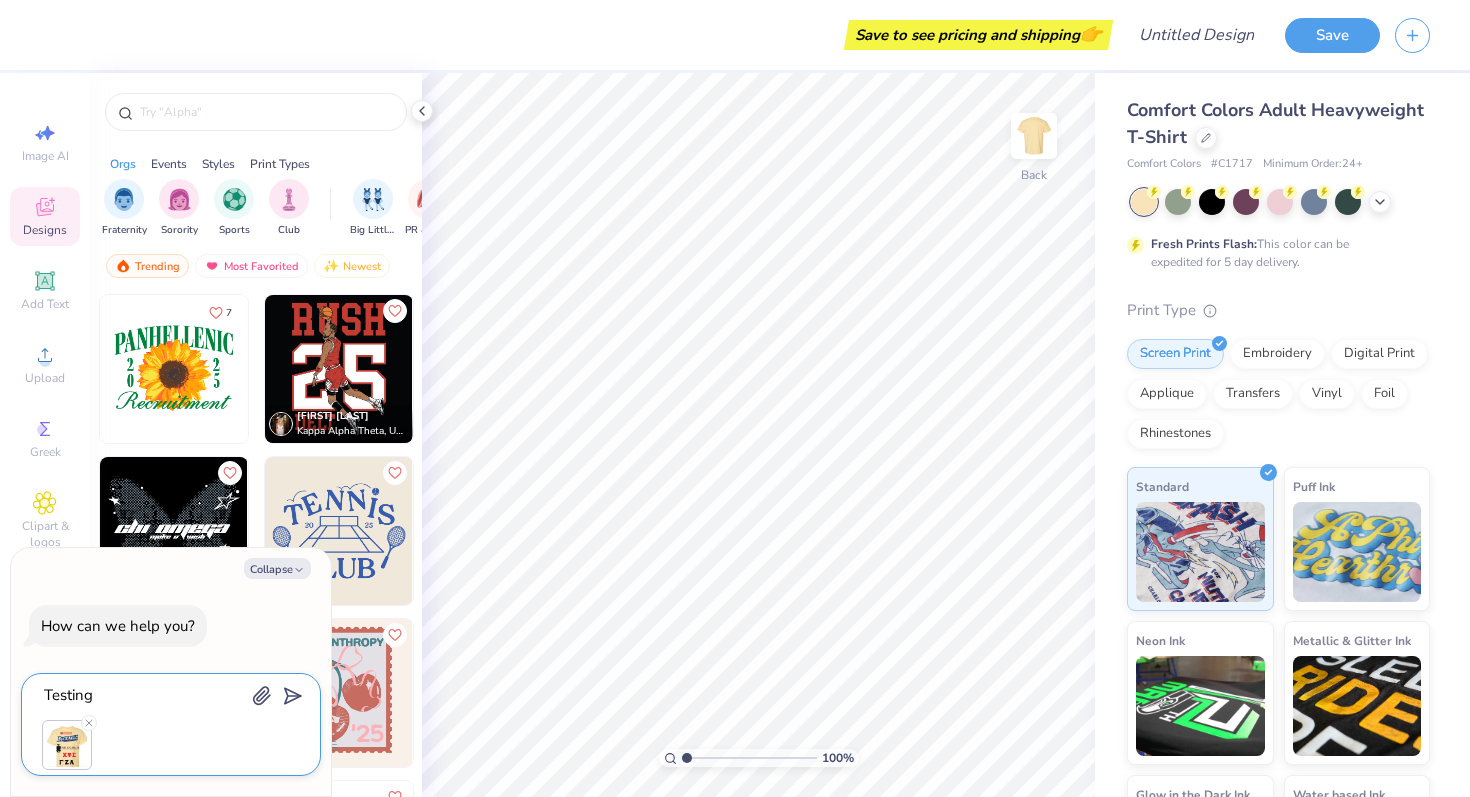 type on "Testing p" 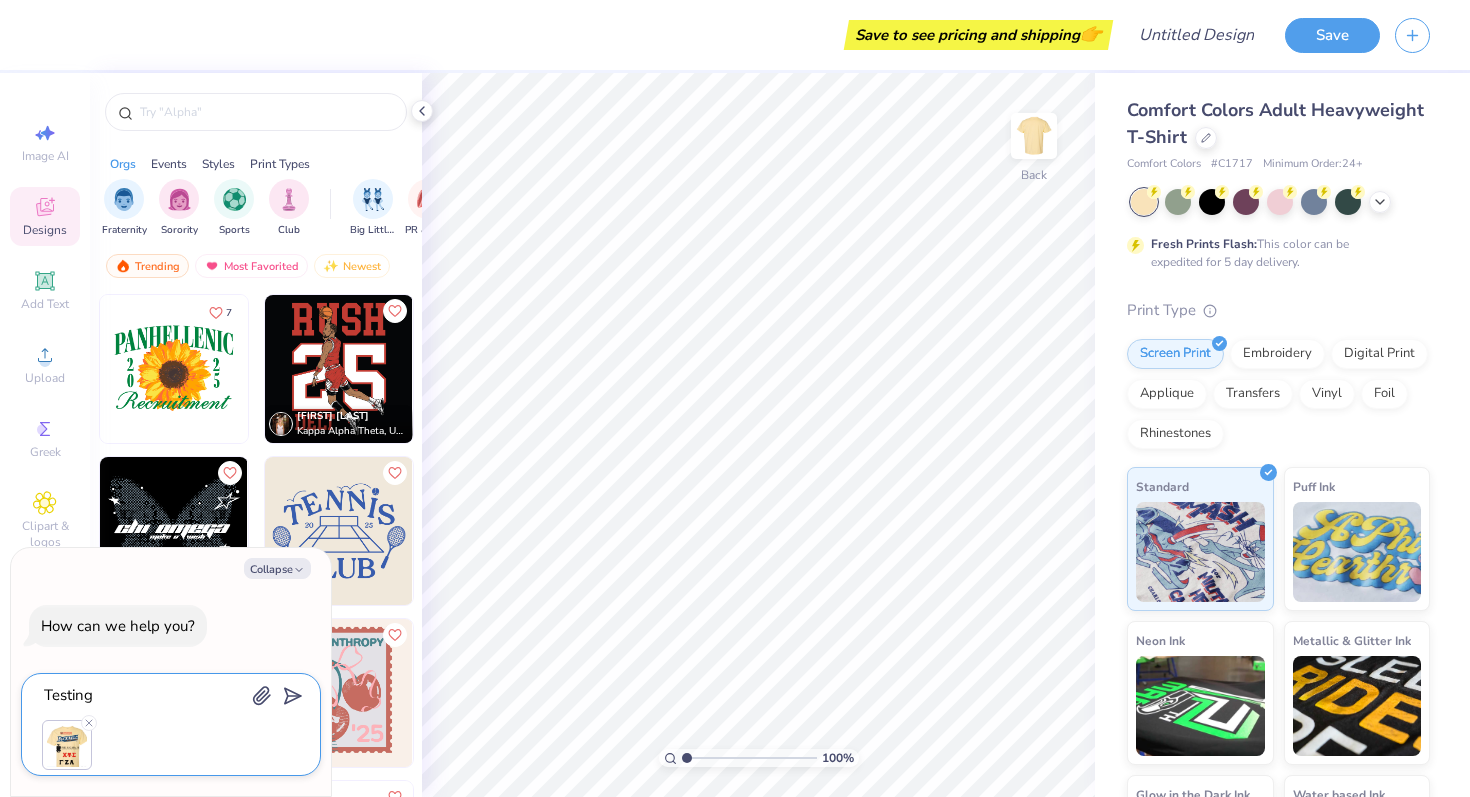 type on "x" 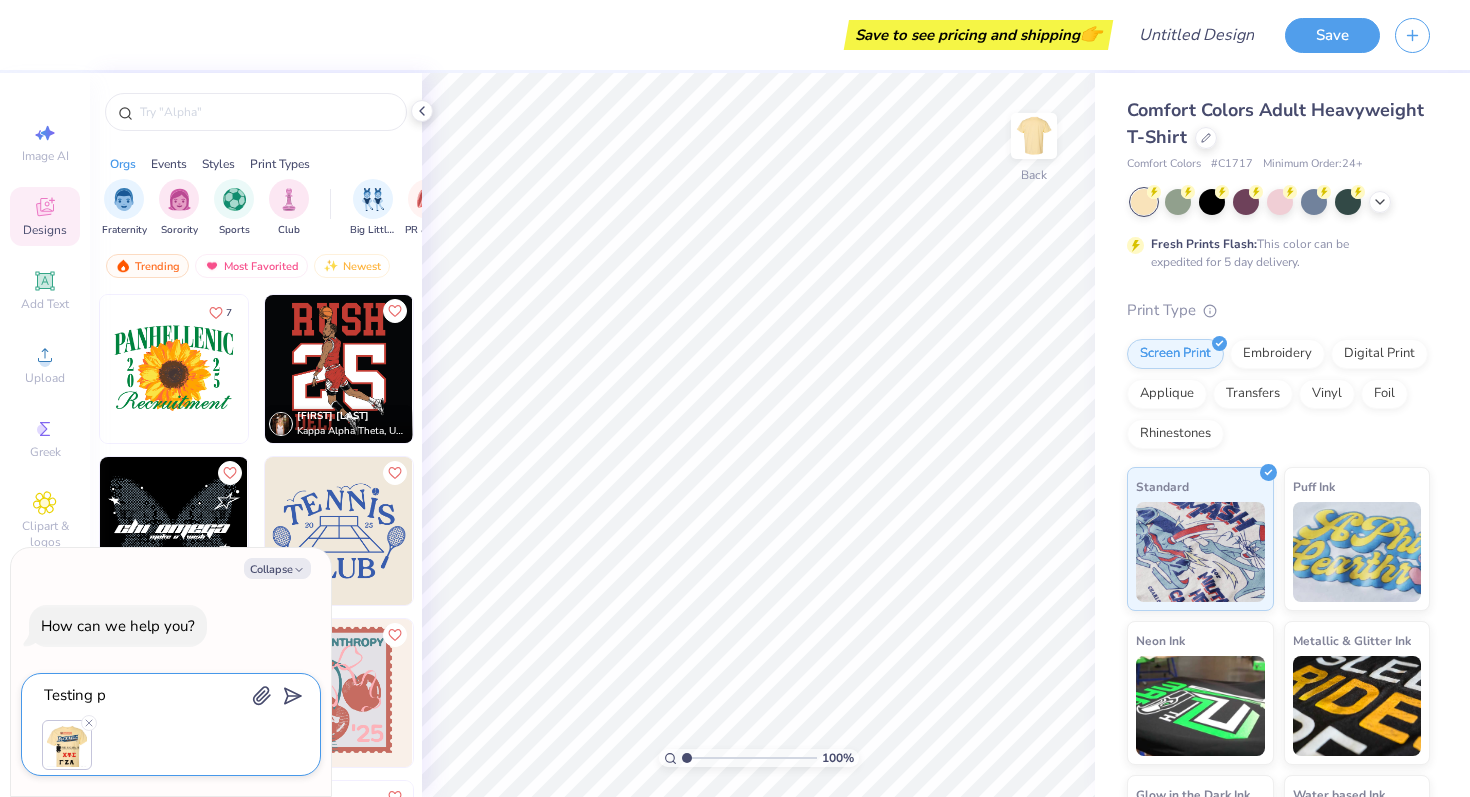 type on "Testing pu" 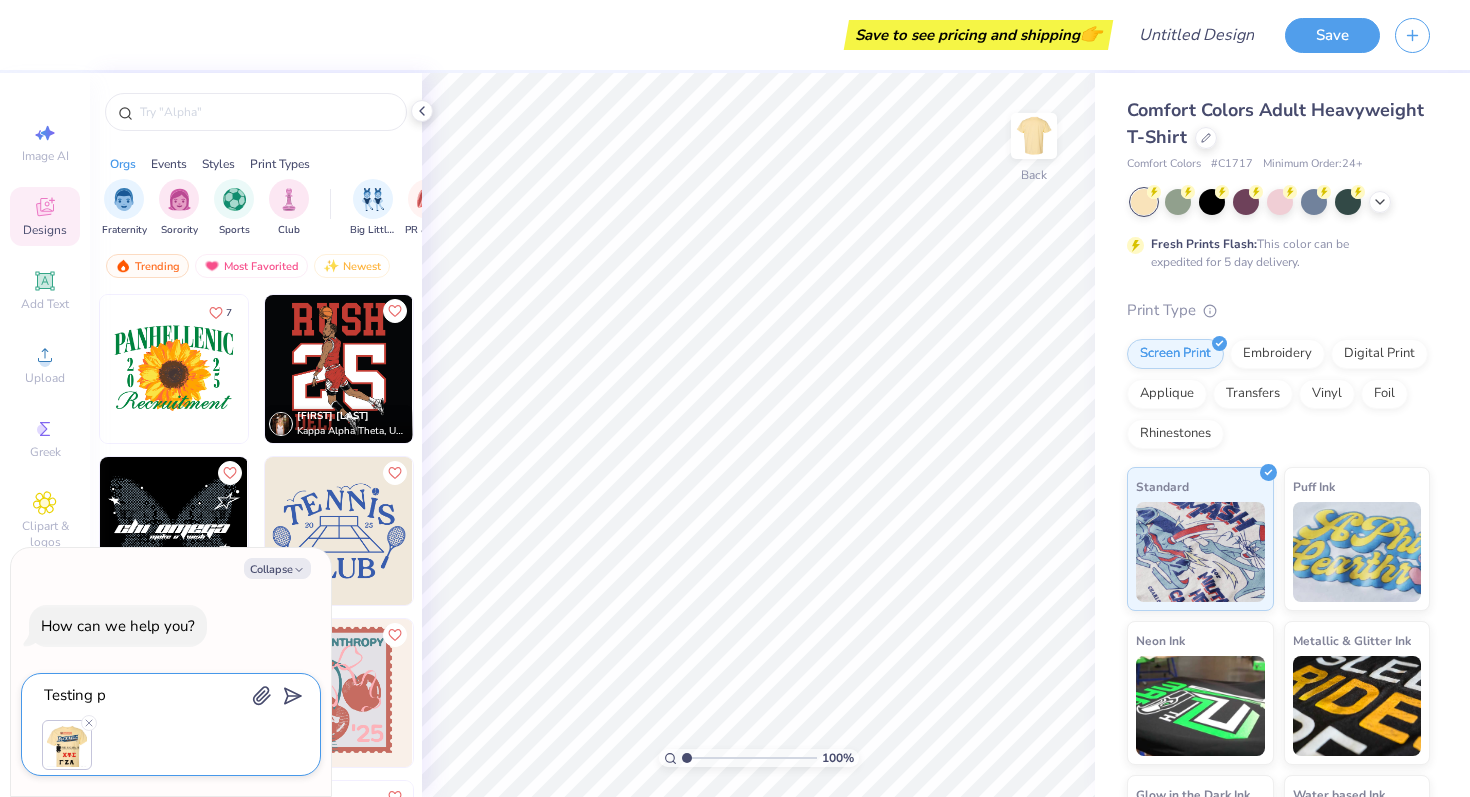 type on "x" 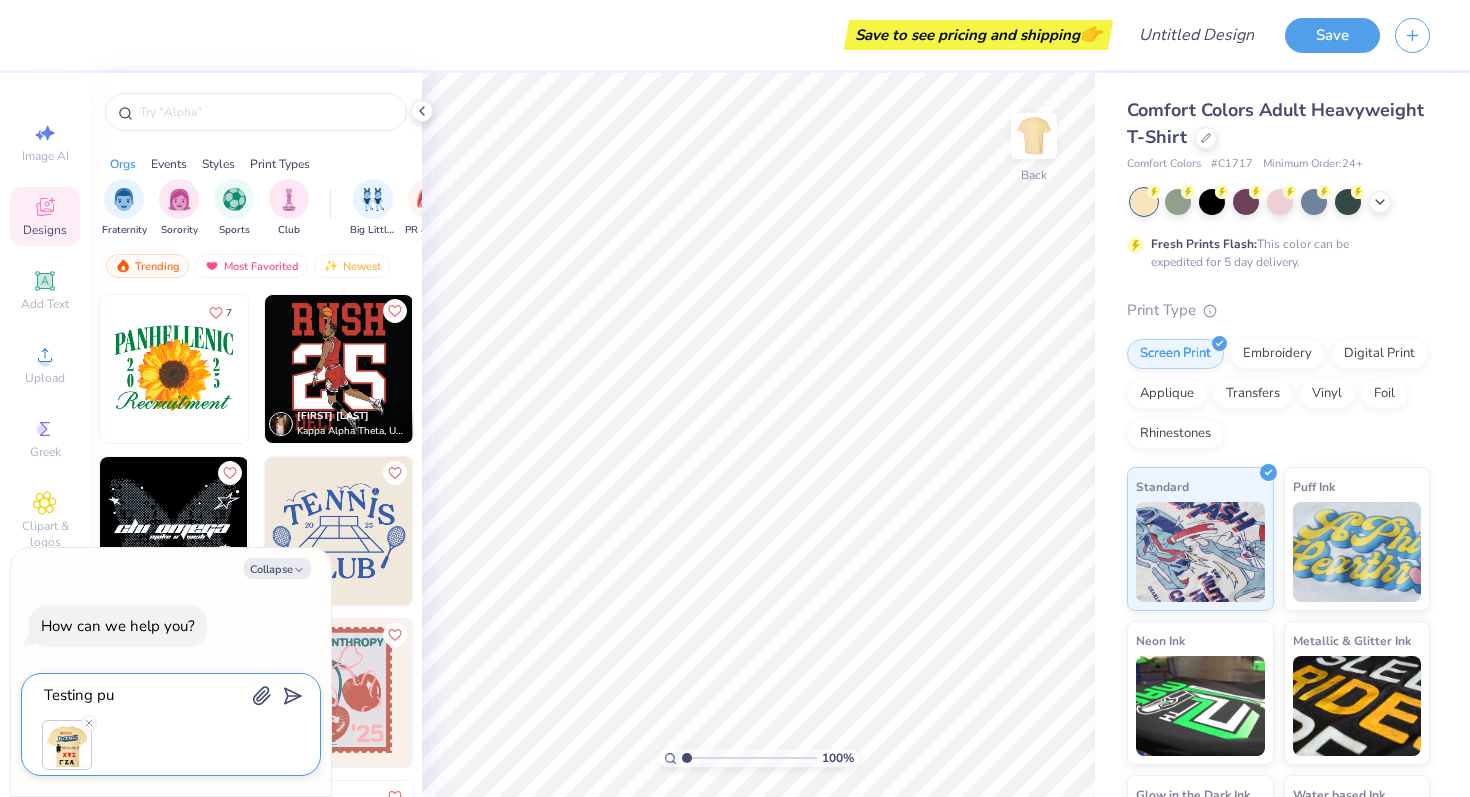 type on "Testing pur" 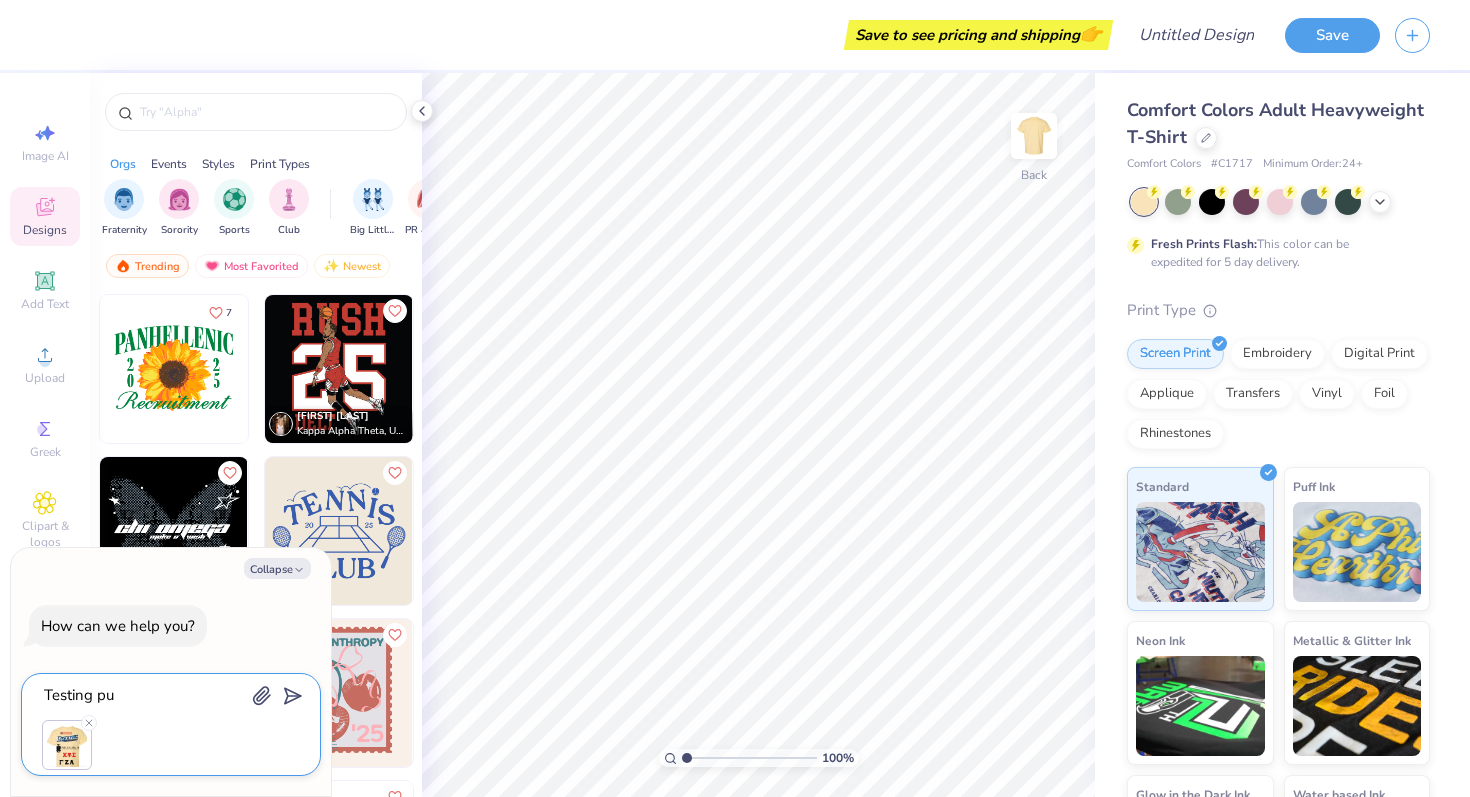 type on "x" 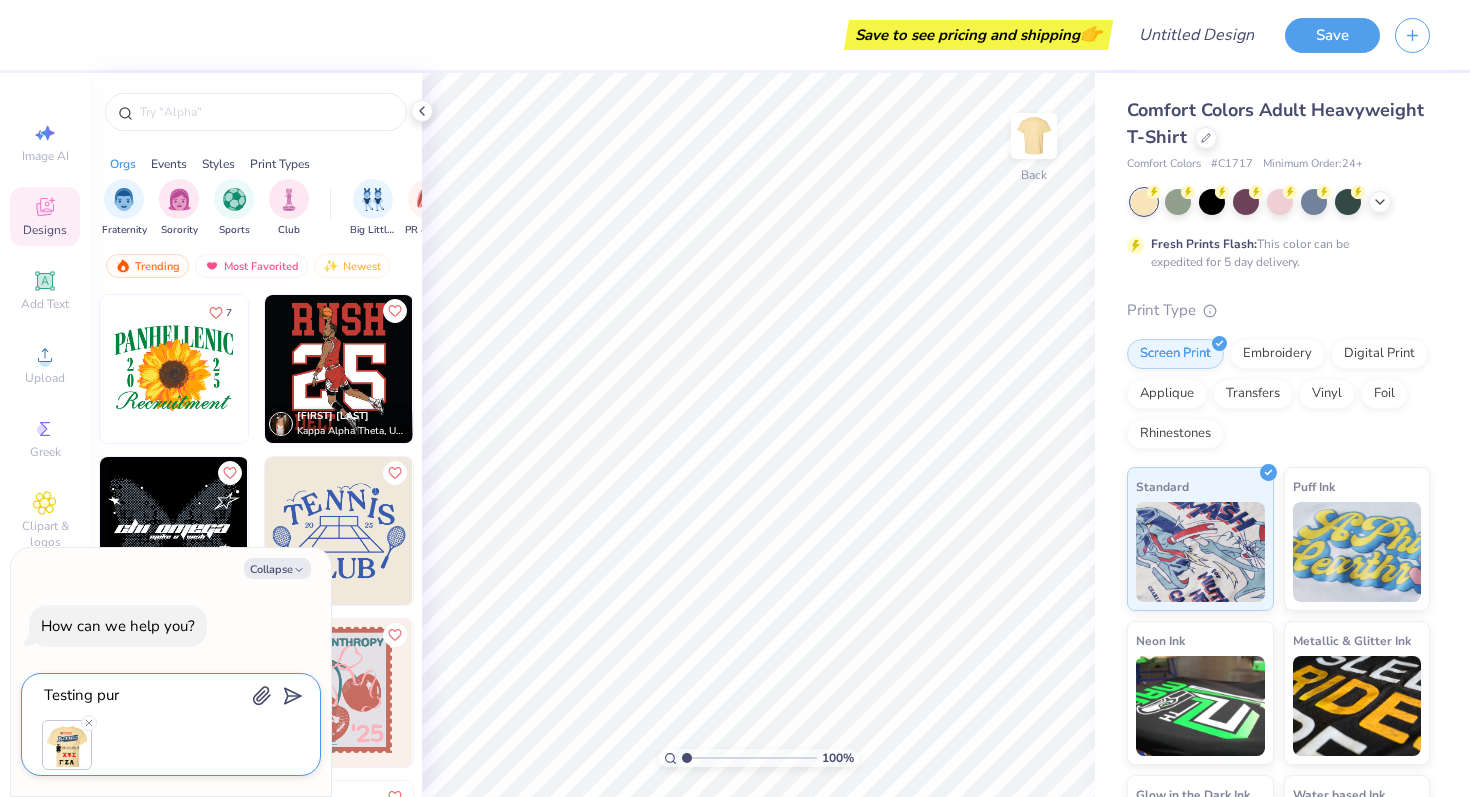 type on "Testing purs" 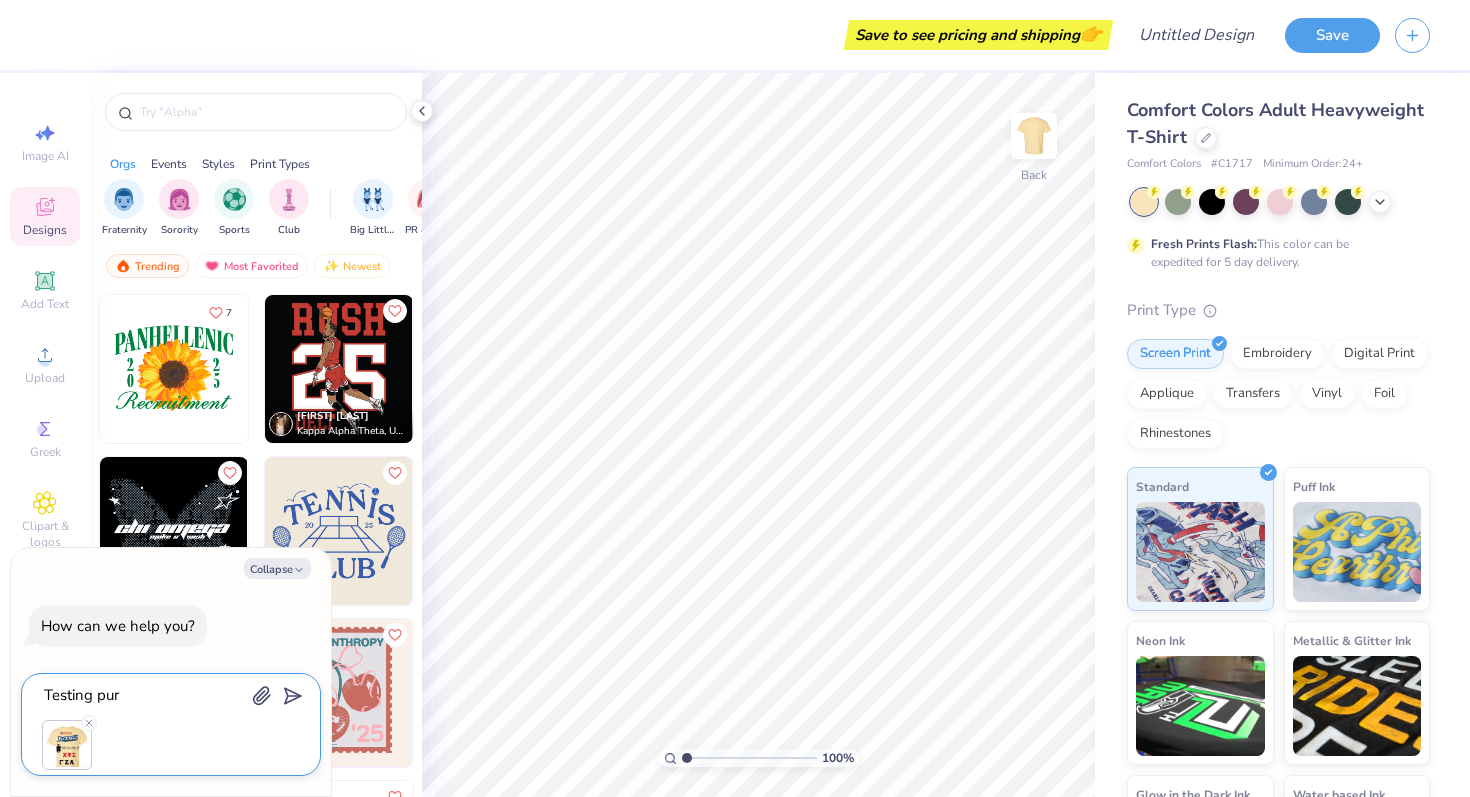type on "x" 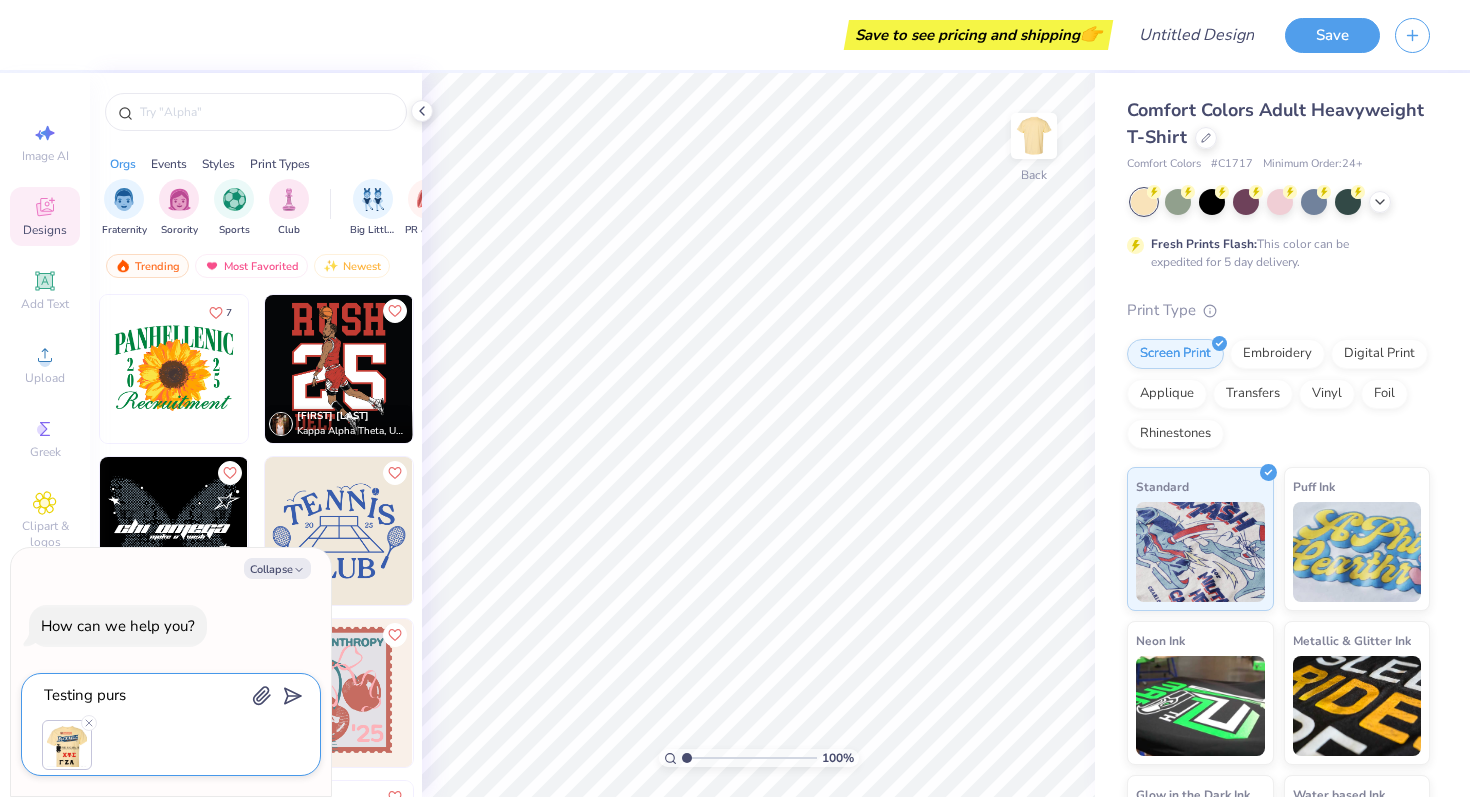 type on "Testing pursp" 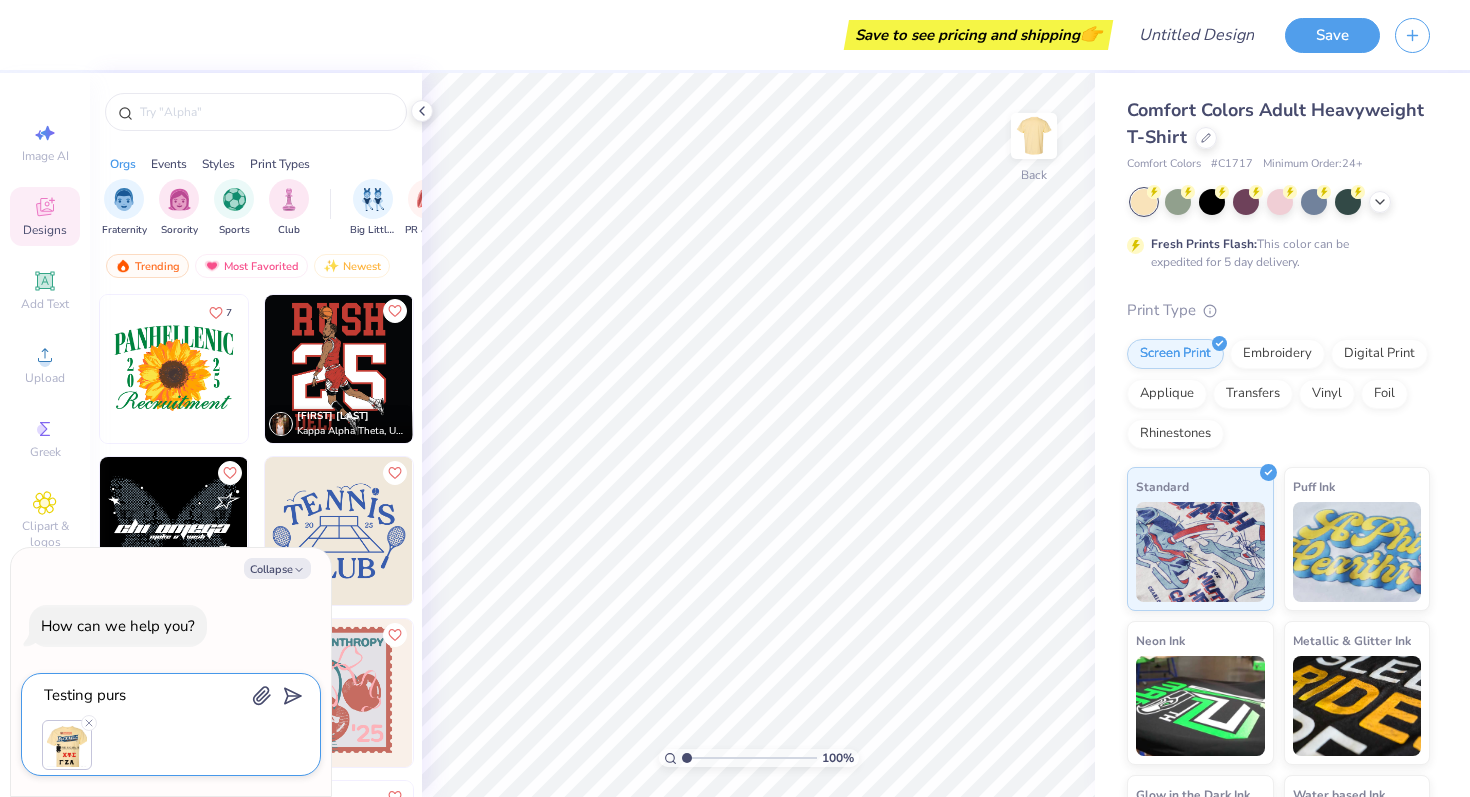 type on "x" 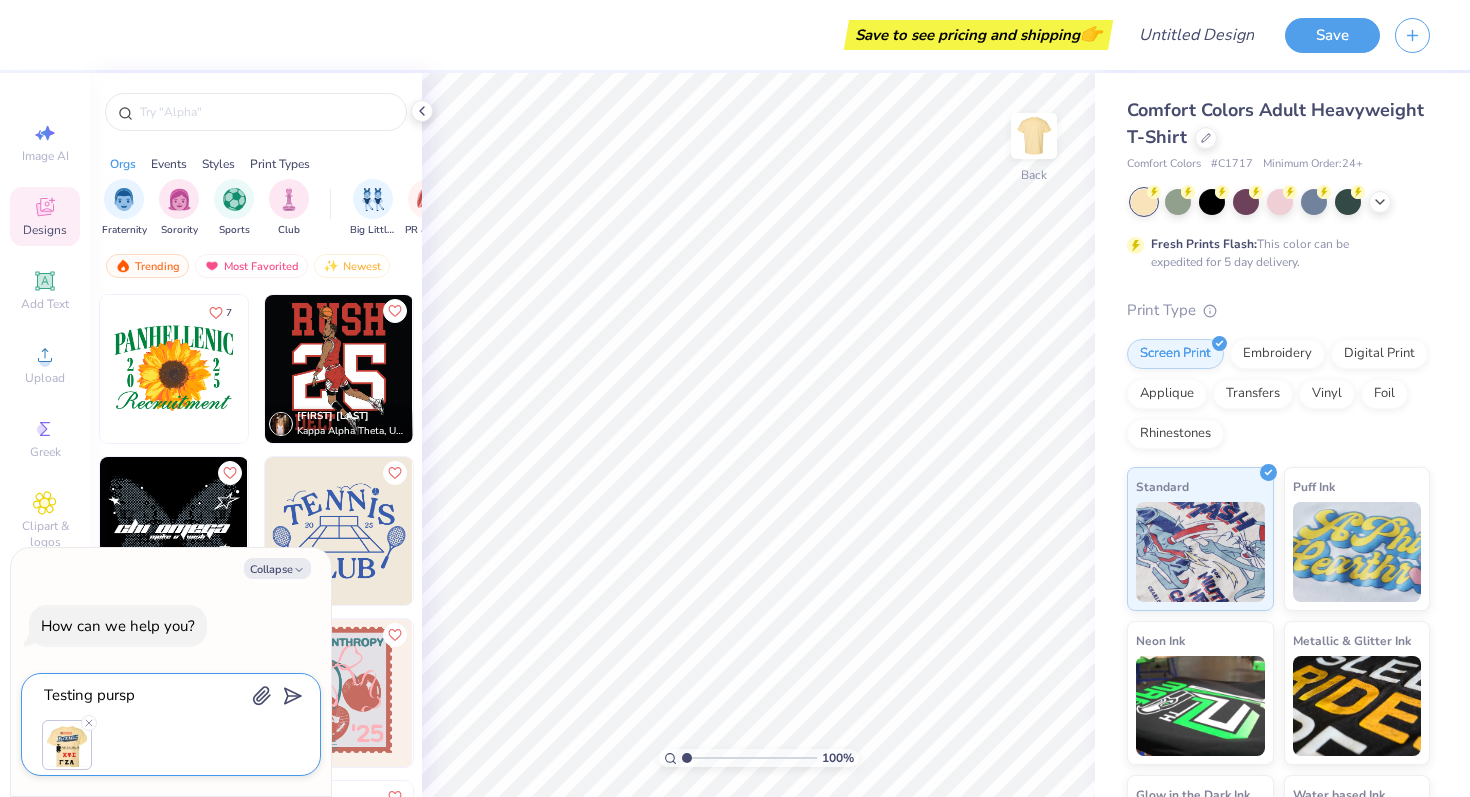 type on "Testing purs" 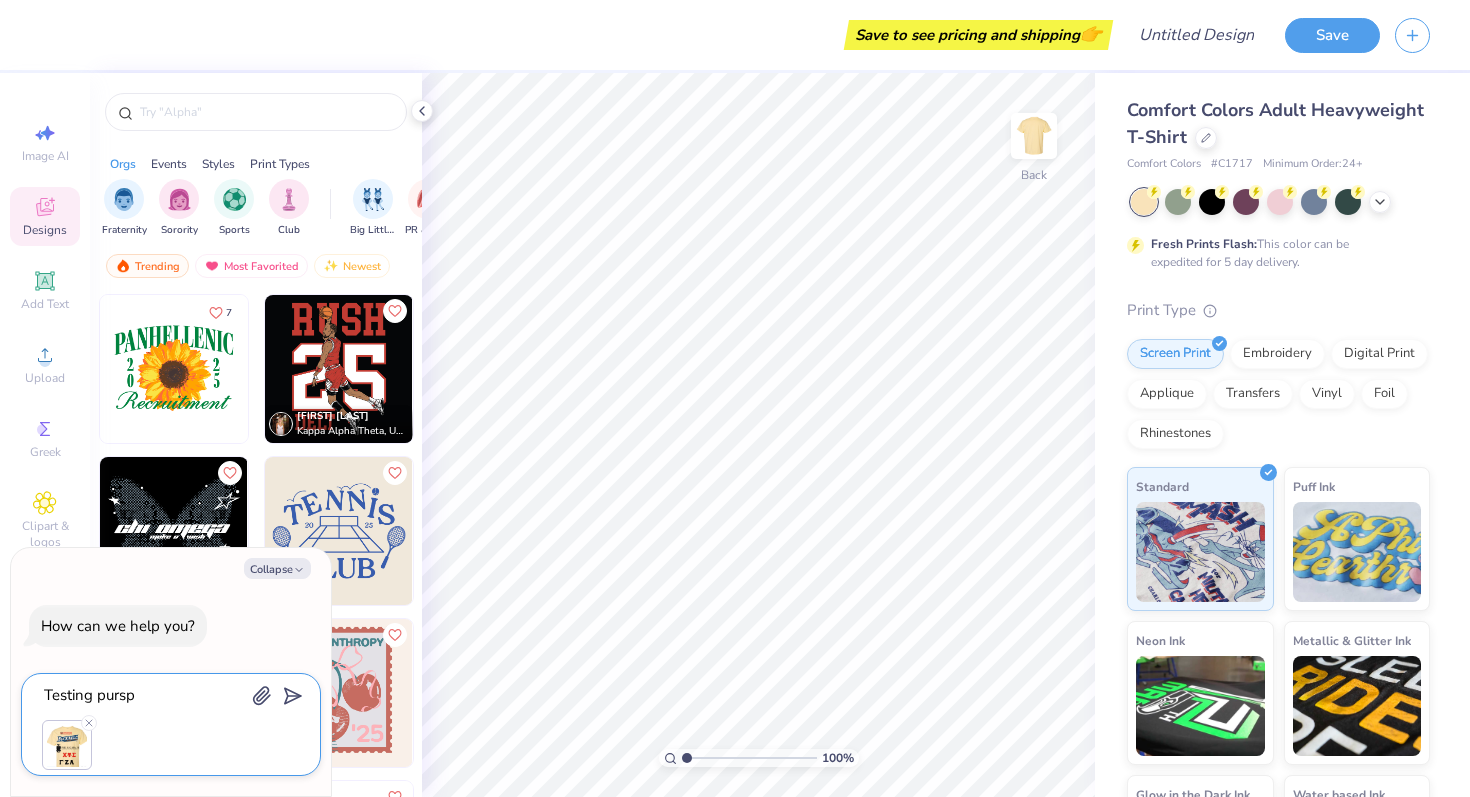 type on "x" 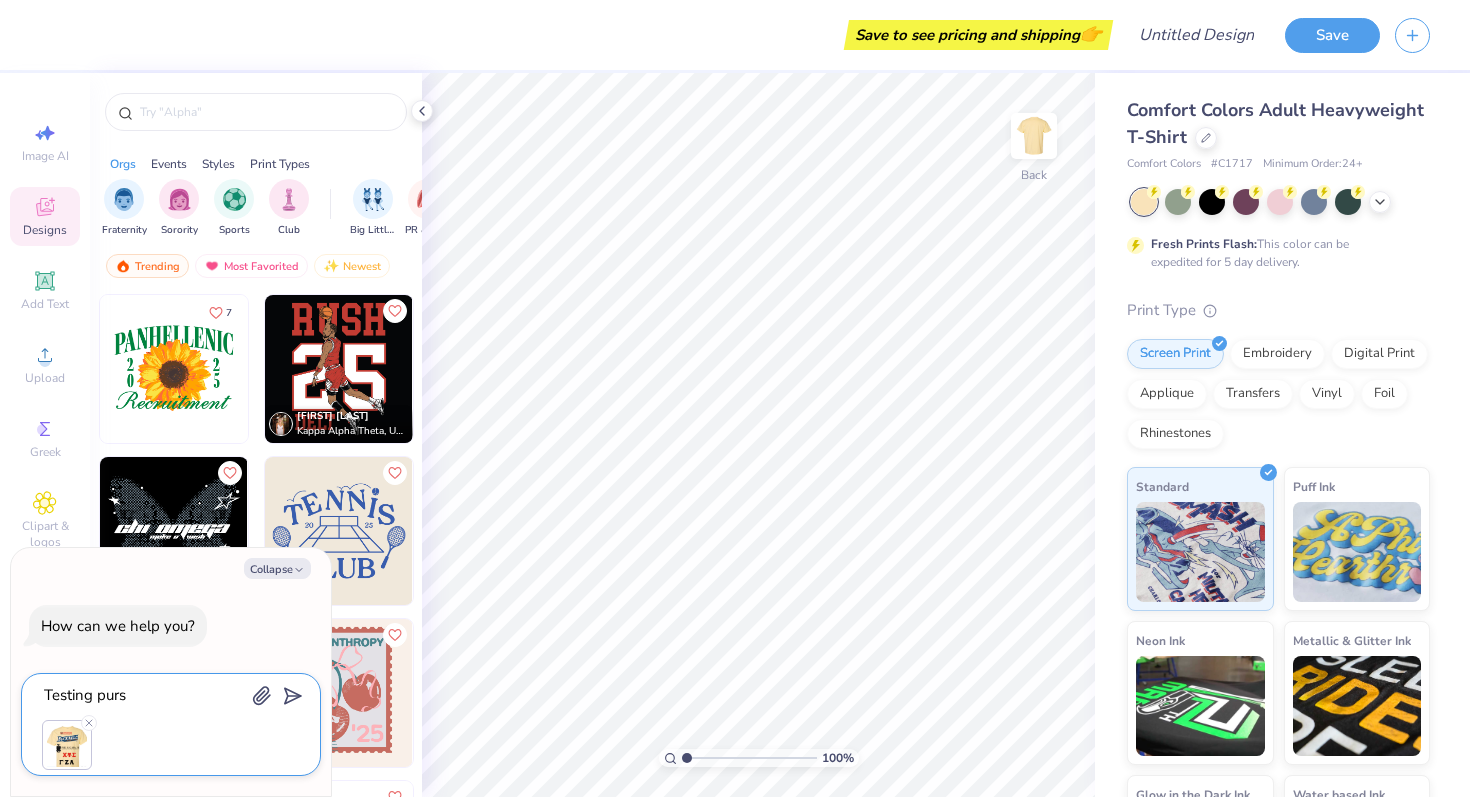 type on "Testing pur" 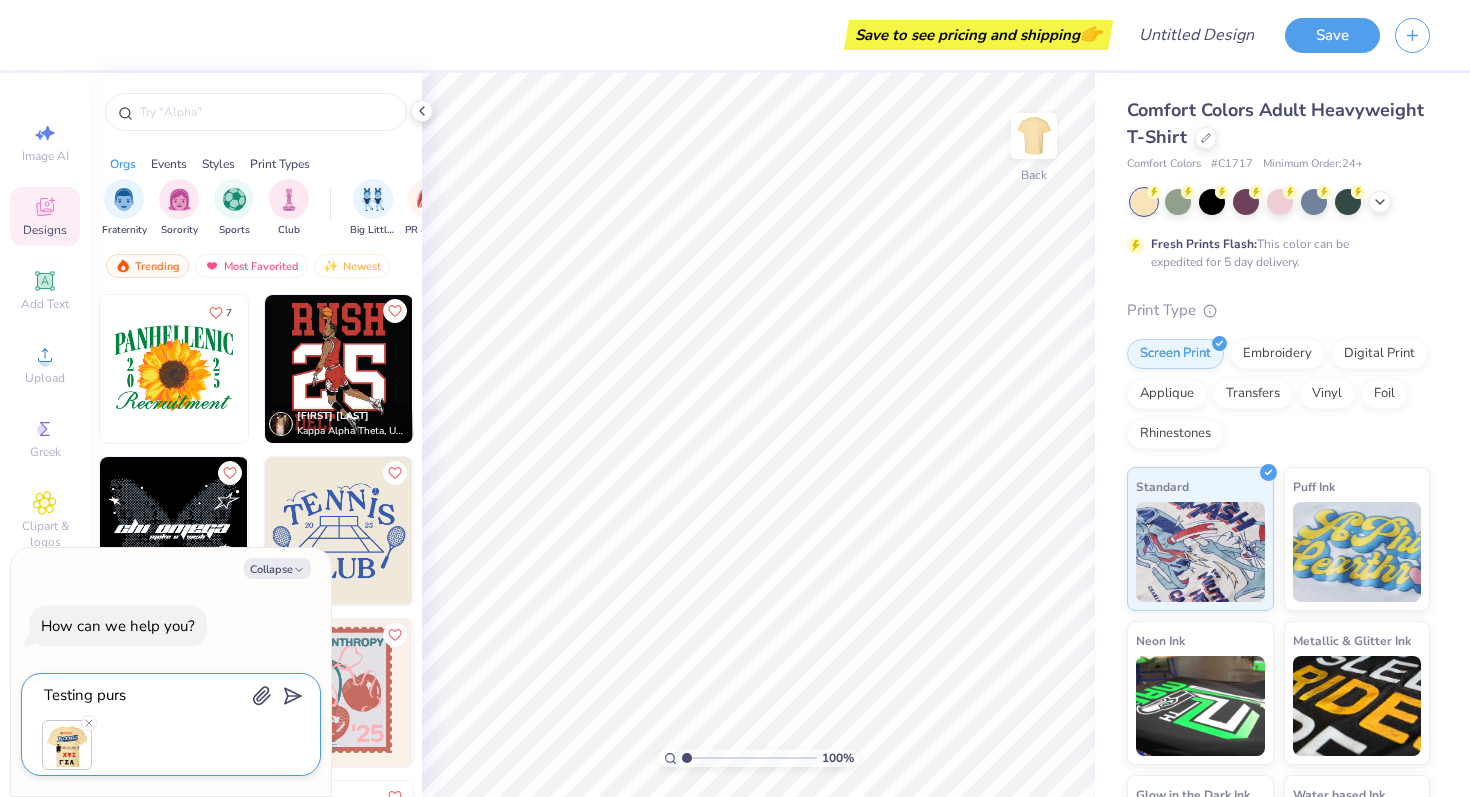 type on "x" 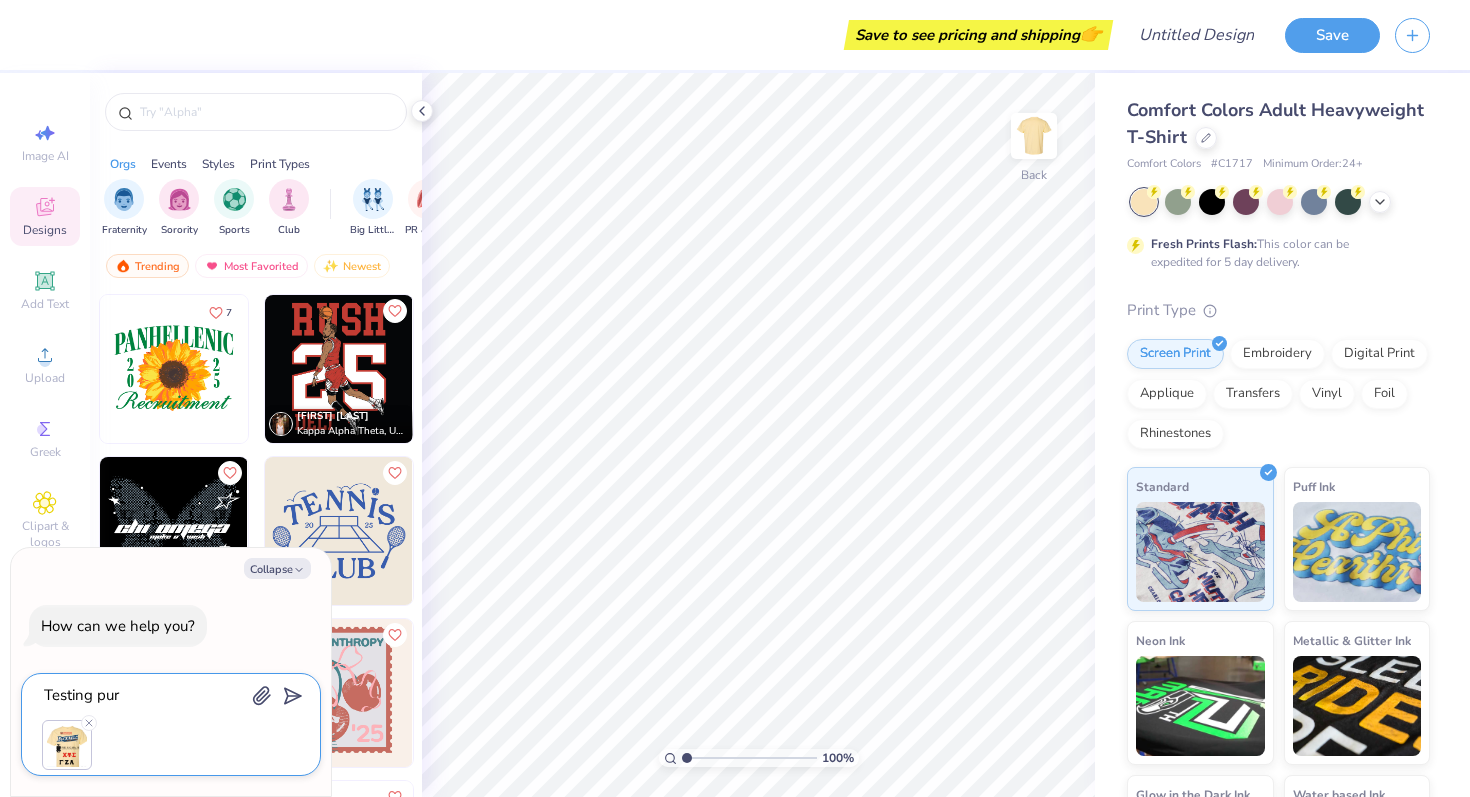 type on "Testing purp" 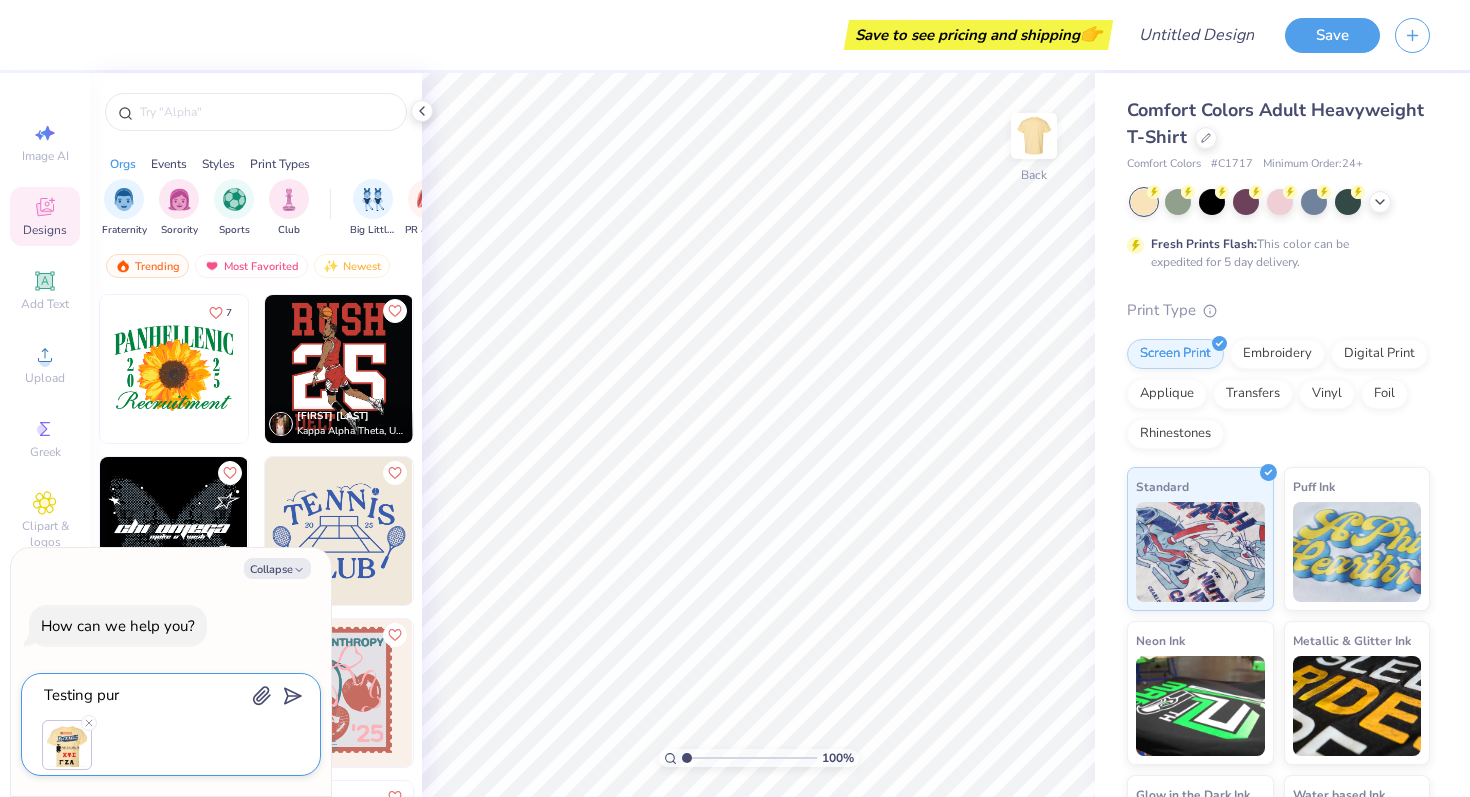 type on "x" 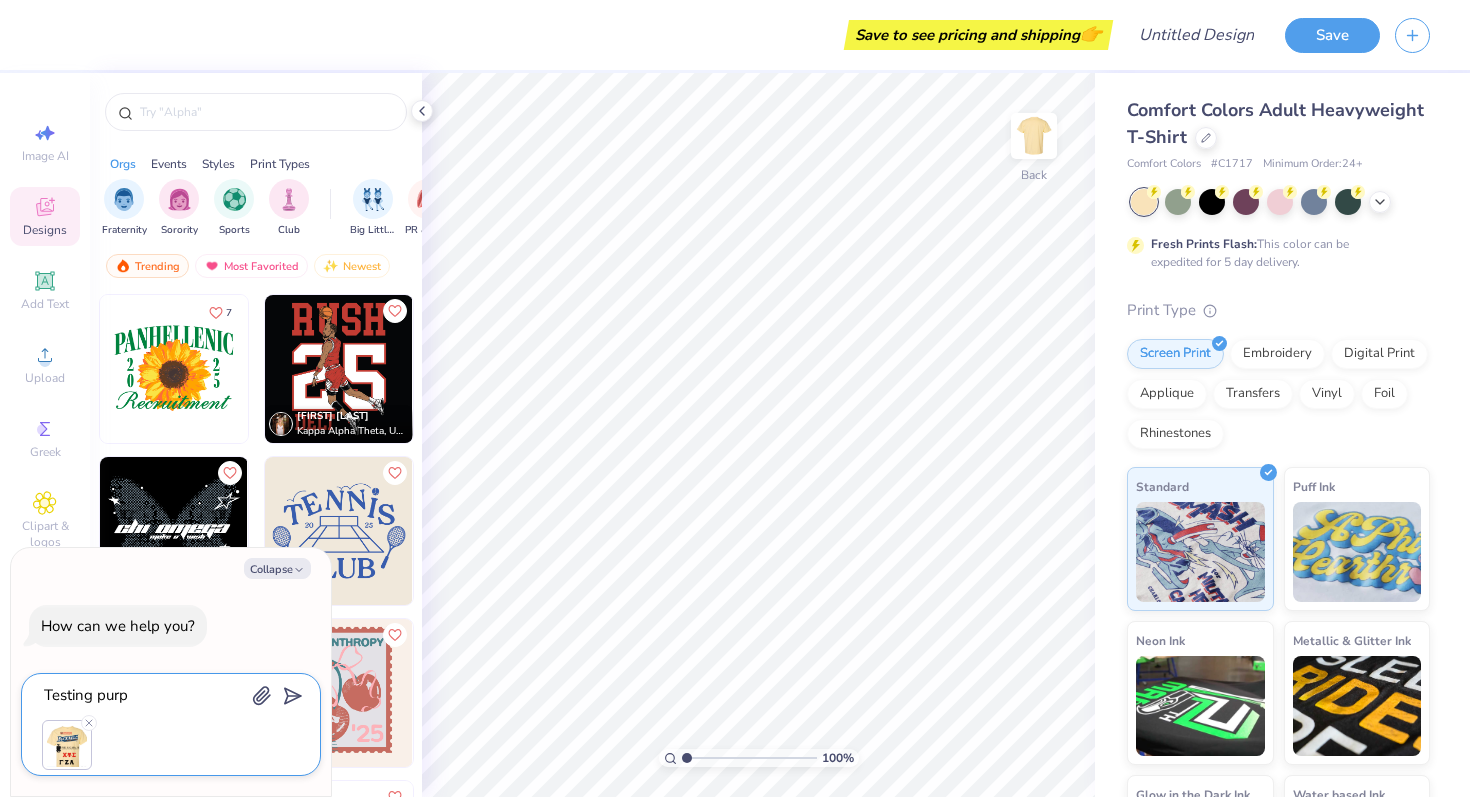type on "Testing purpo" 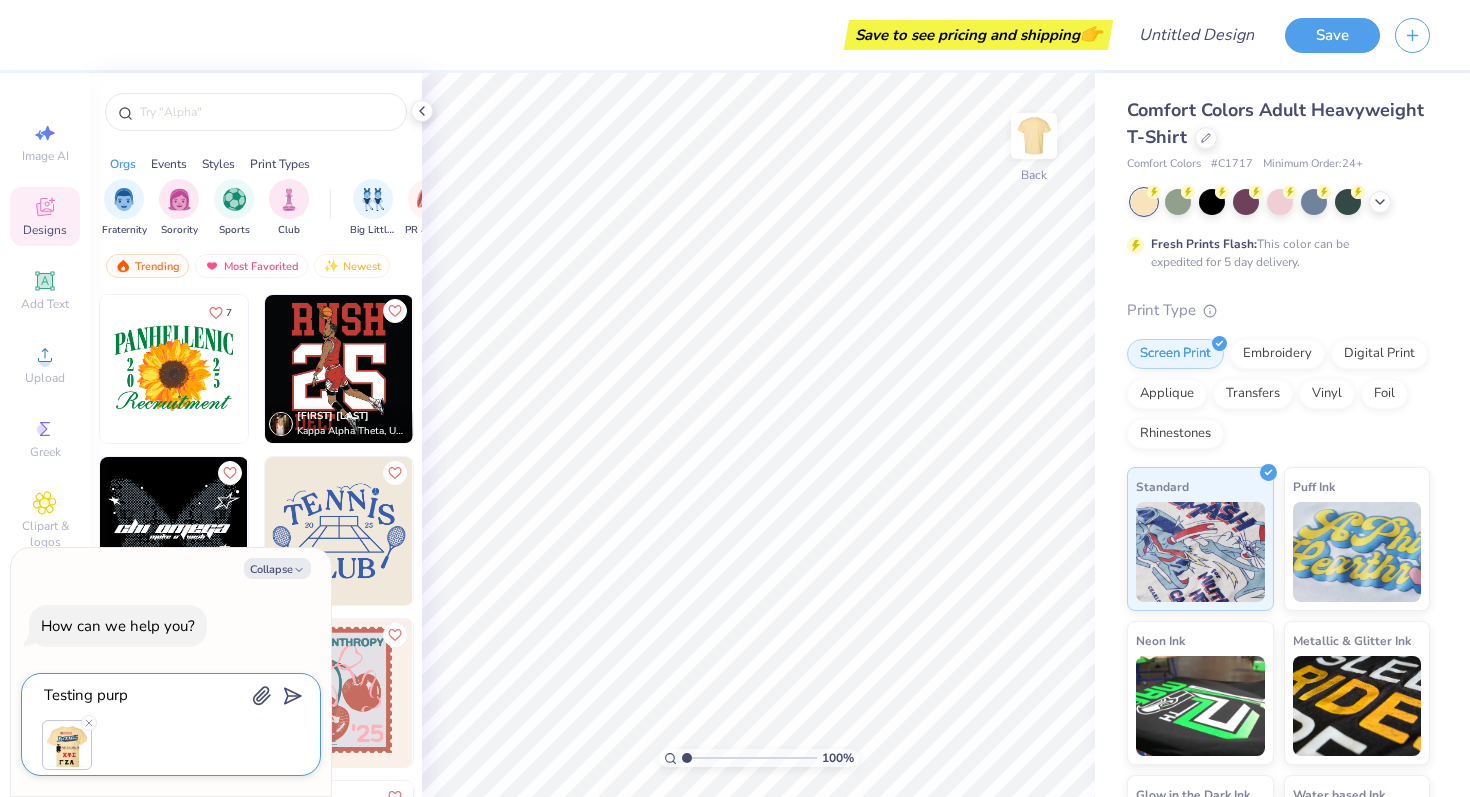 type on "x" 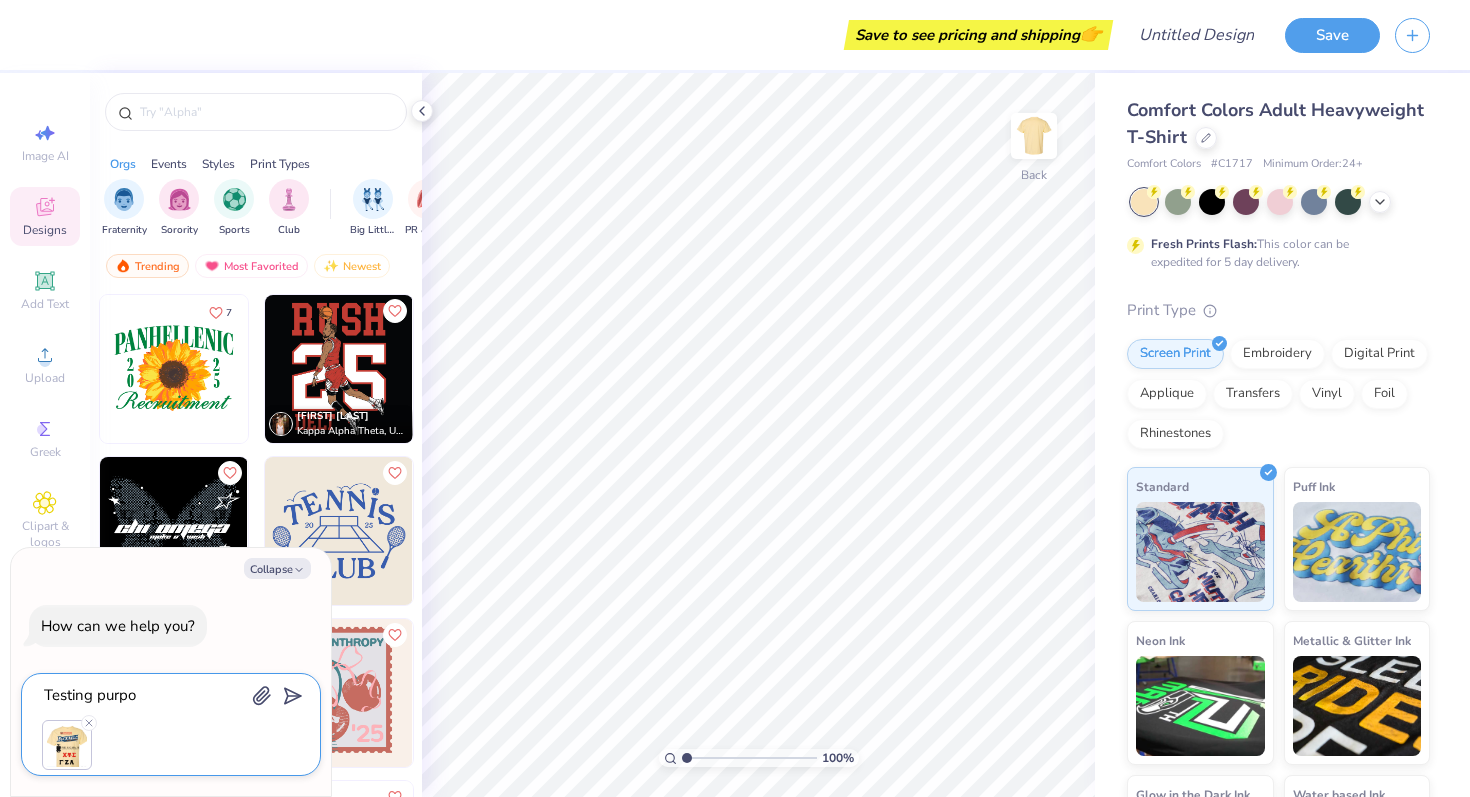type on "Testing purpos" 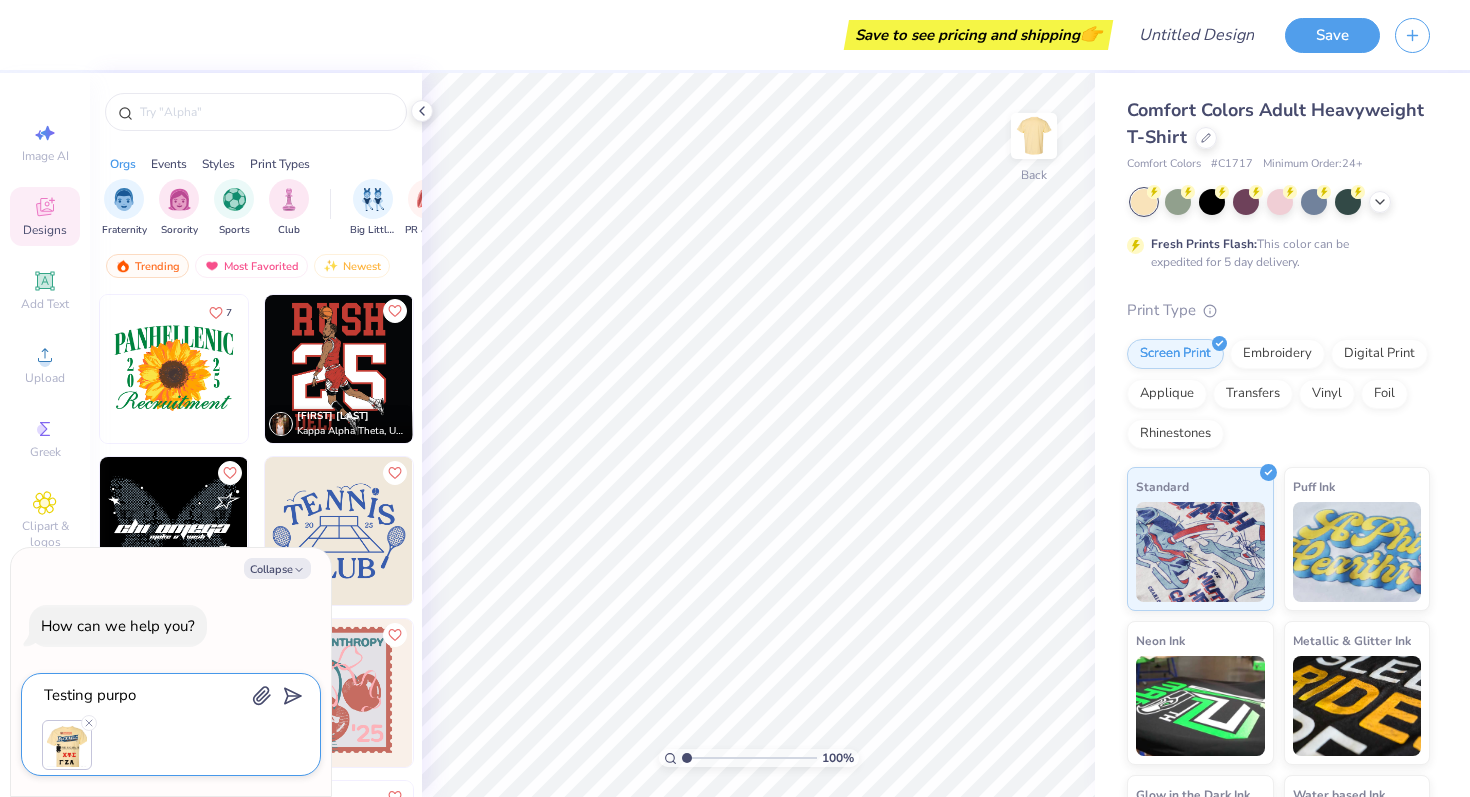type on "x" 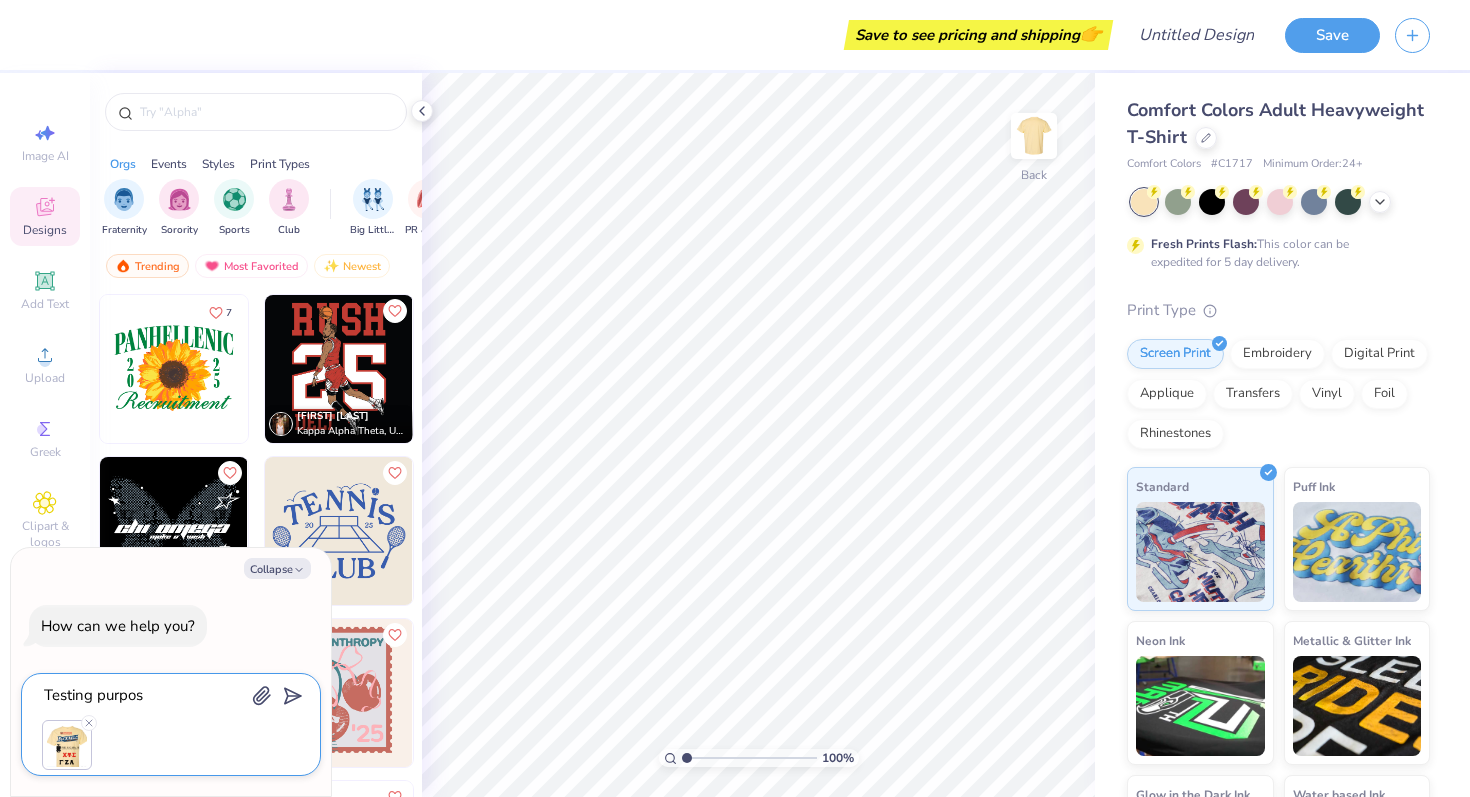 type on "Testing purpose" 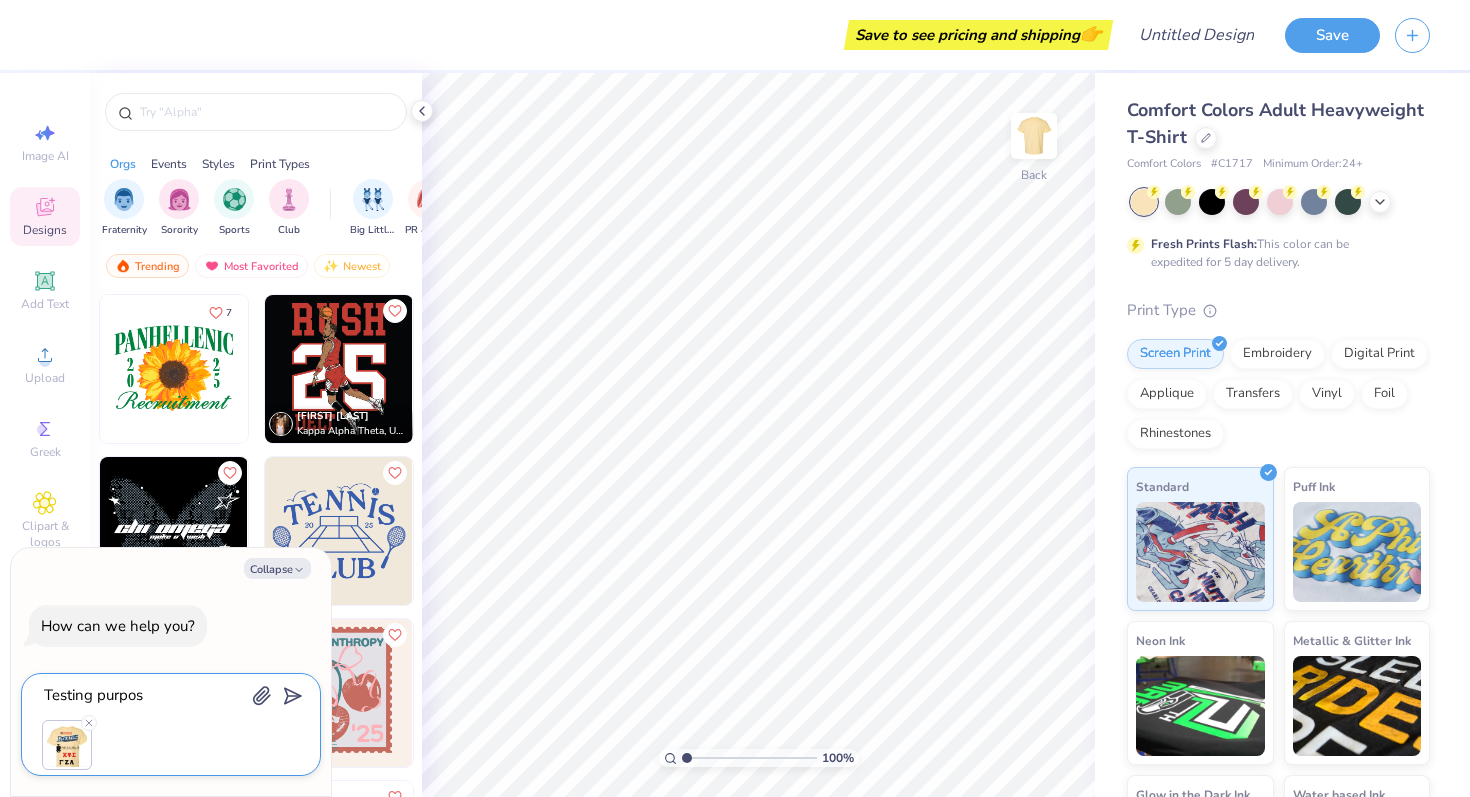 type on "x" 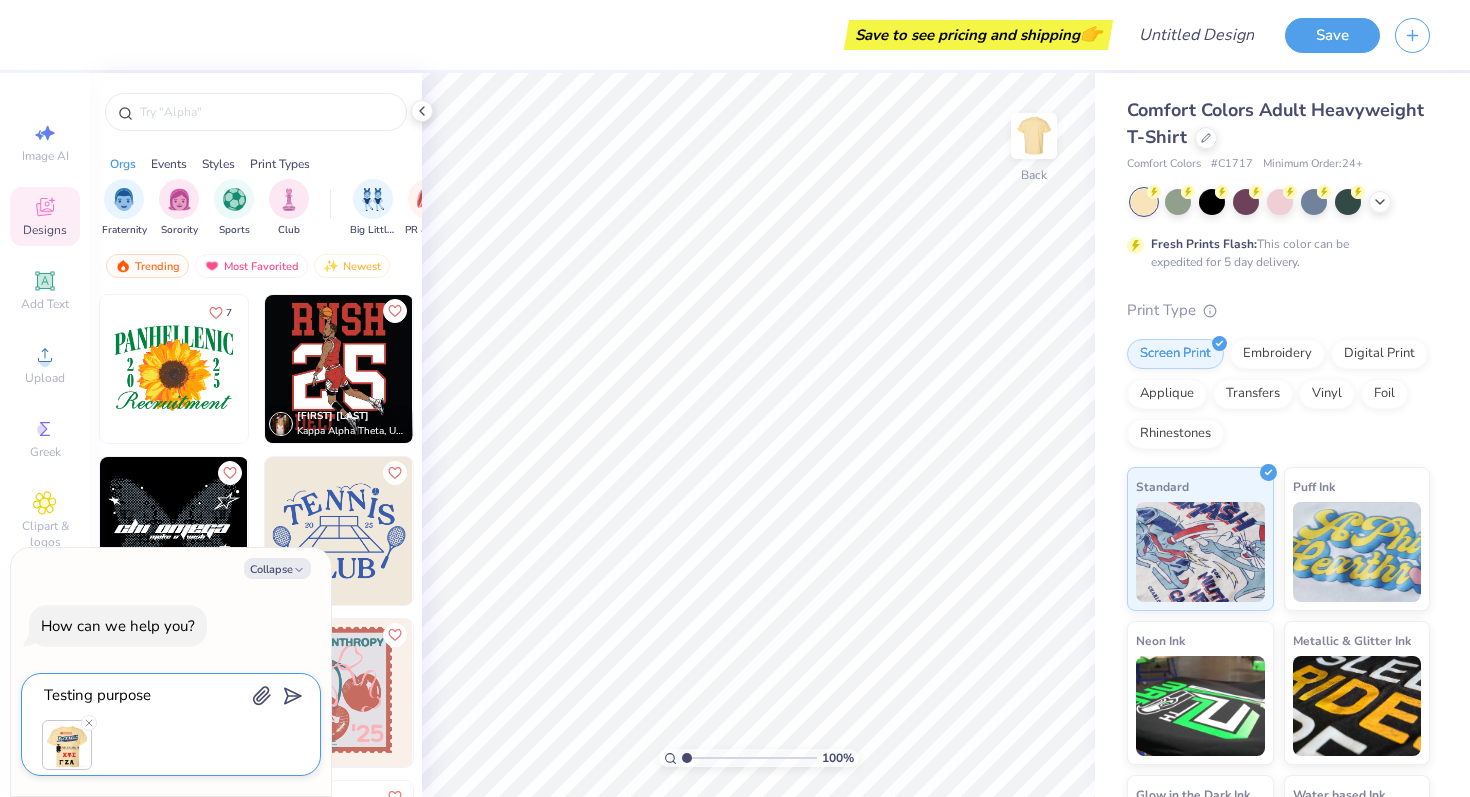 type on "Testing purpose" 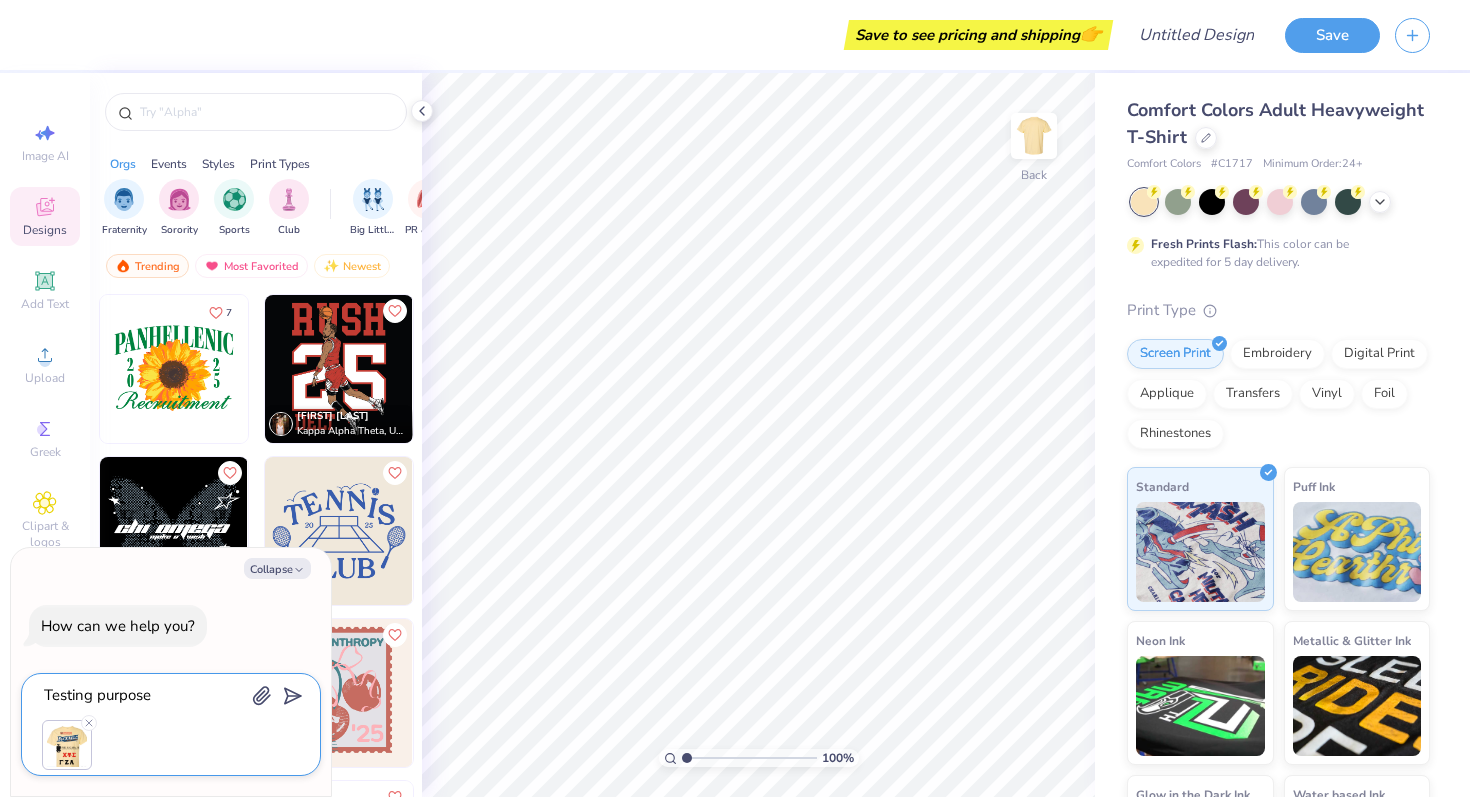type on "x" 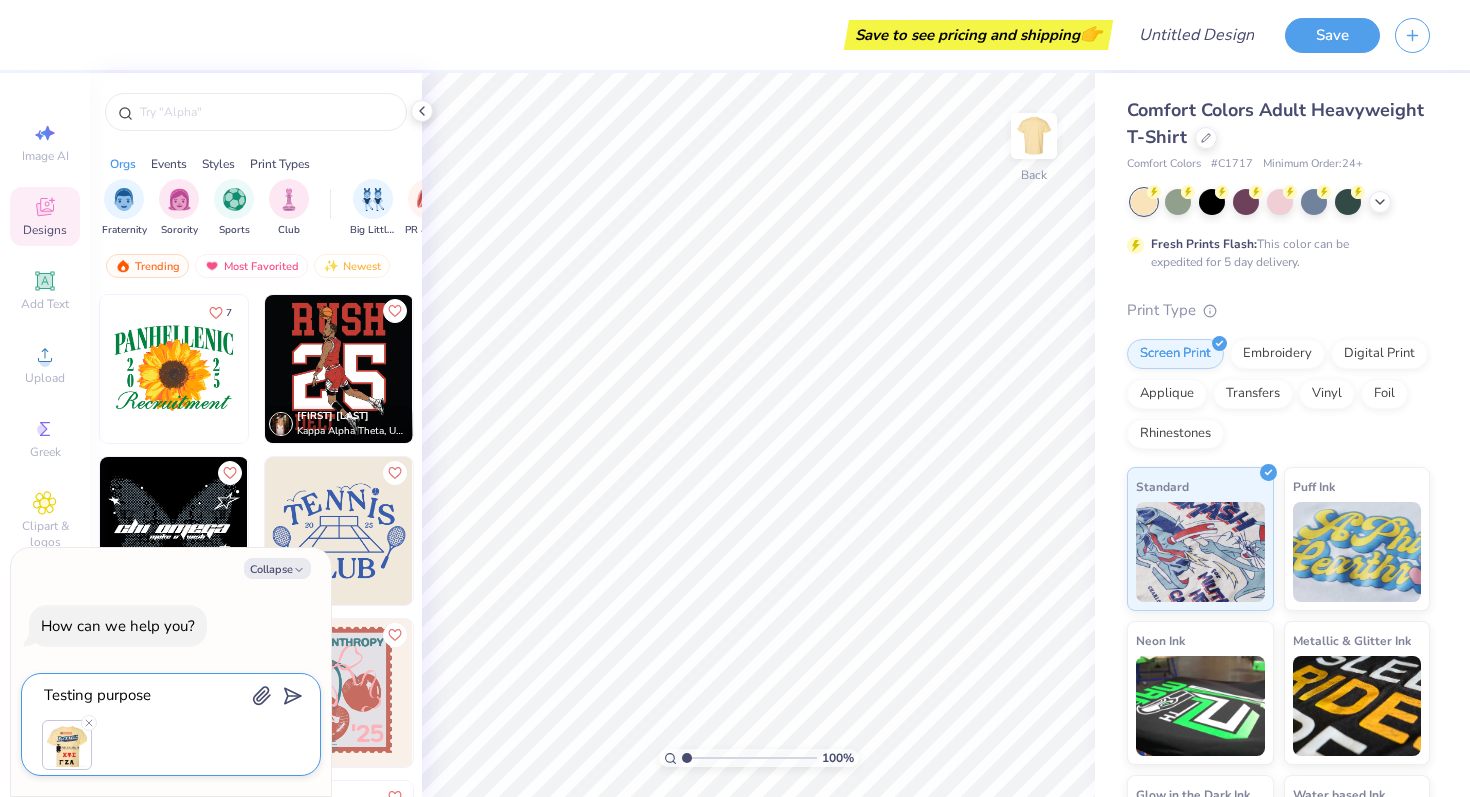 type on "Testing purpose d" 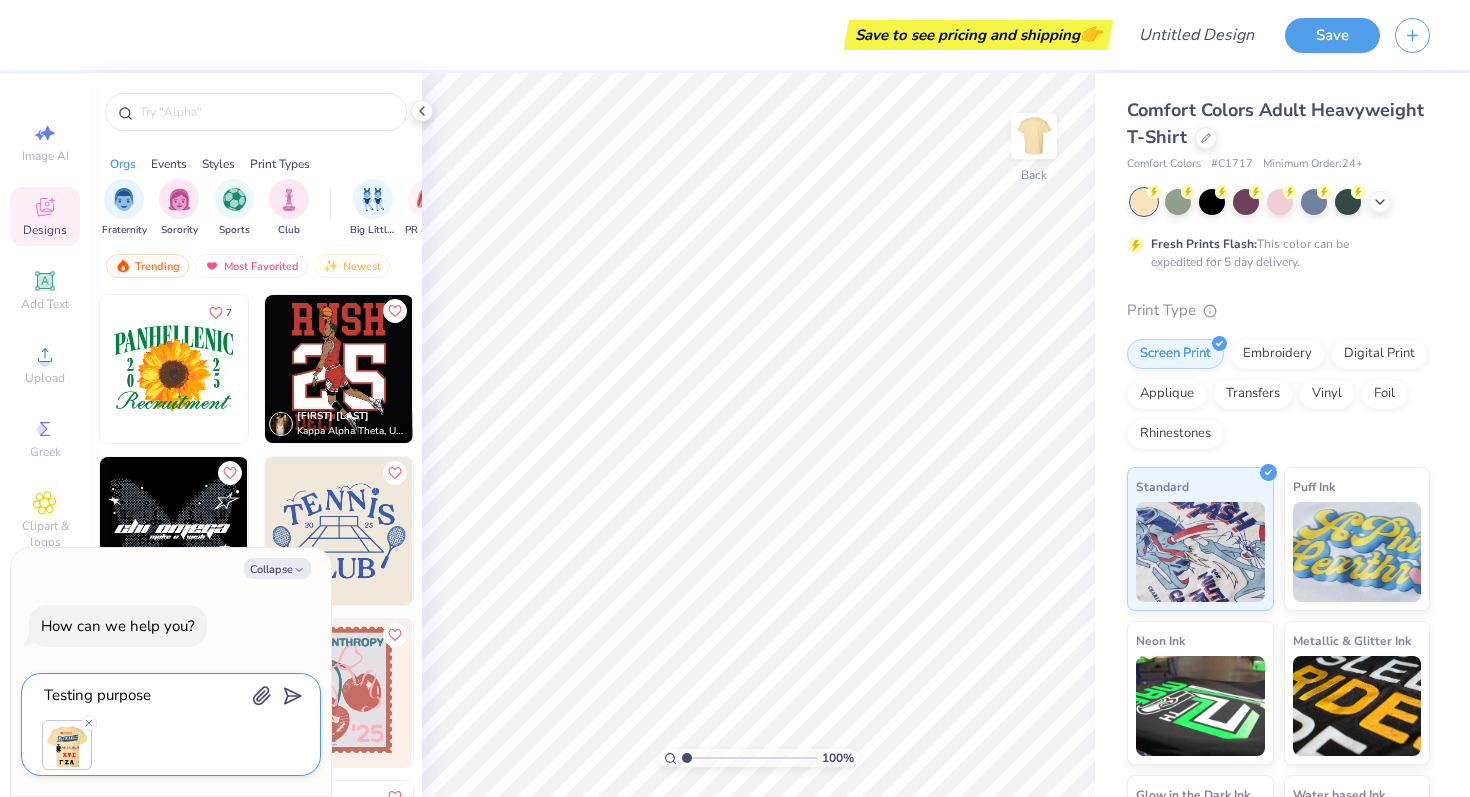 type on "x" 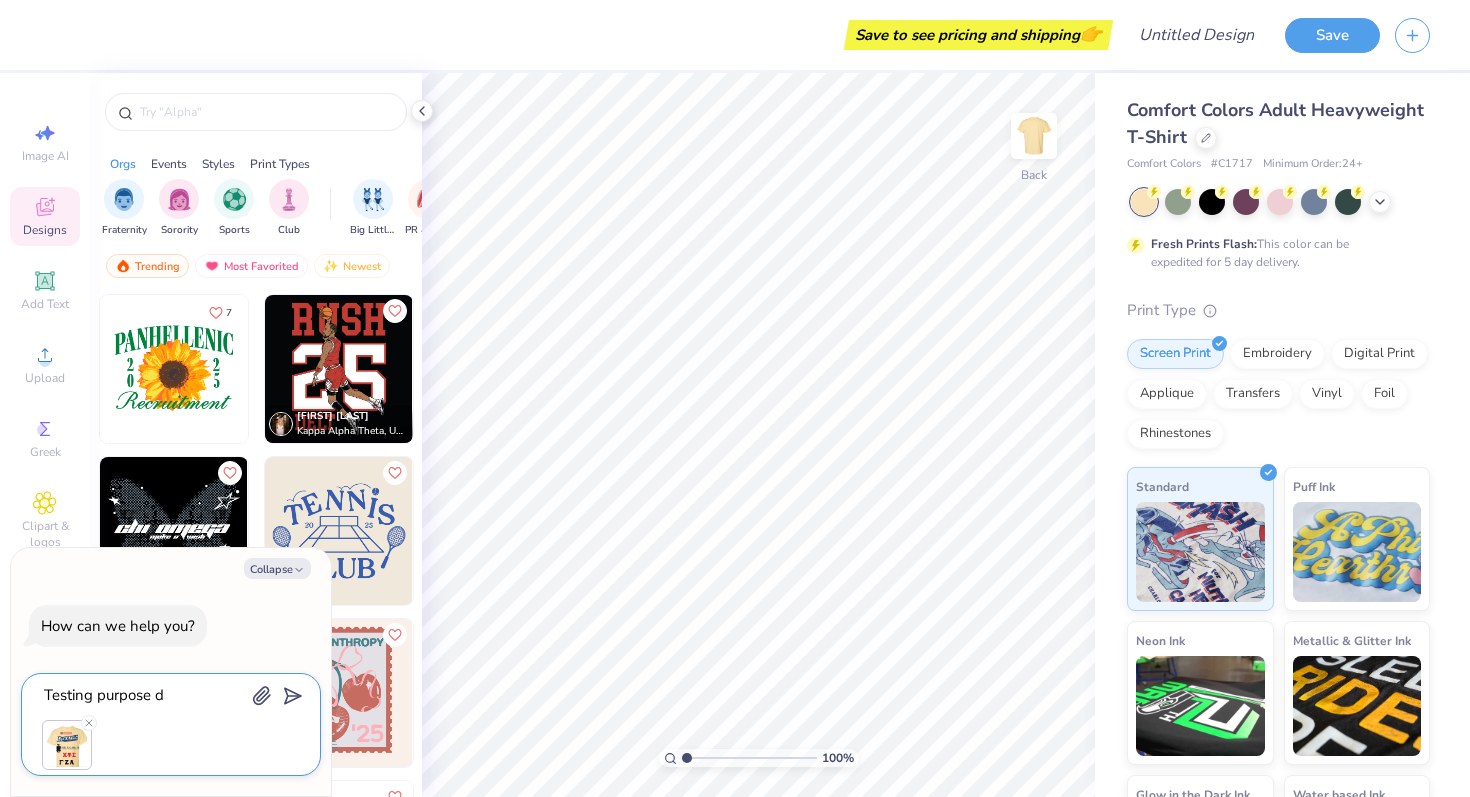 type on "Testing purpose do" 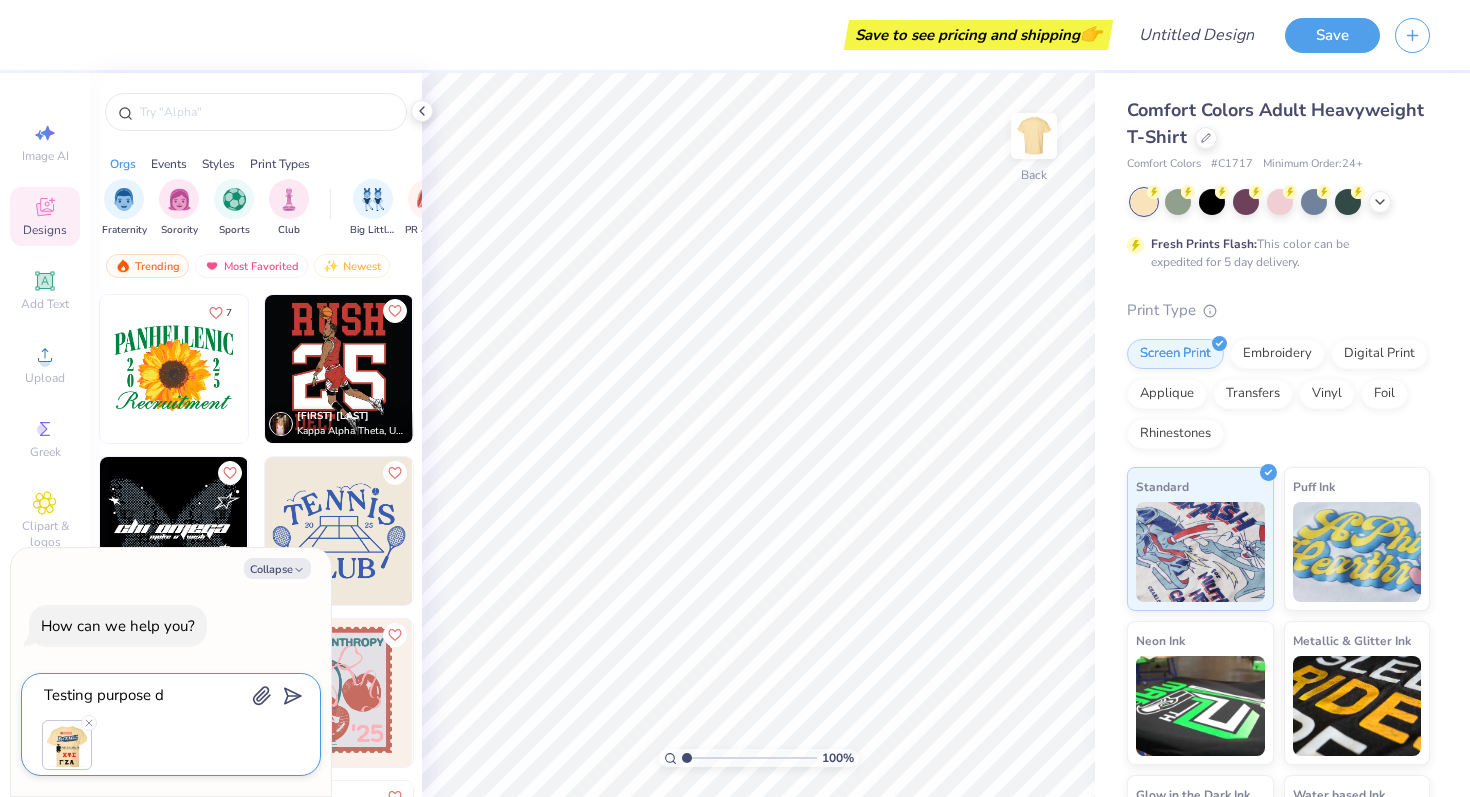 type on "x" 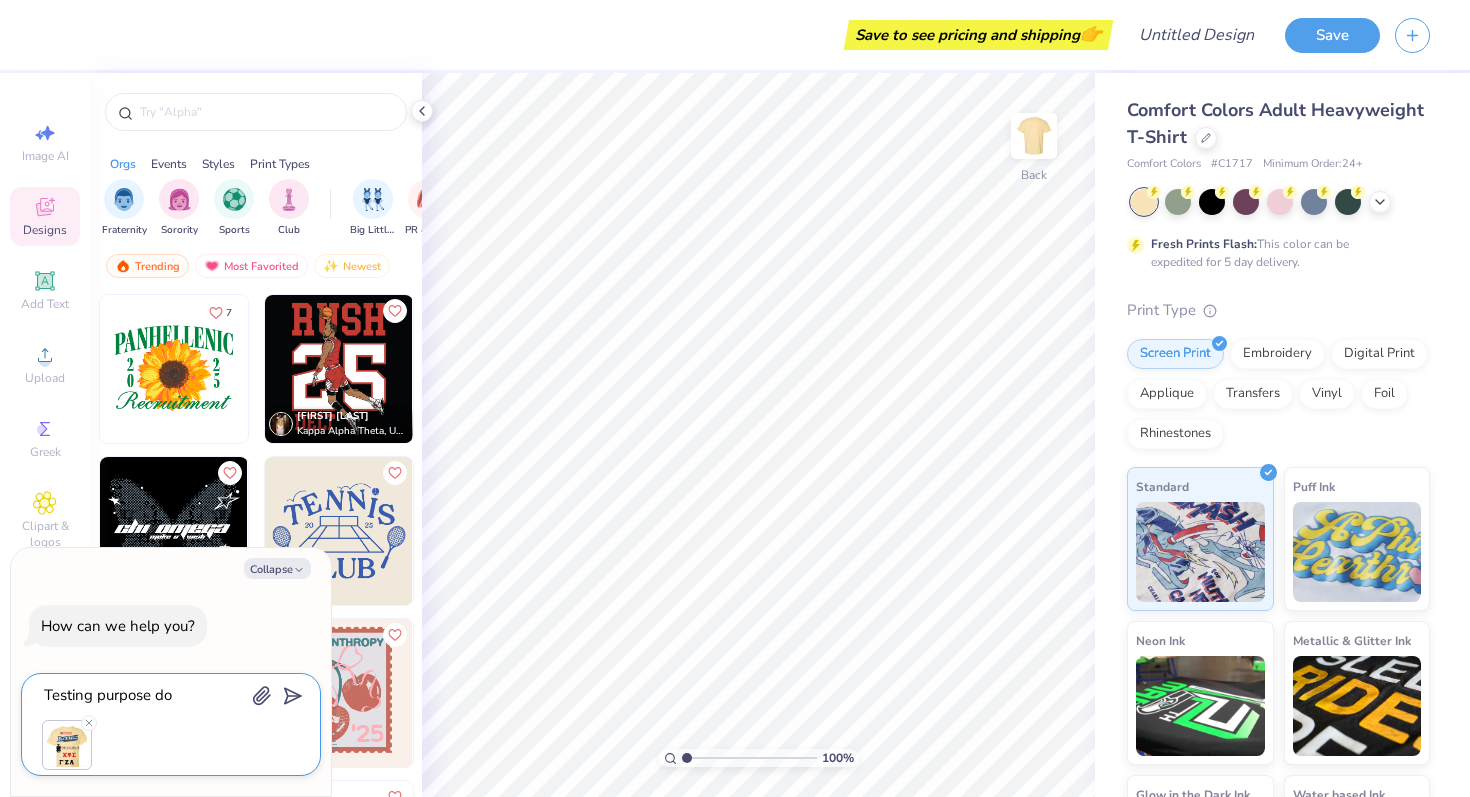 type on "Testing purpose don" 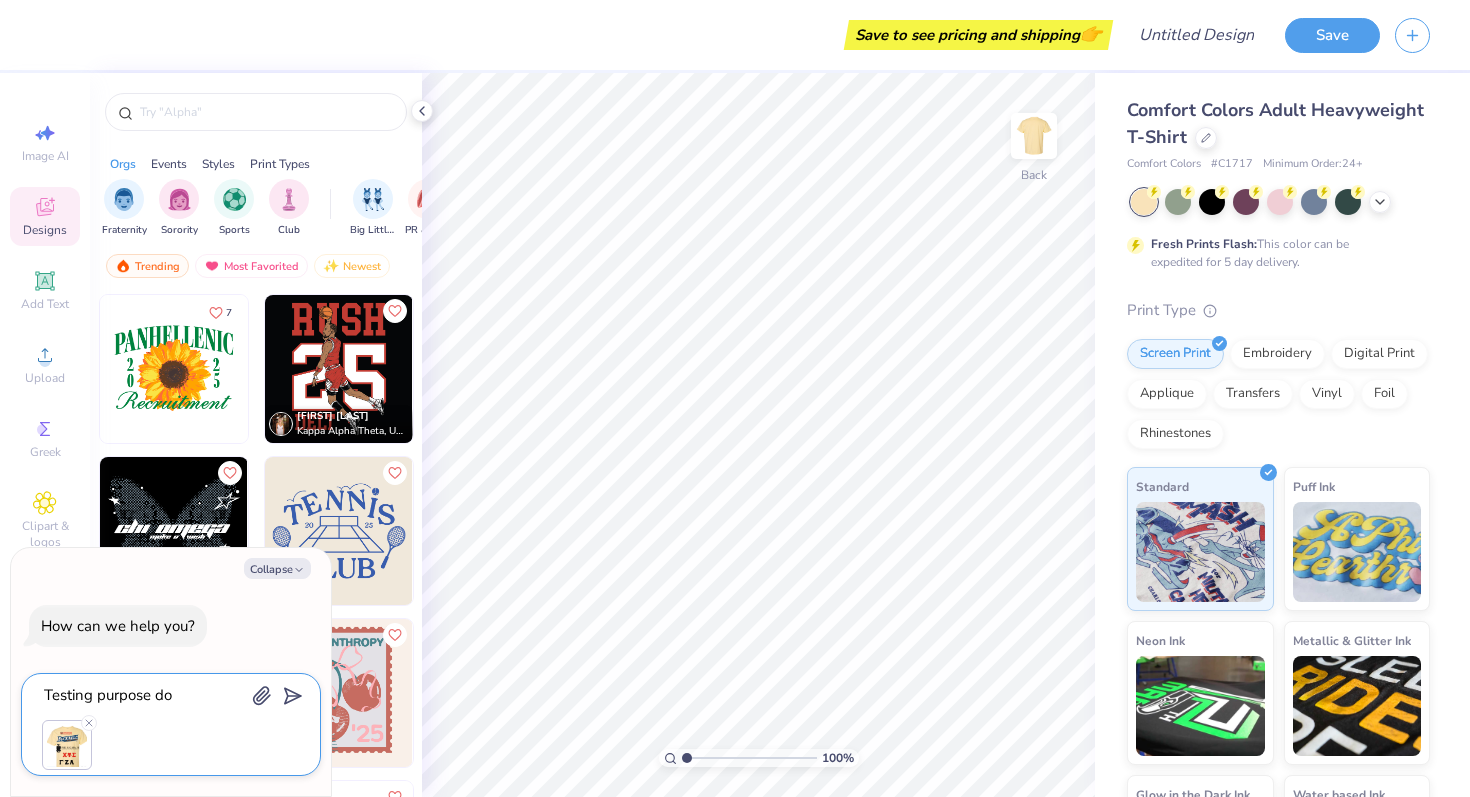 type on "x" 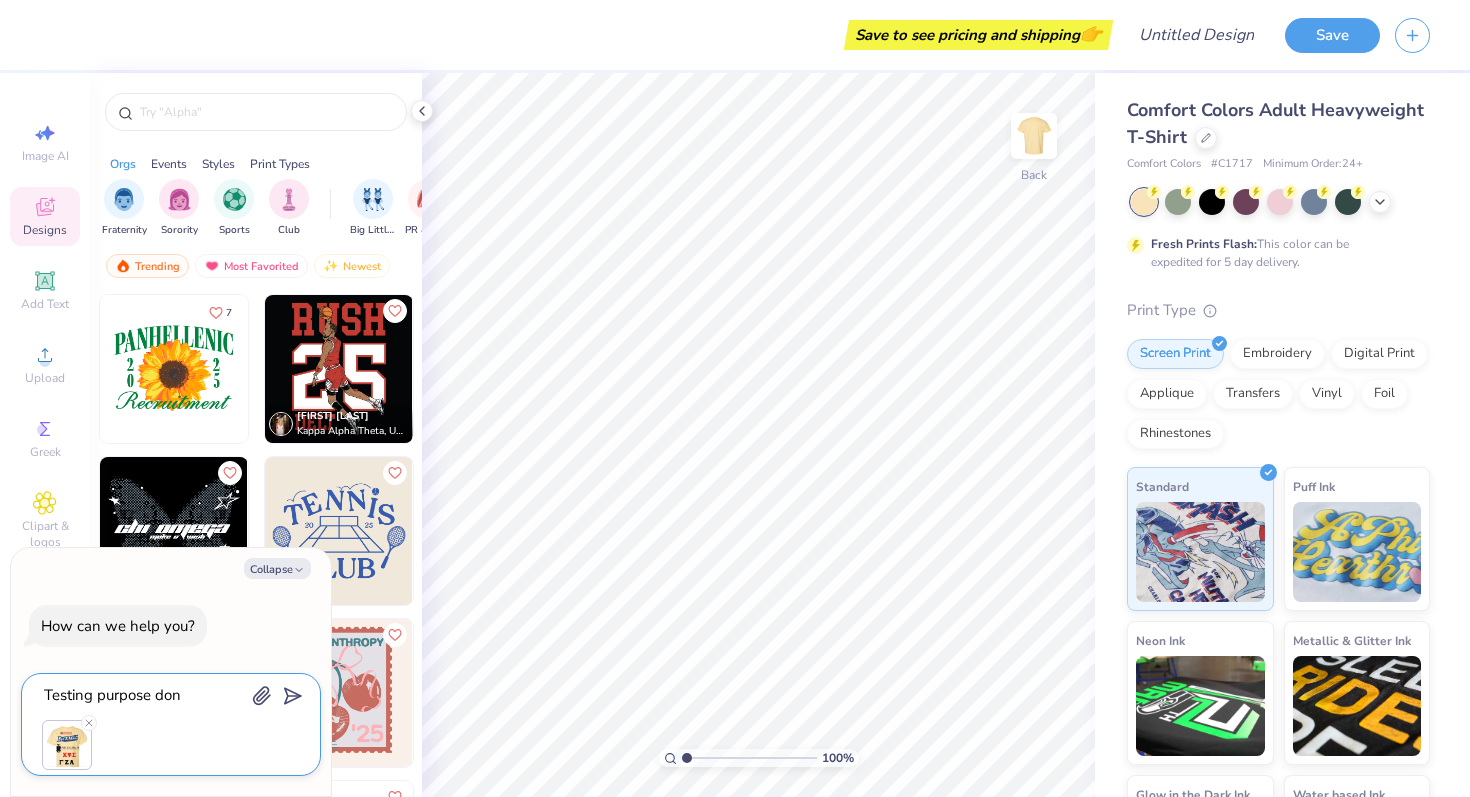 type on "Testing purpose dont" 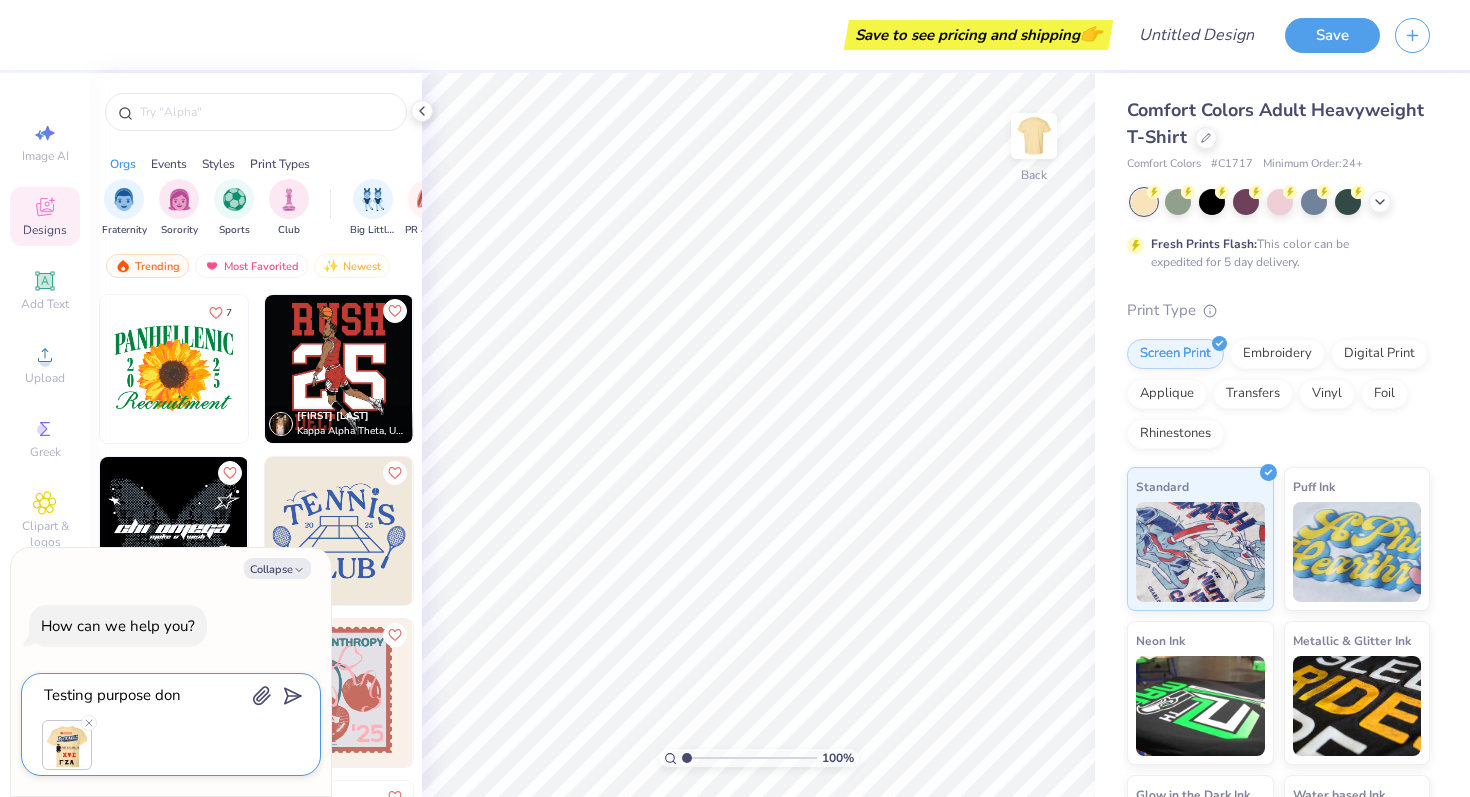 type on "x" 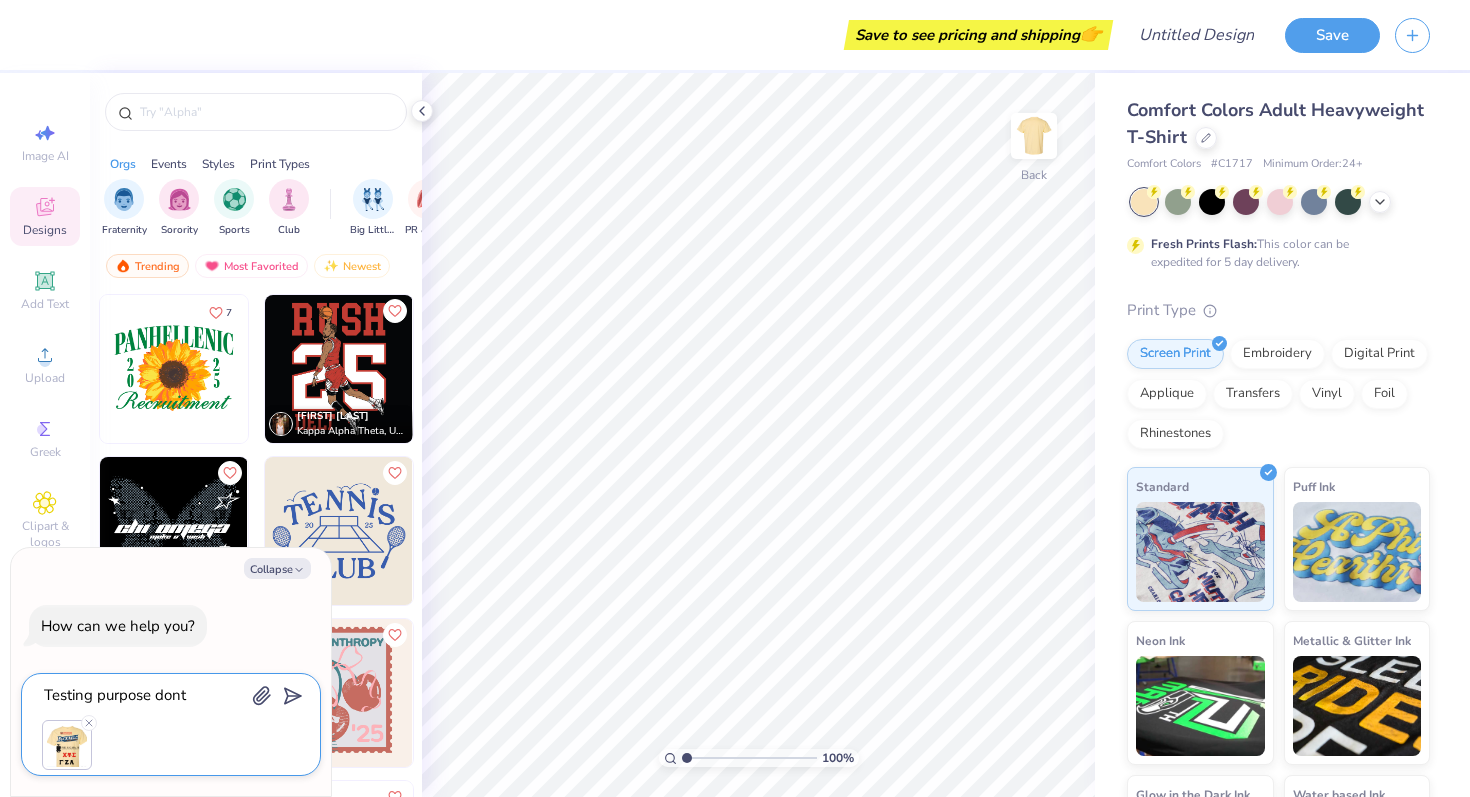 type on "Testing purpose dont" 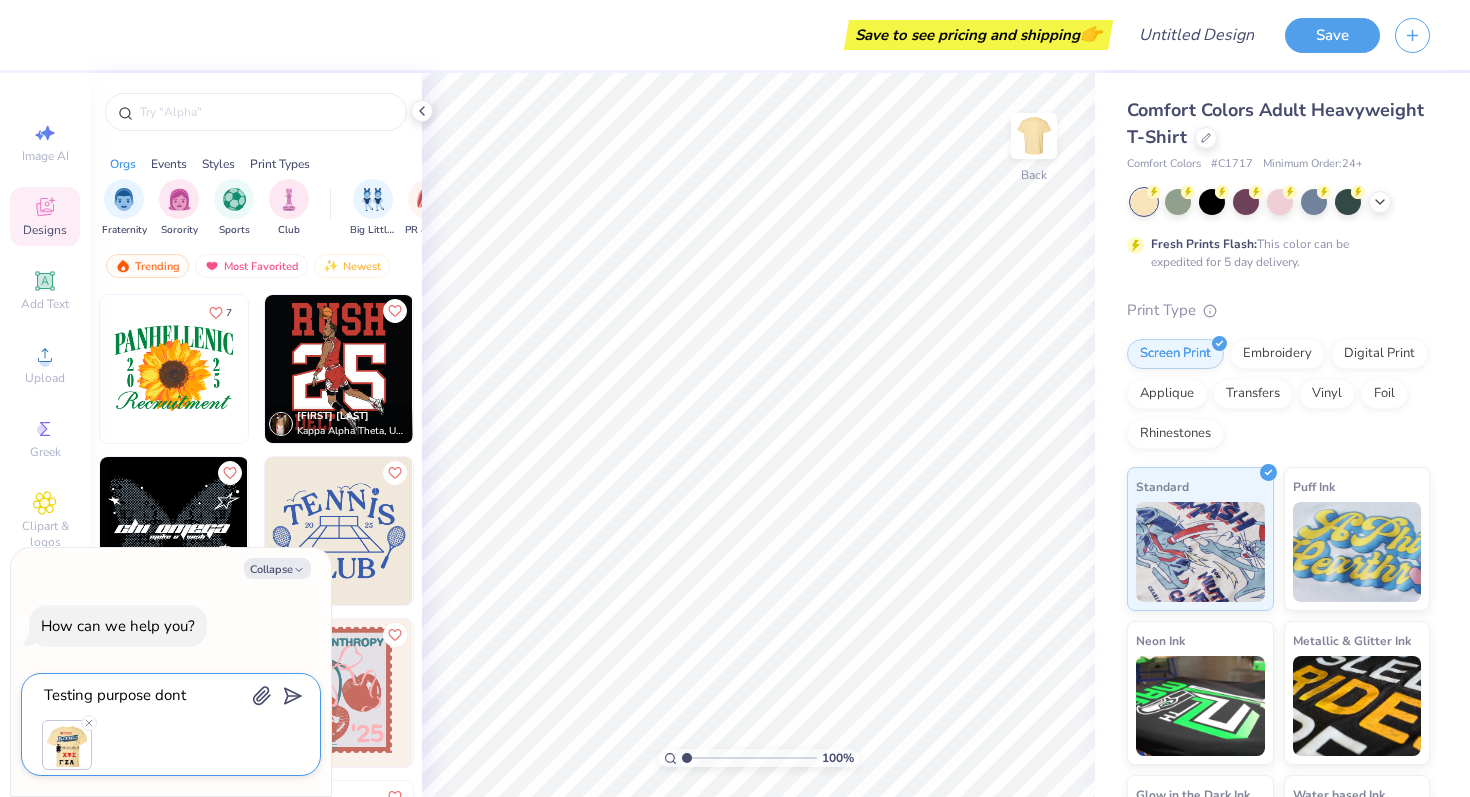 type on "x" 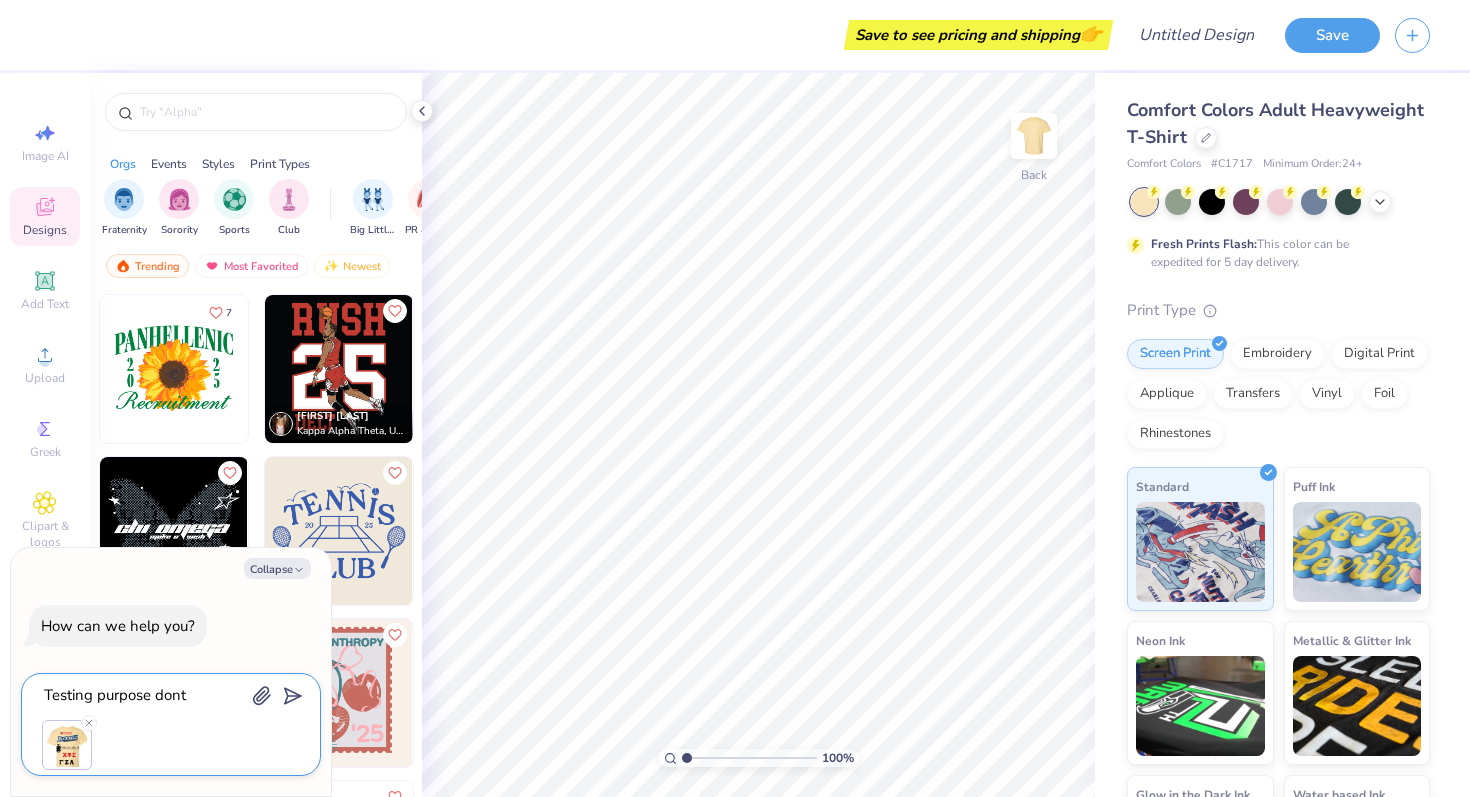 type on "Testing purpose dont" 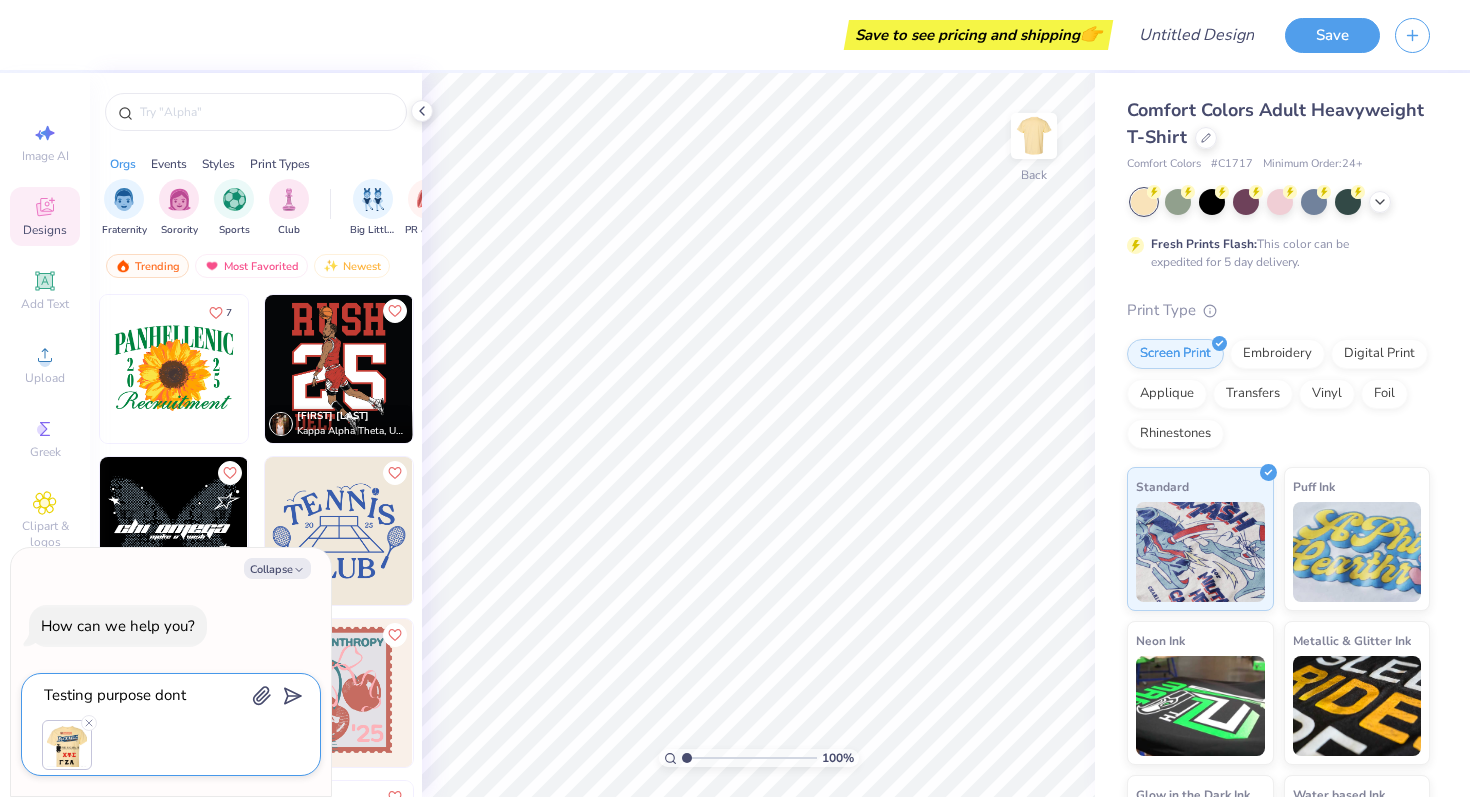 type on "x" 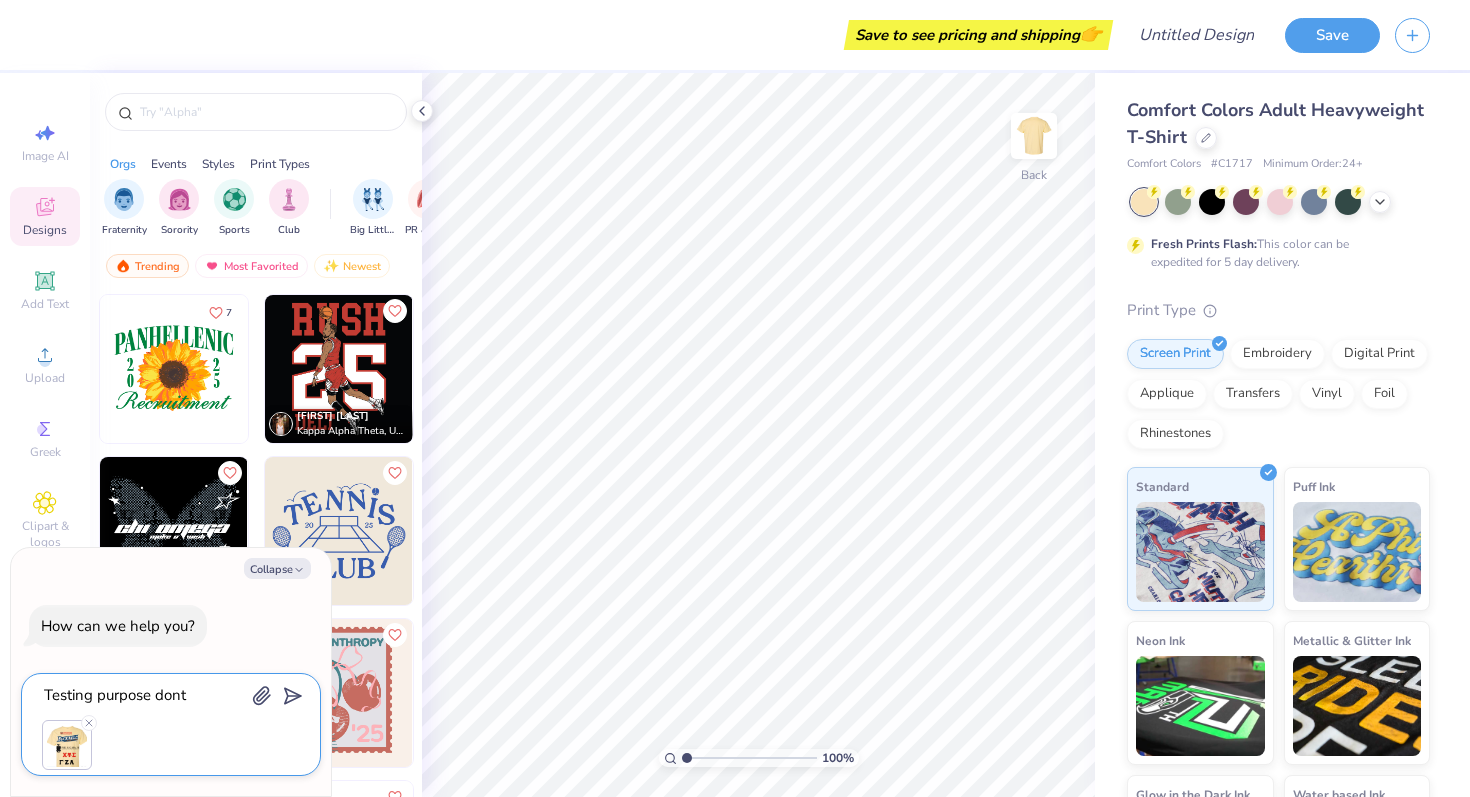 type on "Testing purpose don" 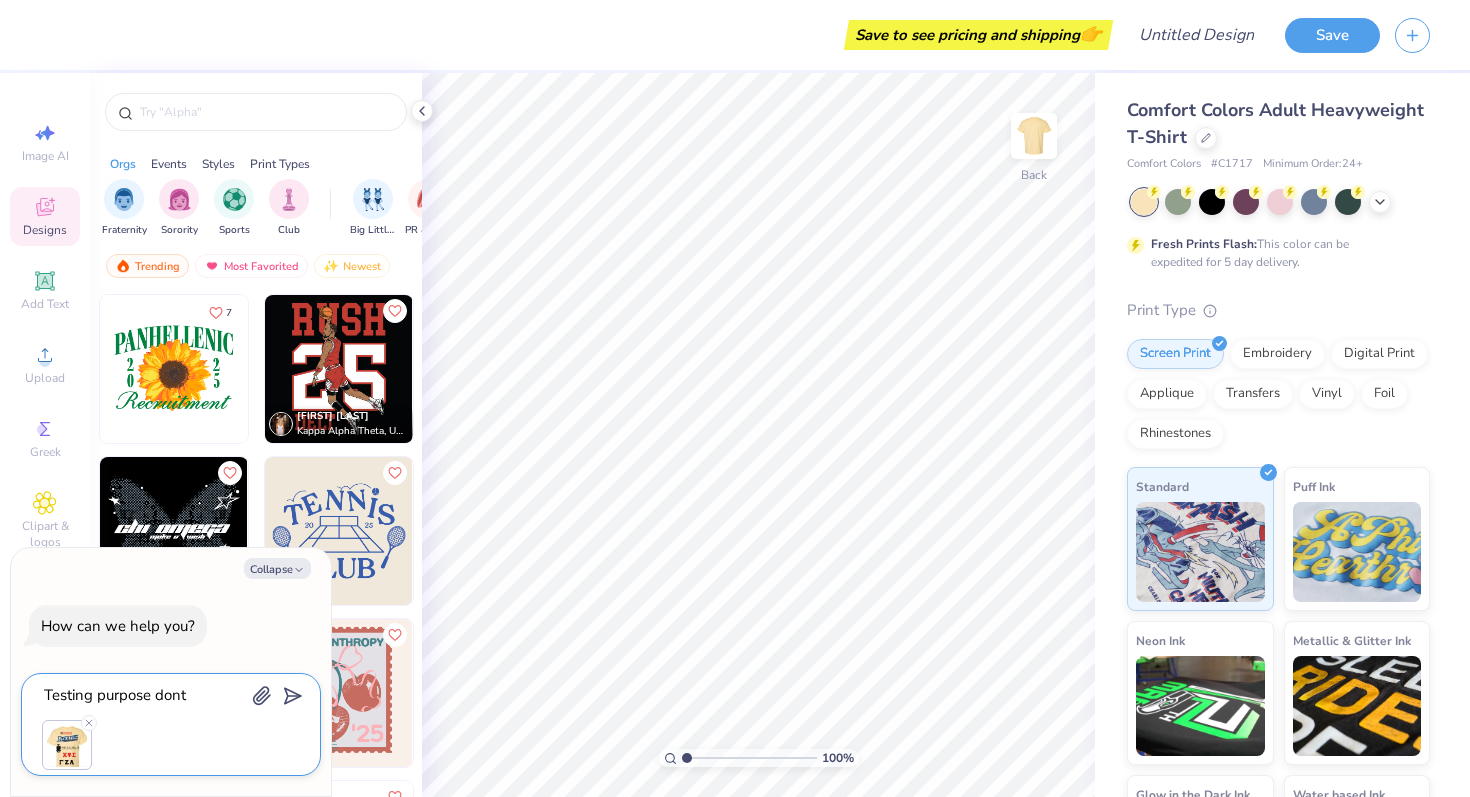 type on "x" 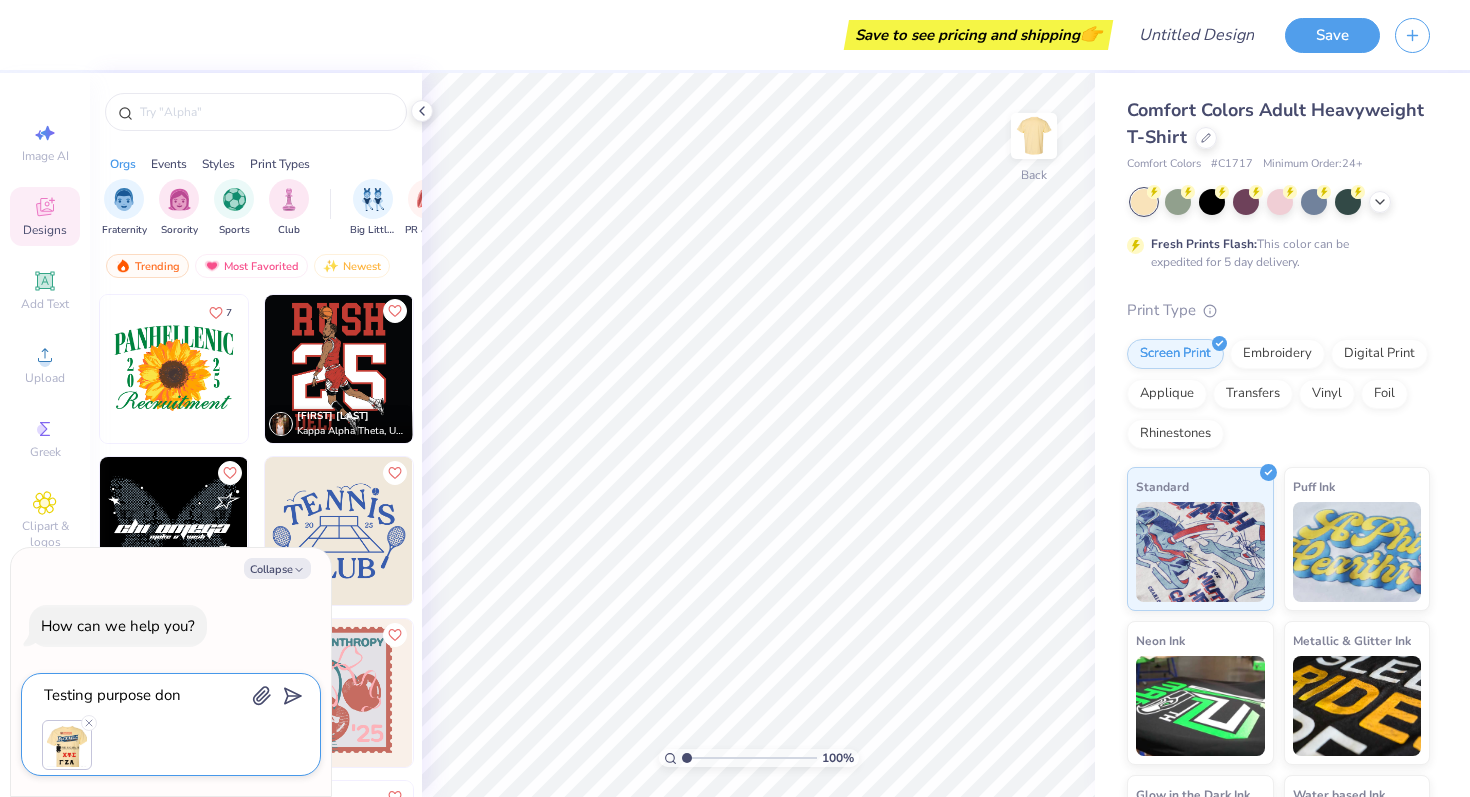 type on "Testing purpose do" 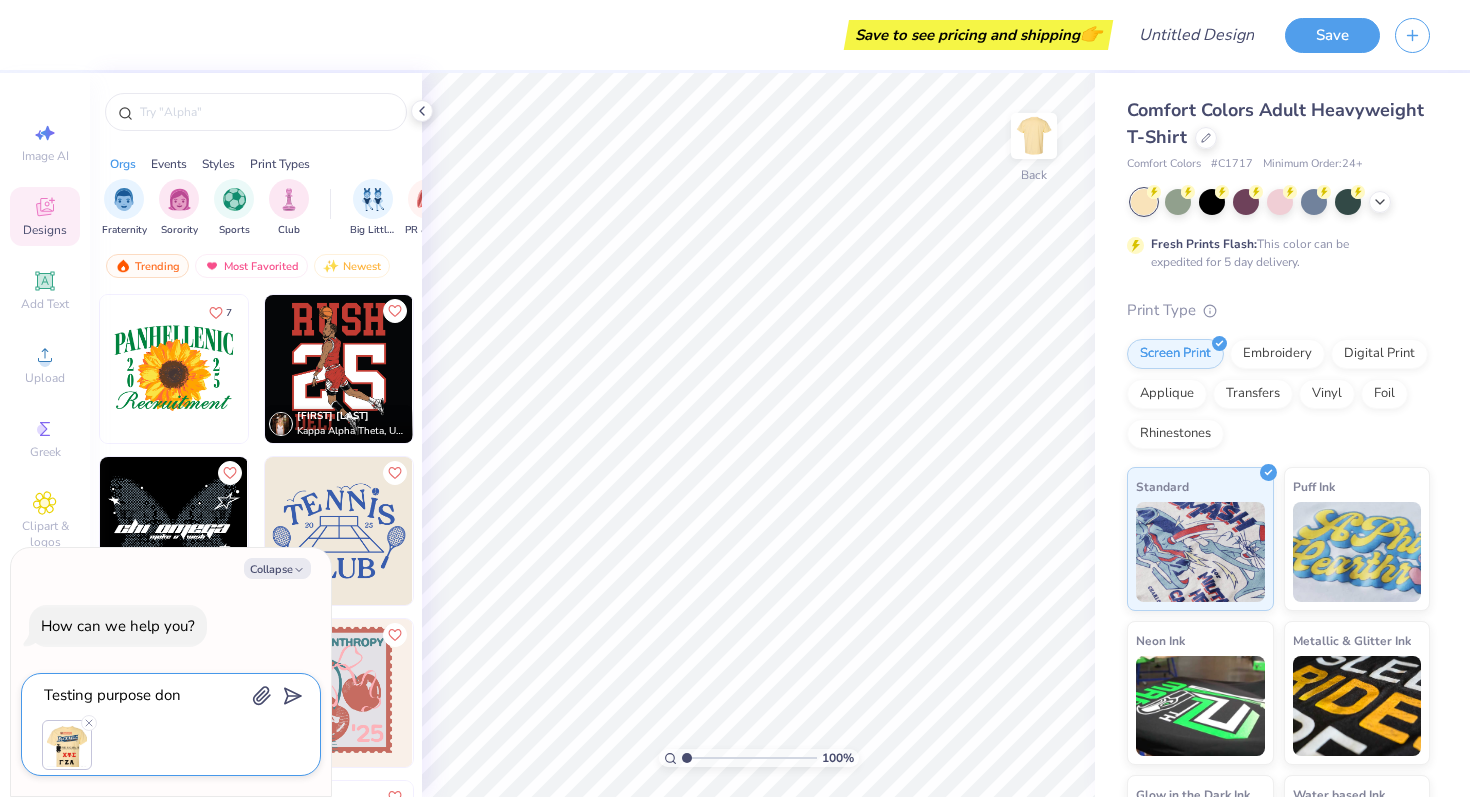 type on "x" 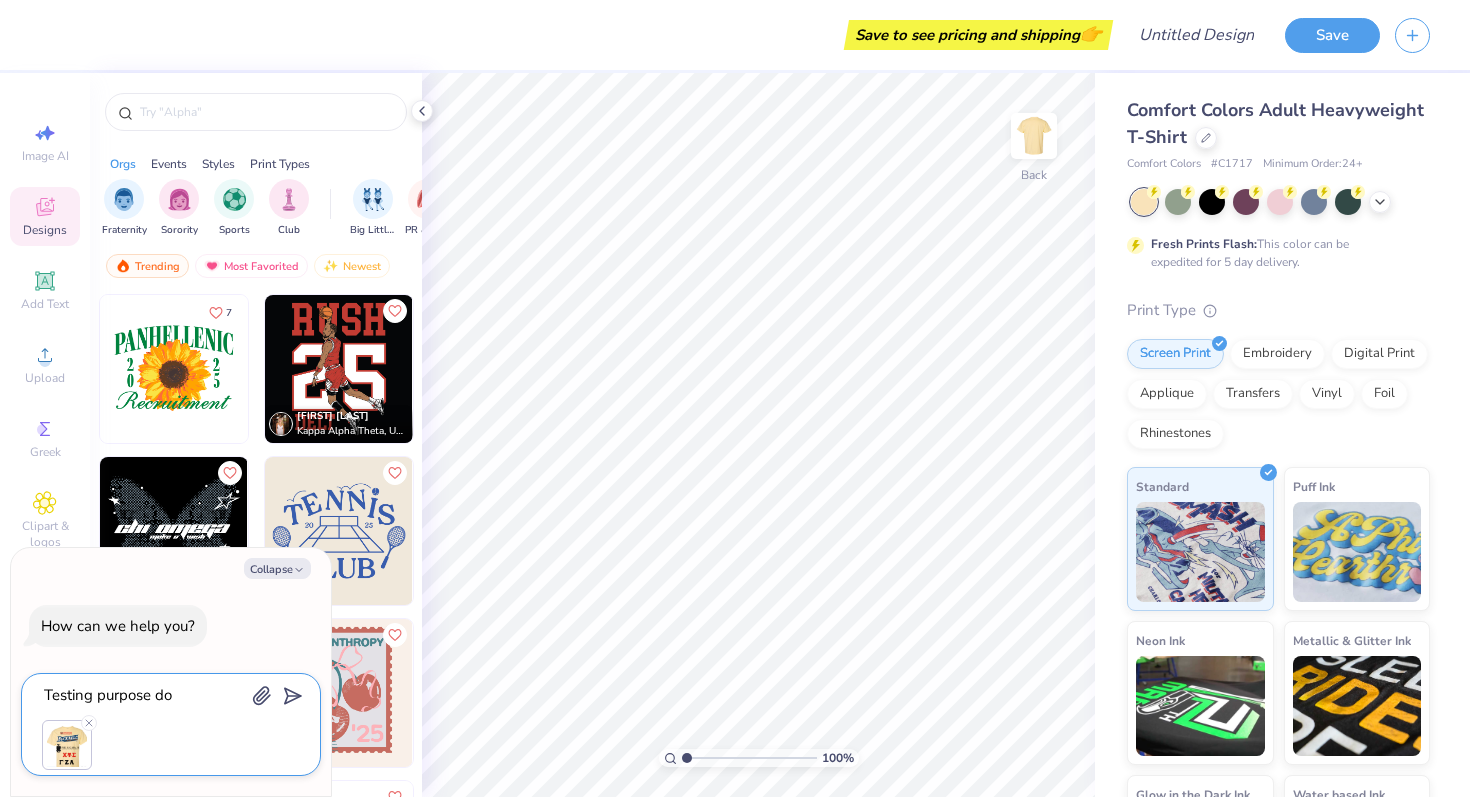 type on "Testing purpose d" 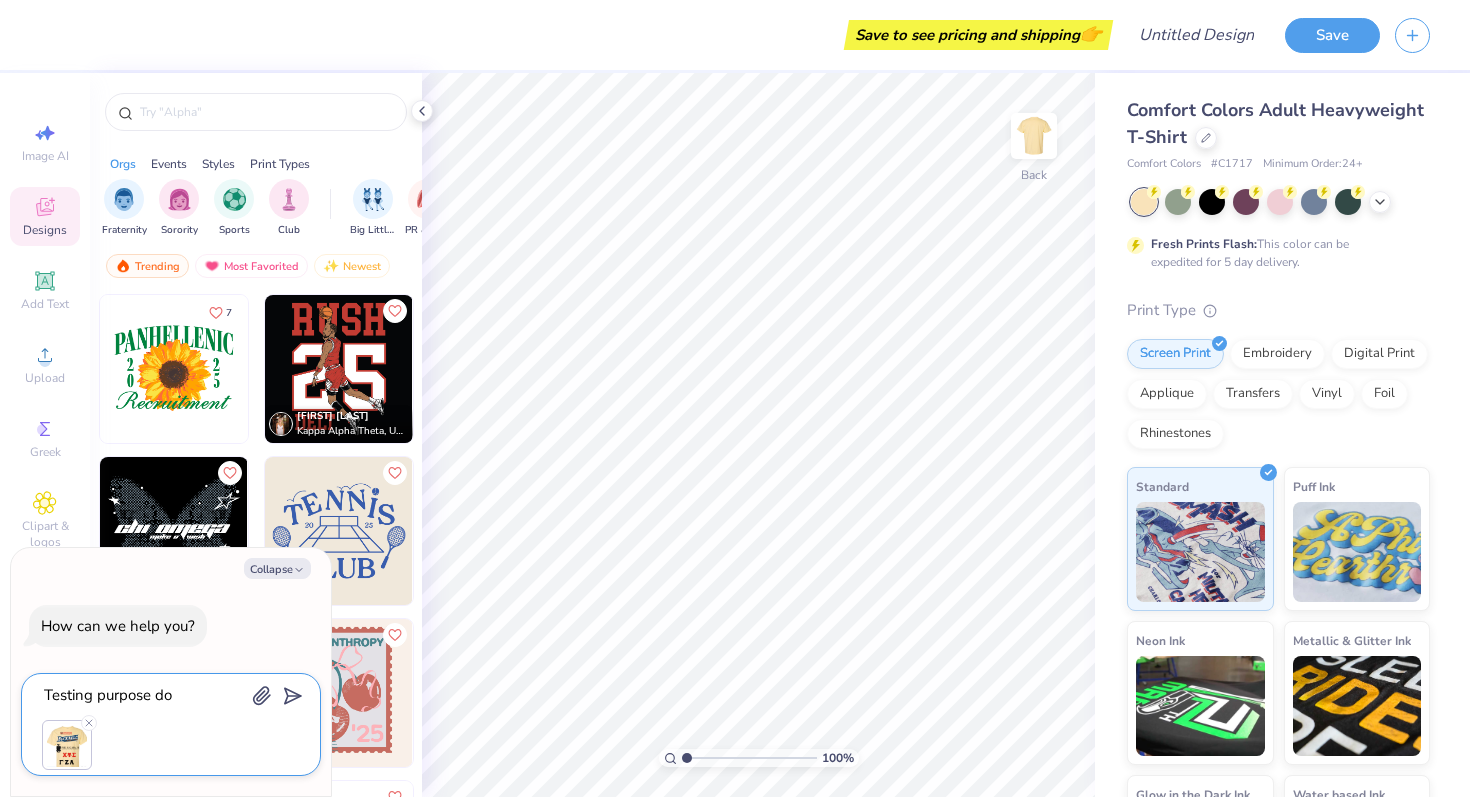 type on "x" 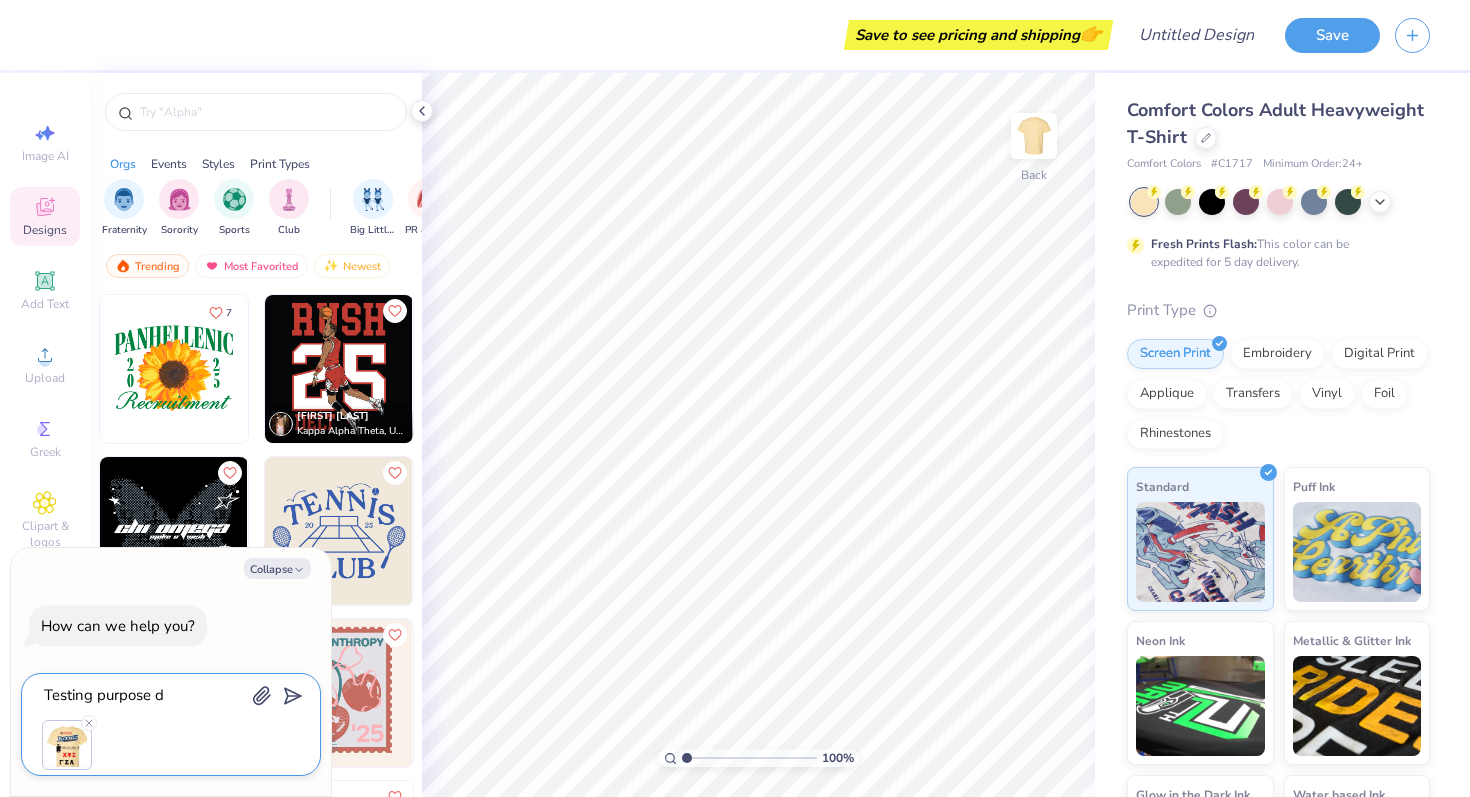 type on "Testing purpose" 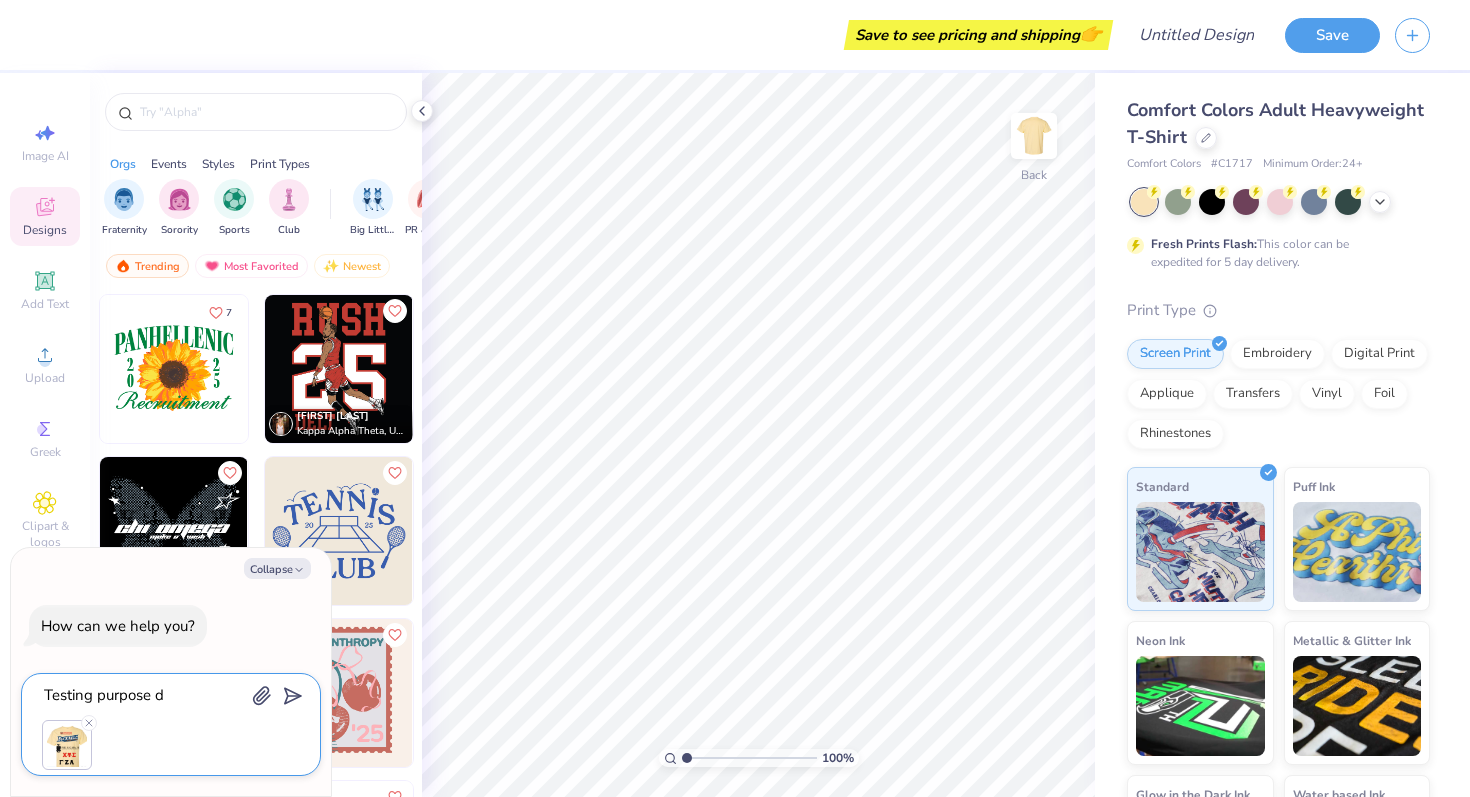type on "x" 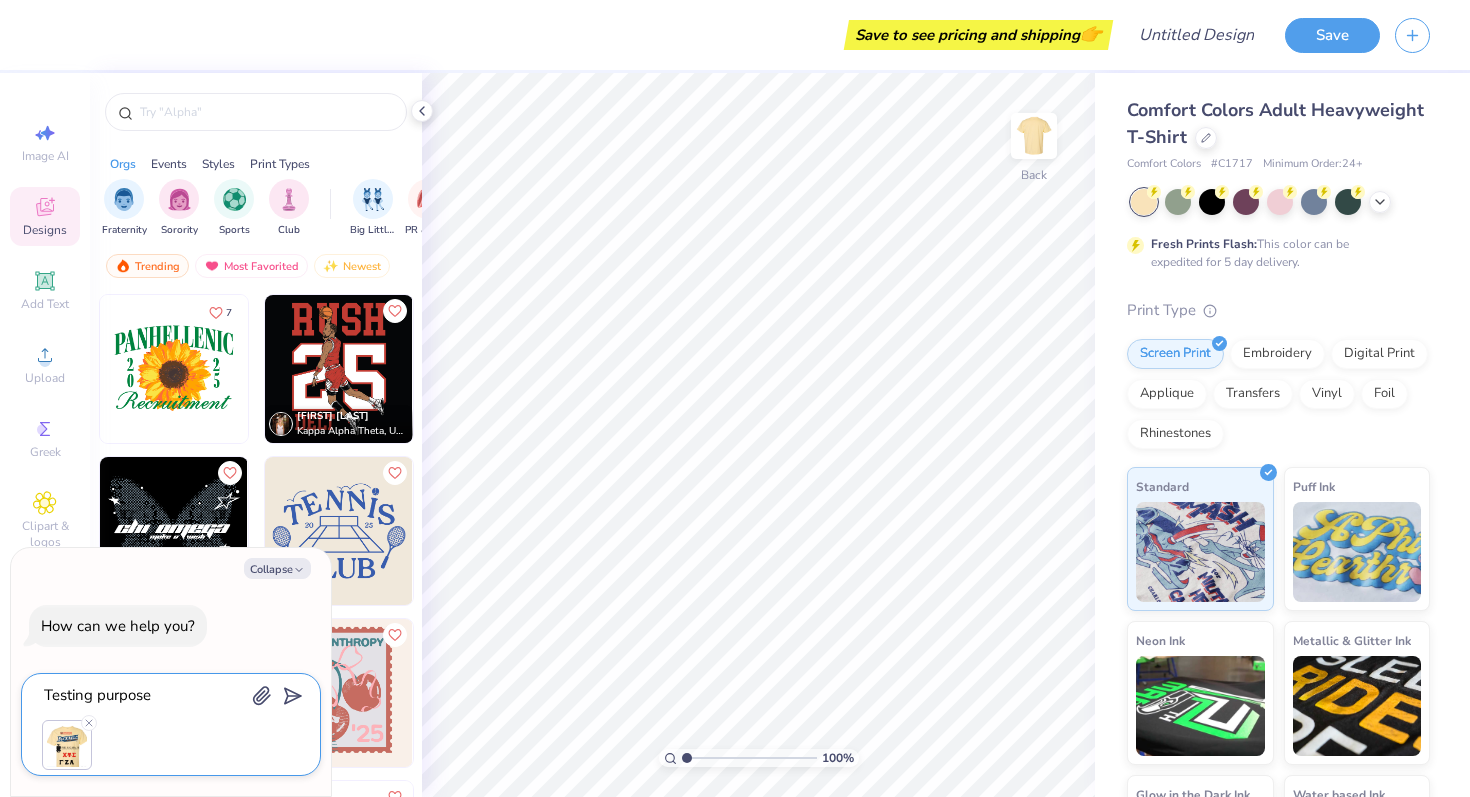 type on "Testing purpose" 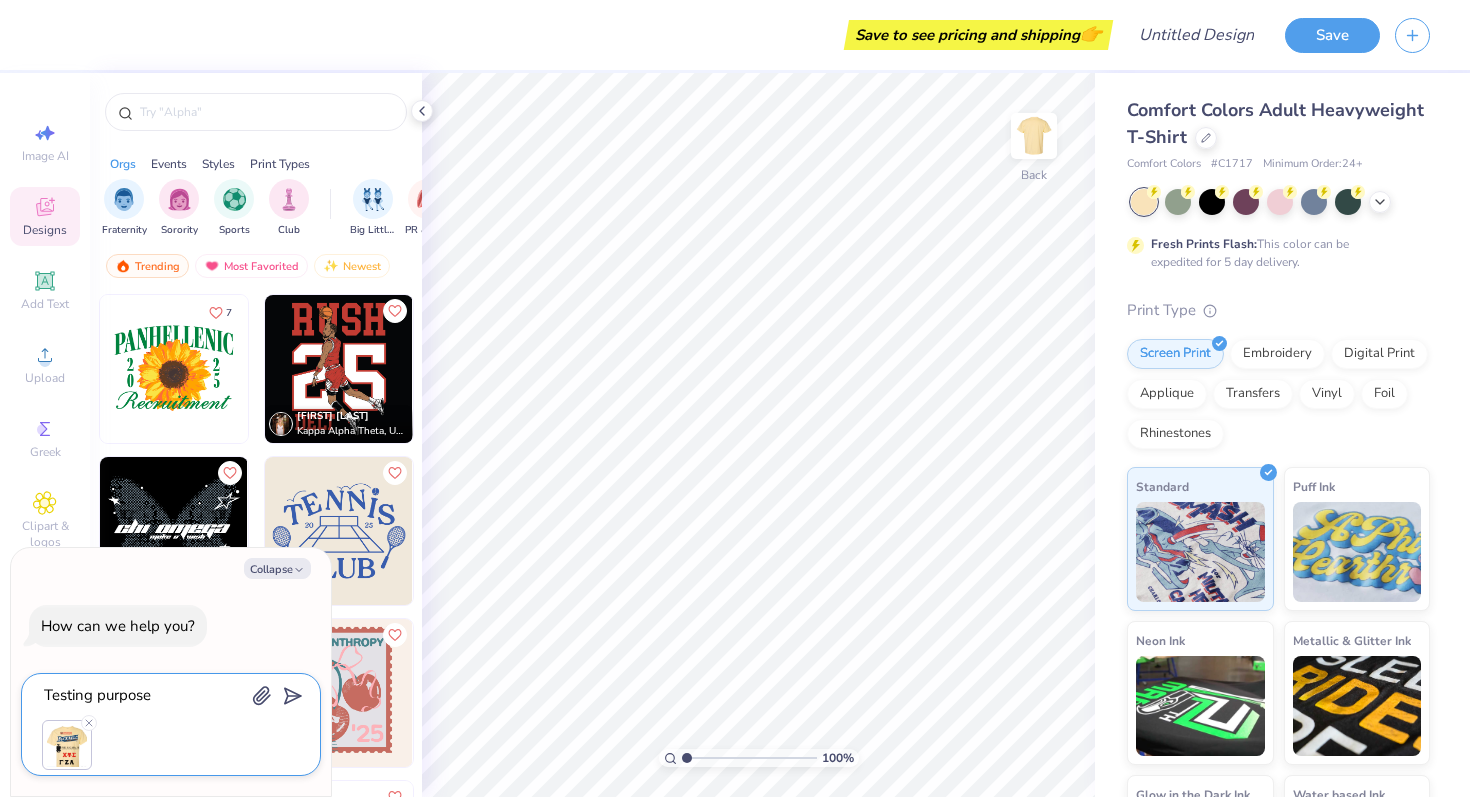 type on "x" 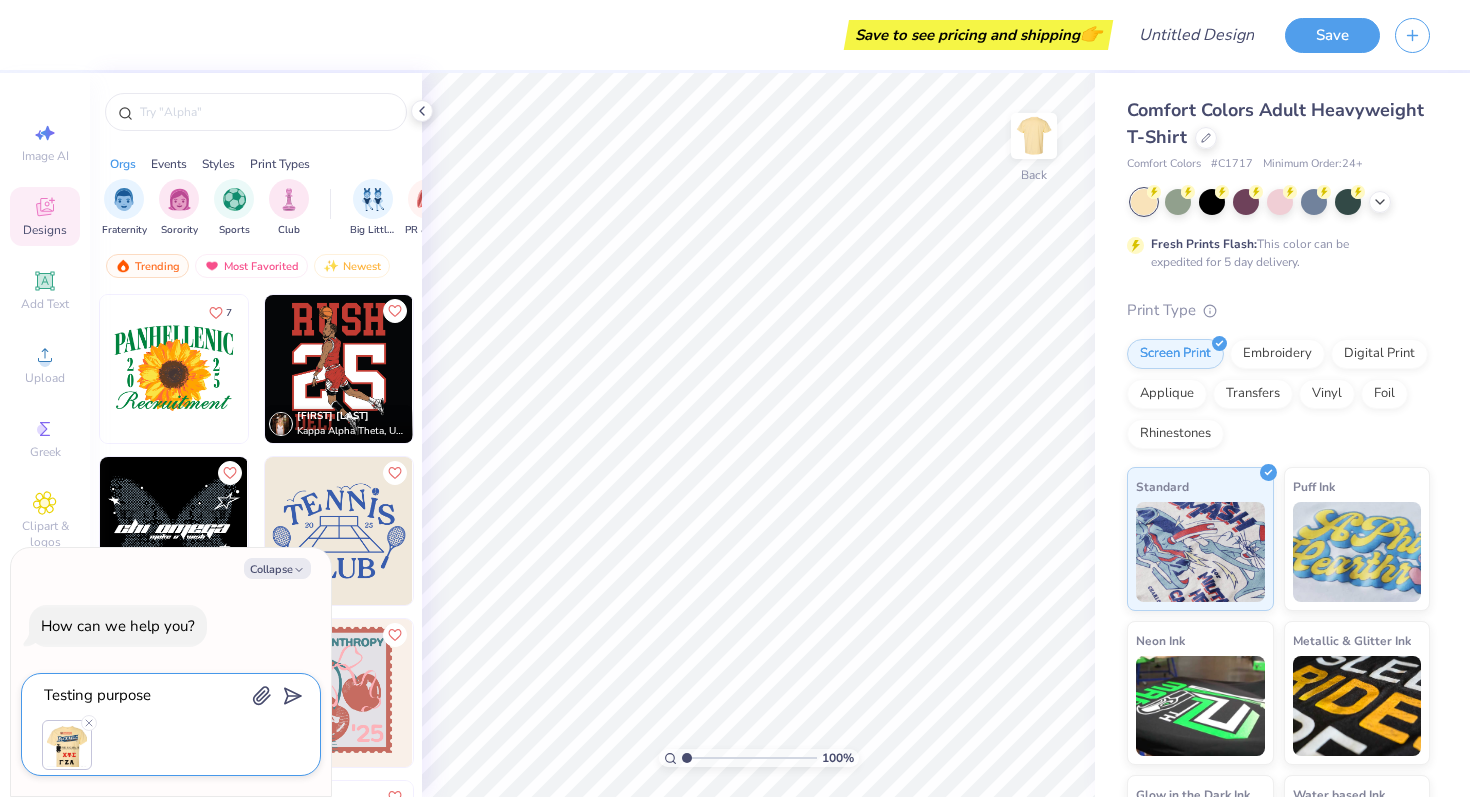 type on "Testing purpose," 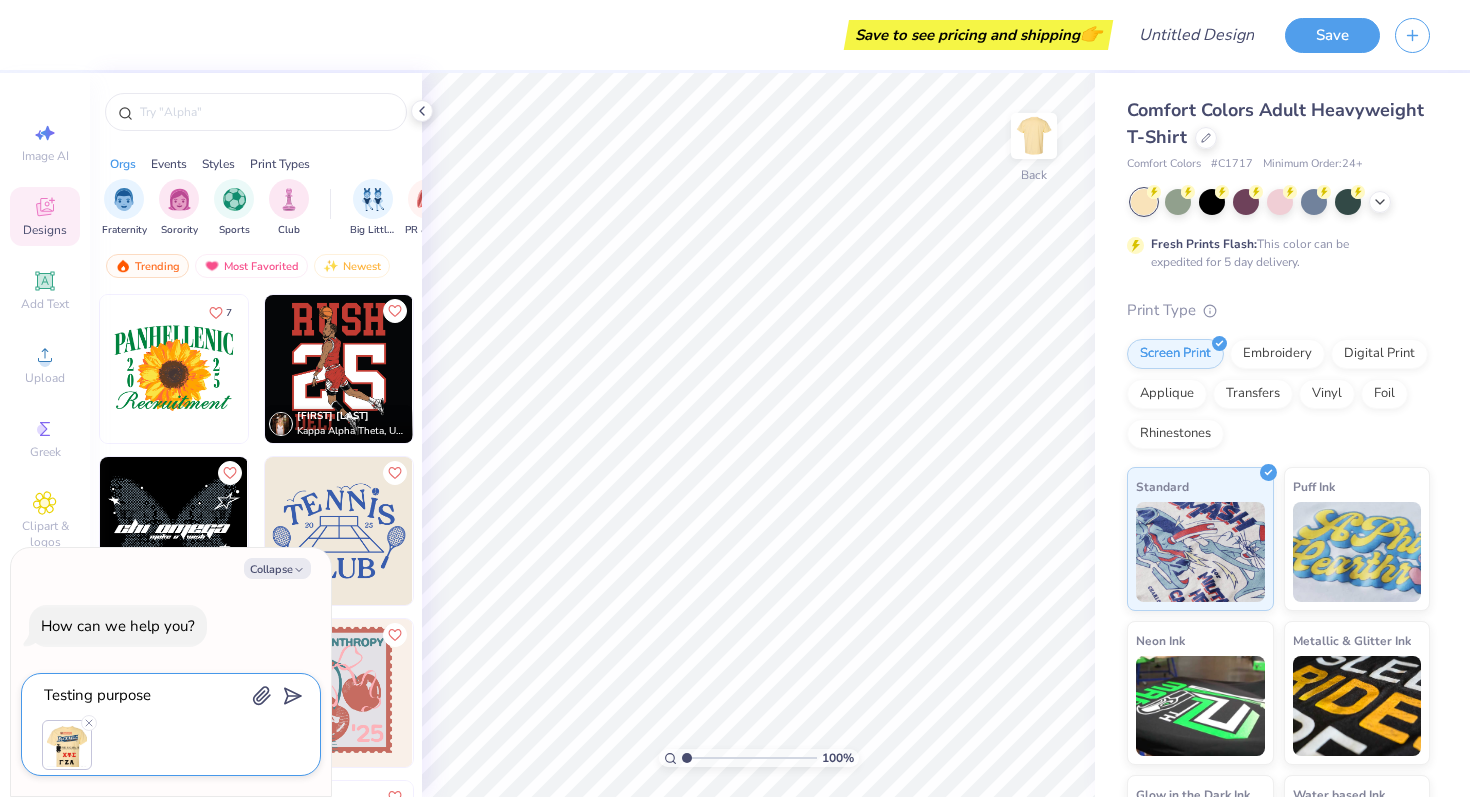 type on "x" 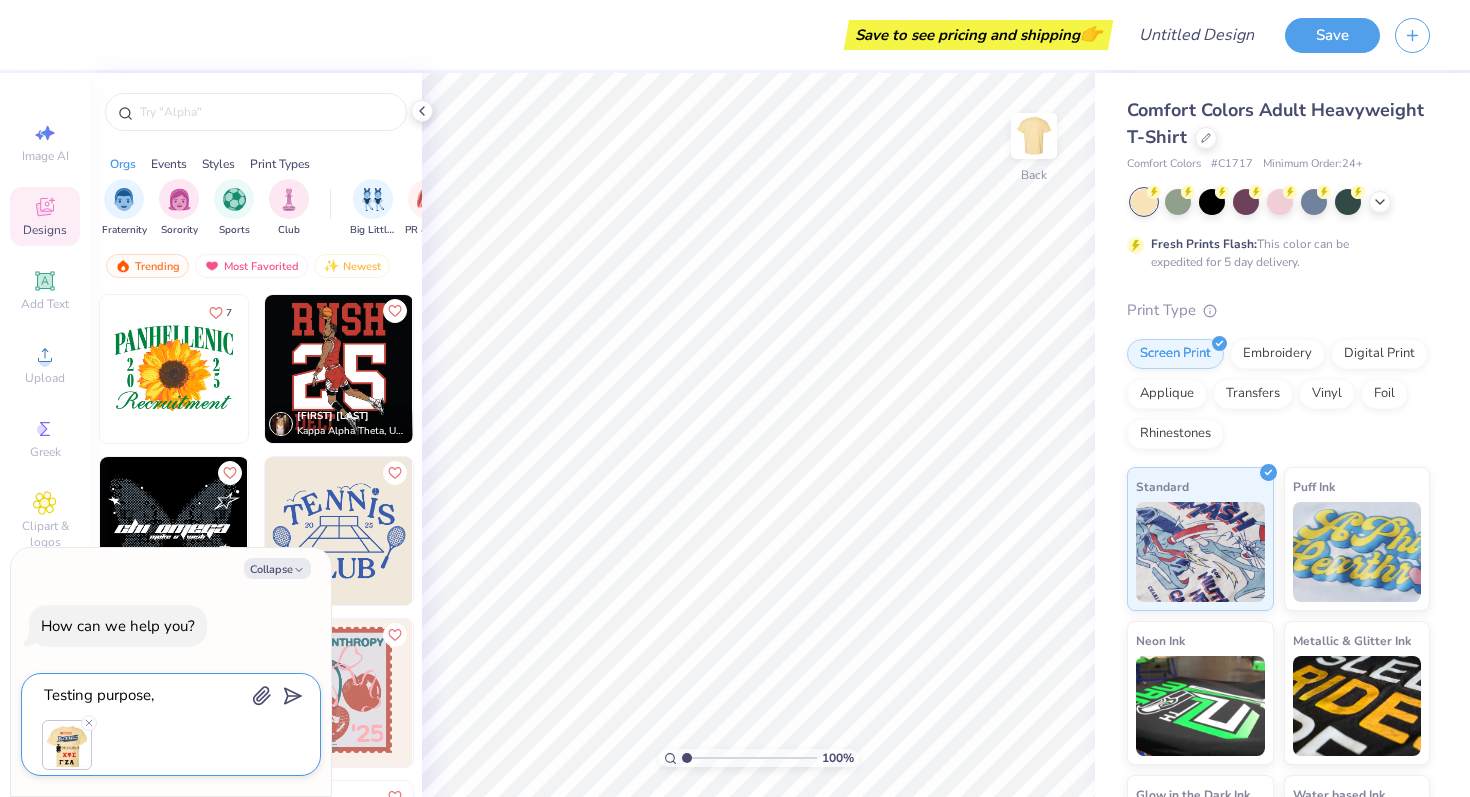 type on "Testing purpose," 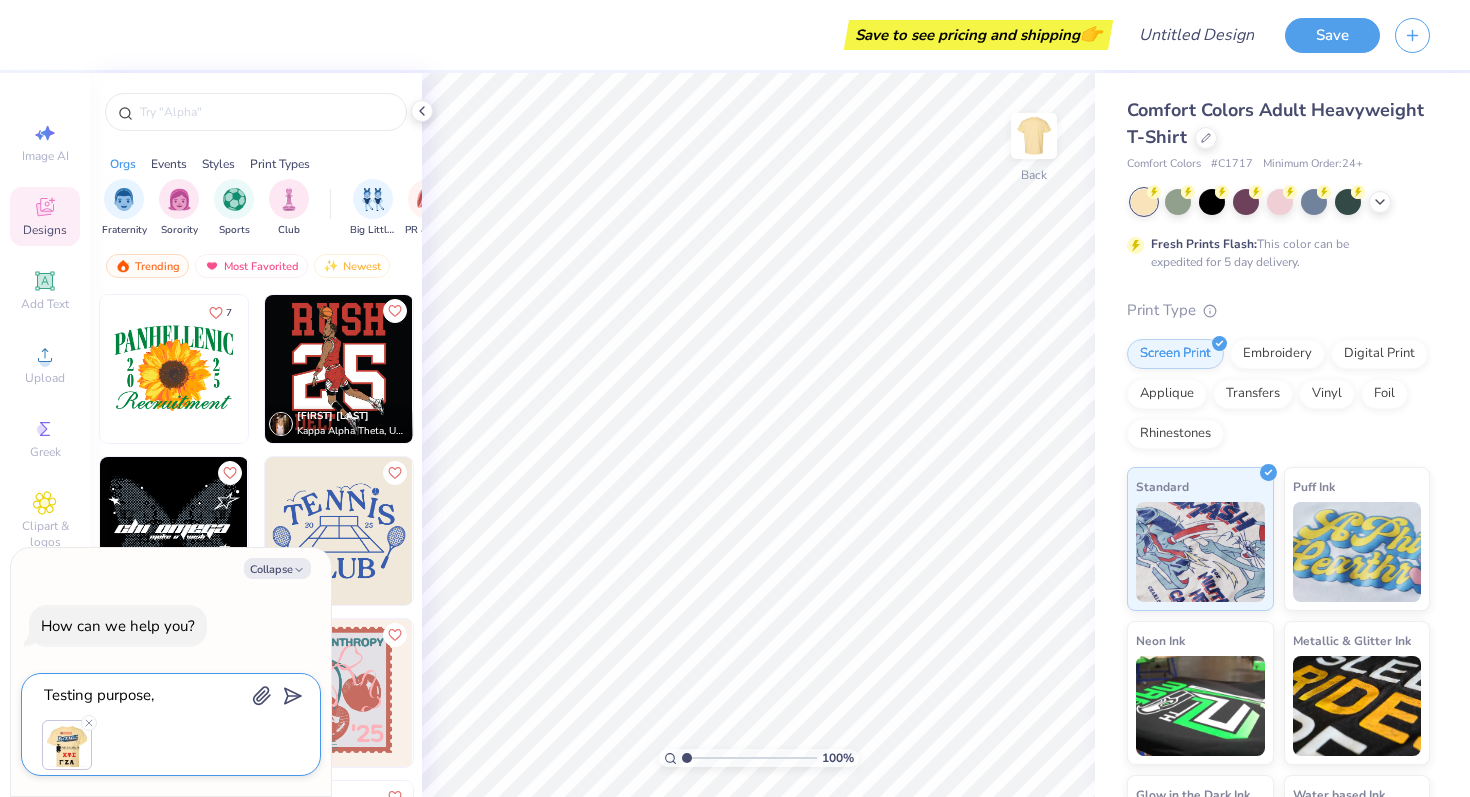 type on "x" 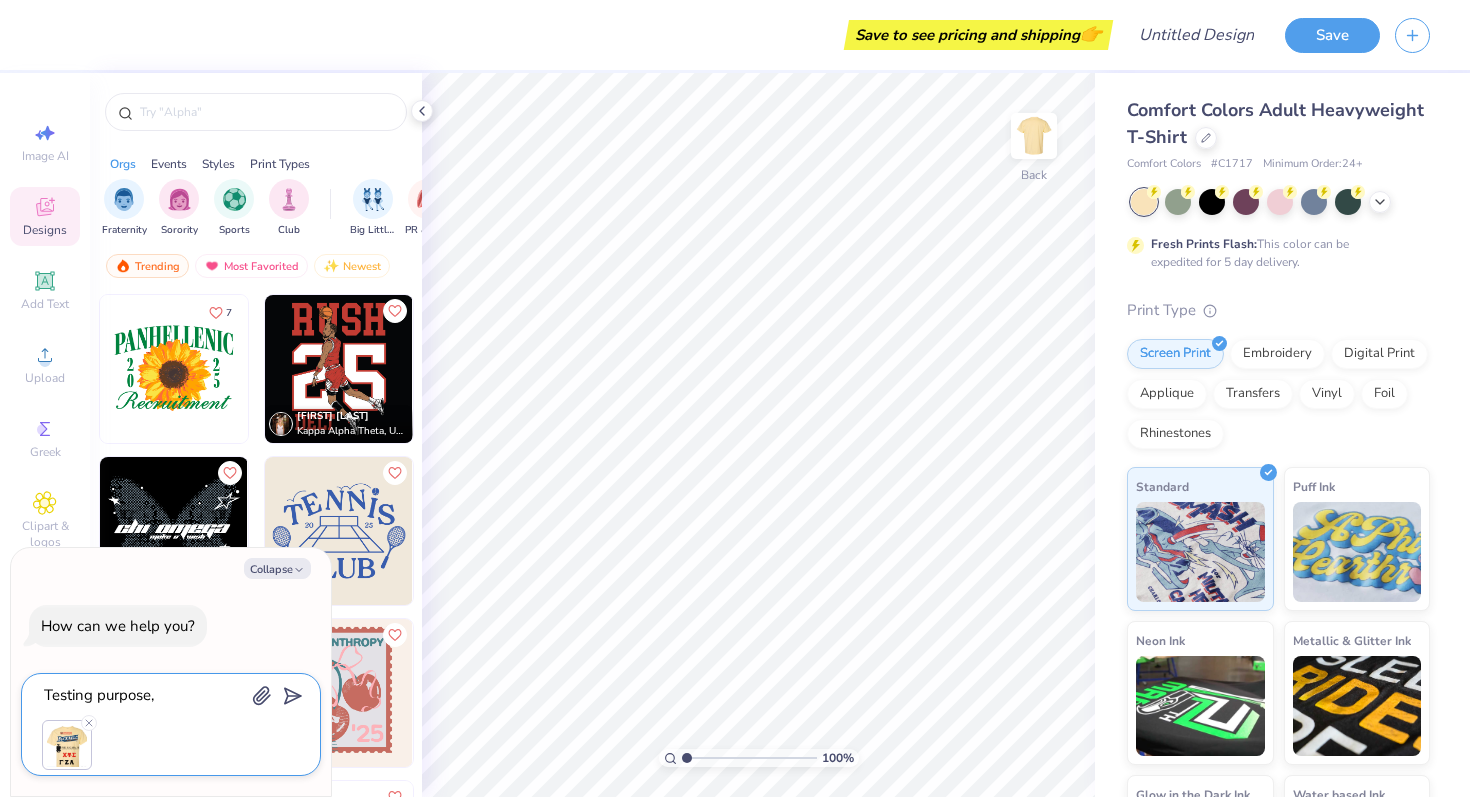type on "Testing purpose, d" 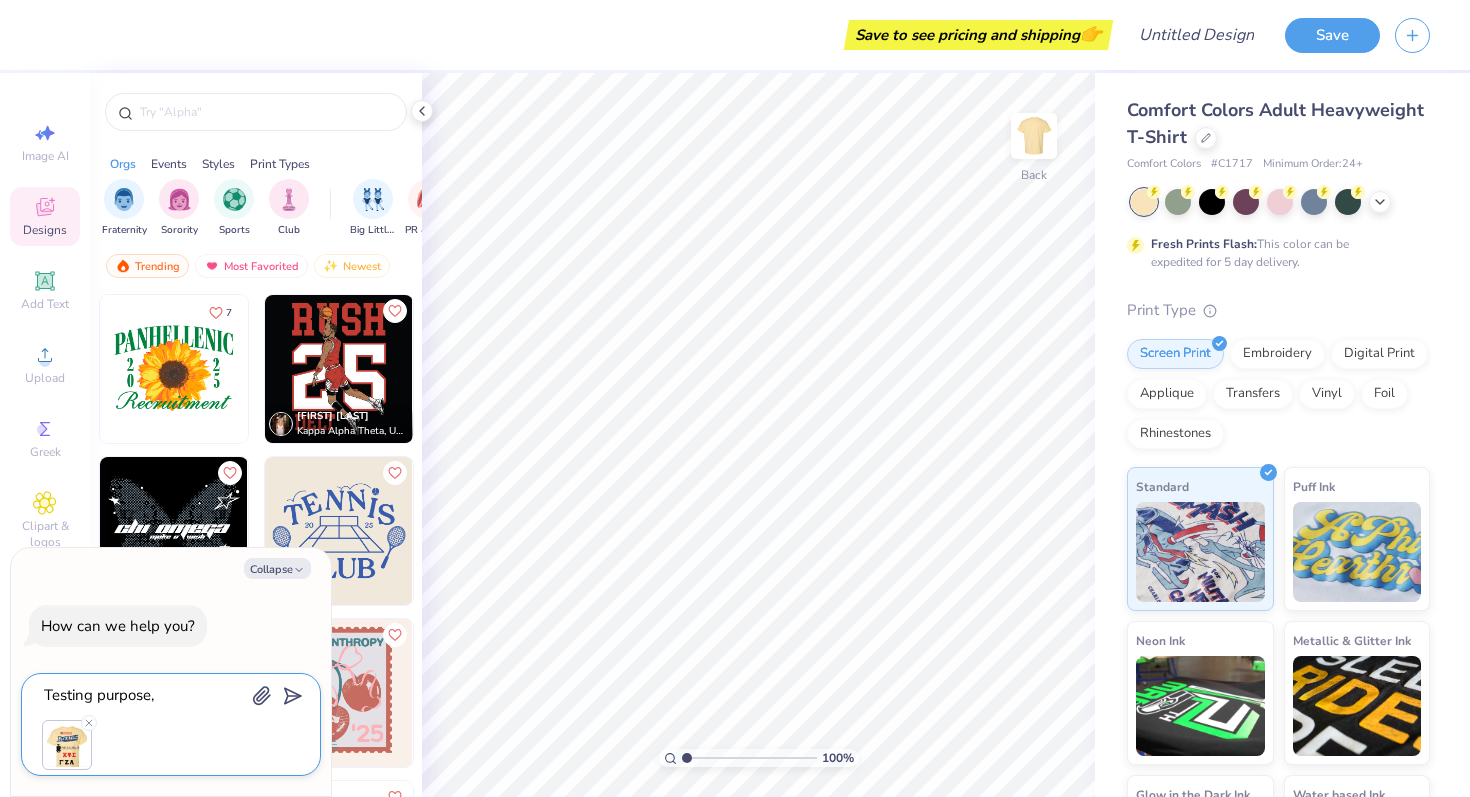 type on "x" 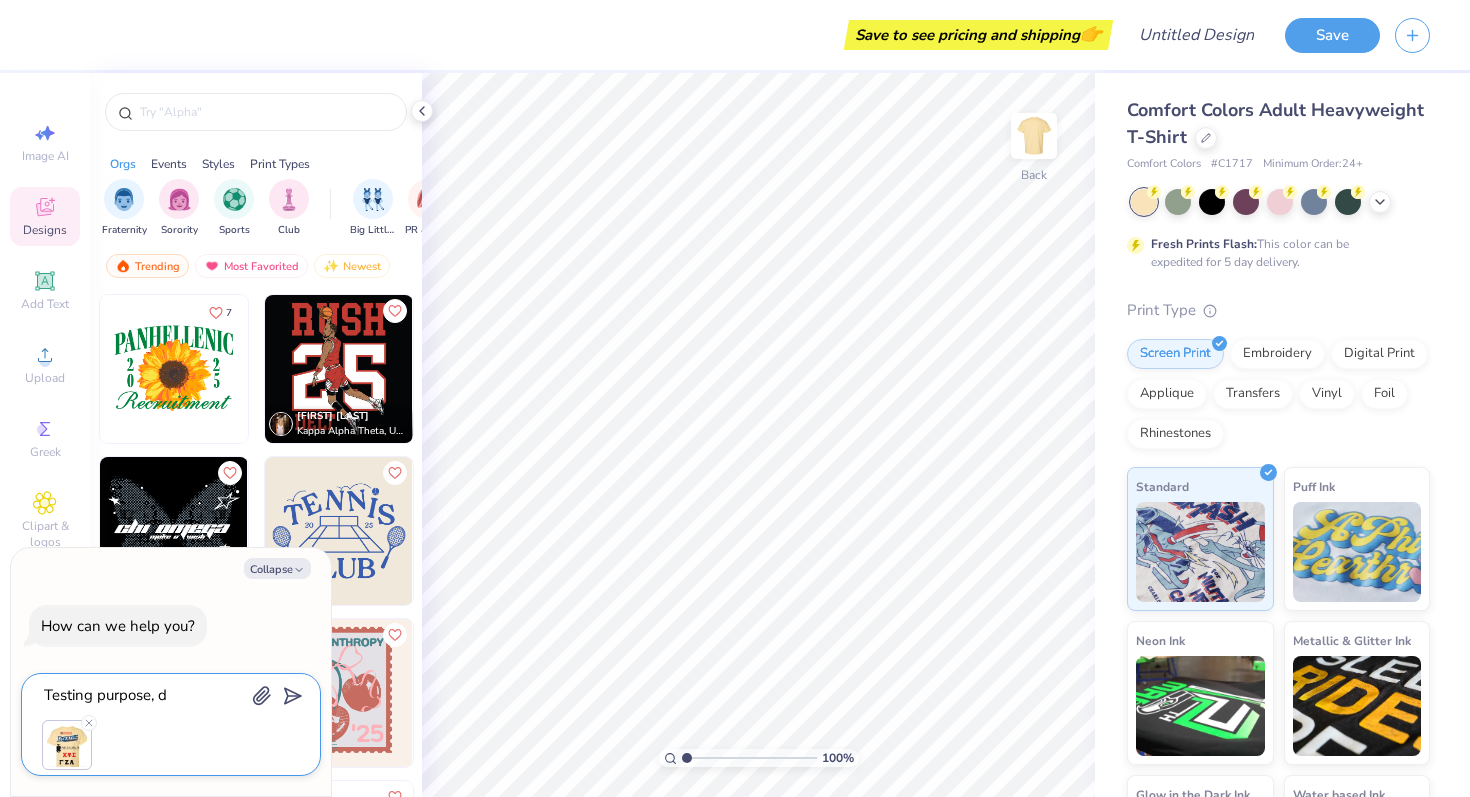 type on "Testing purpose, do" 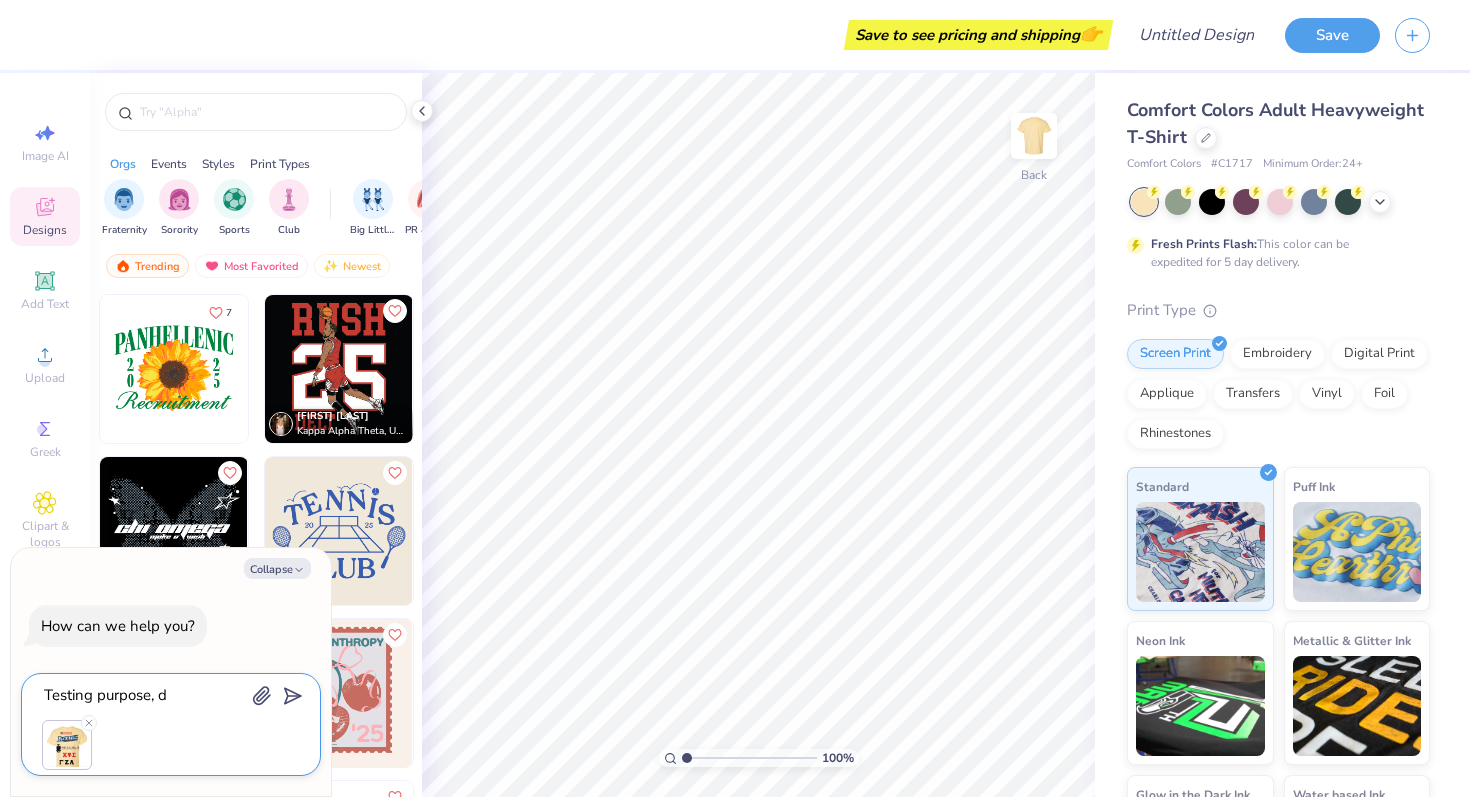 type on "x" 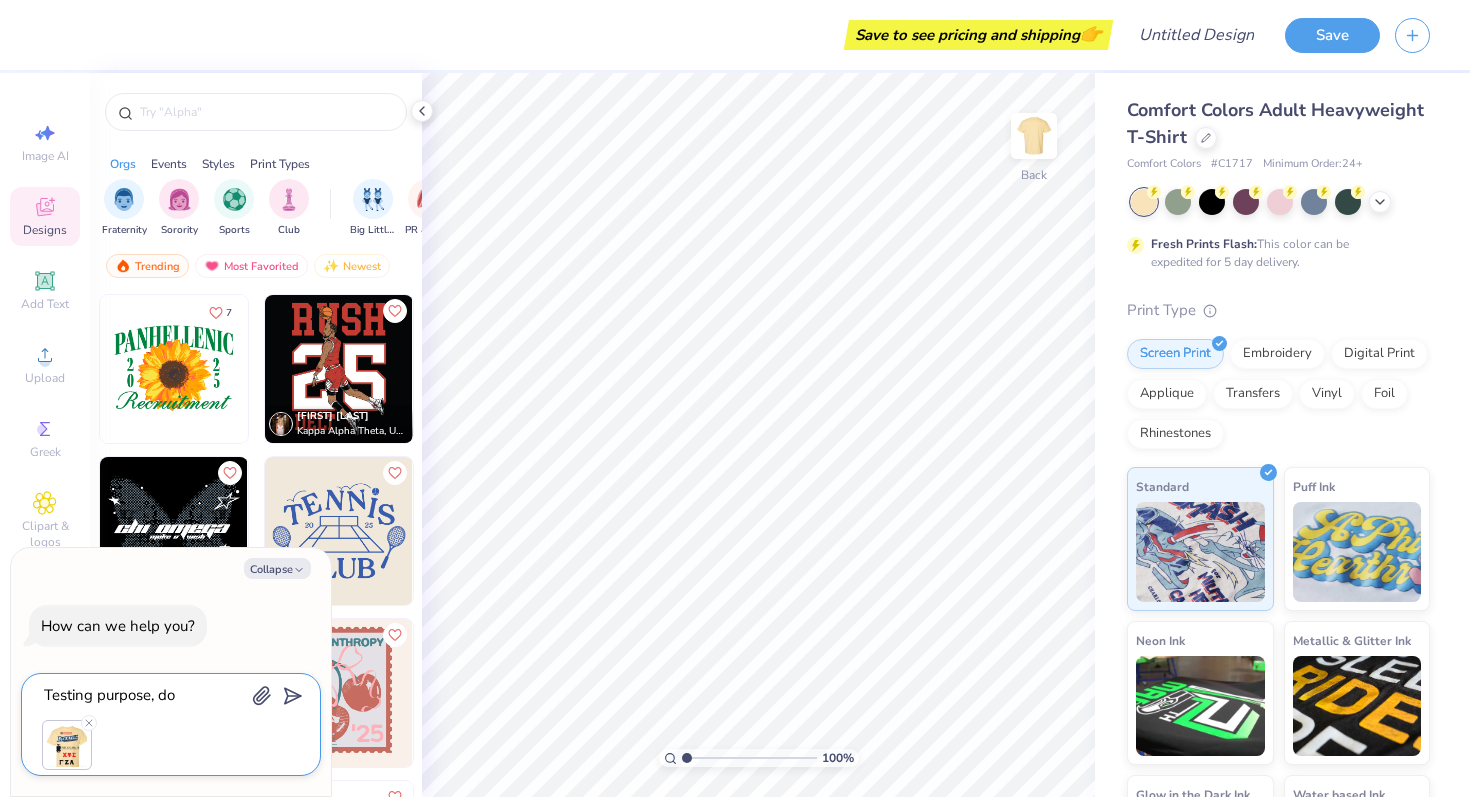 type on "Testing purpose, don" 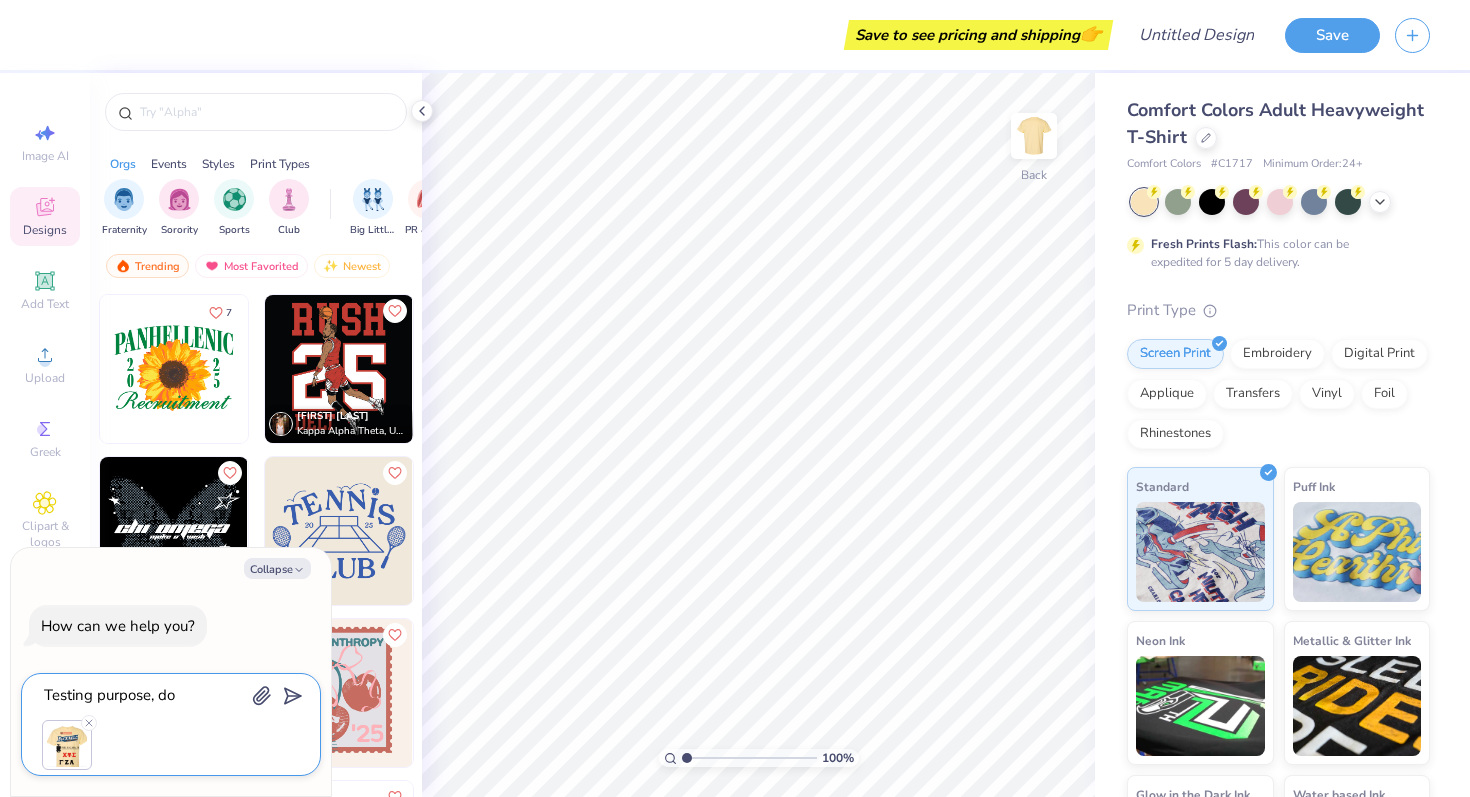 type on "x" 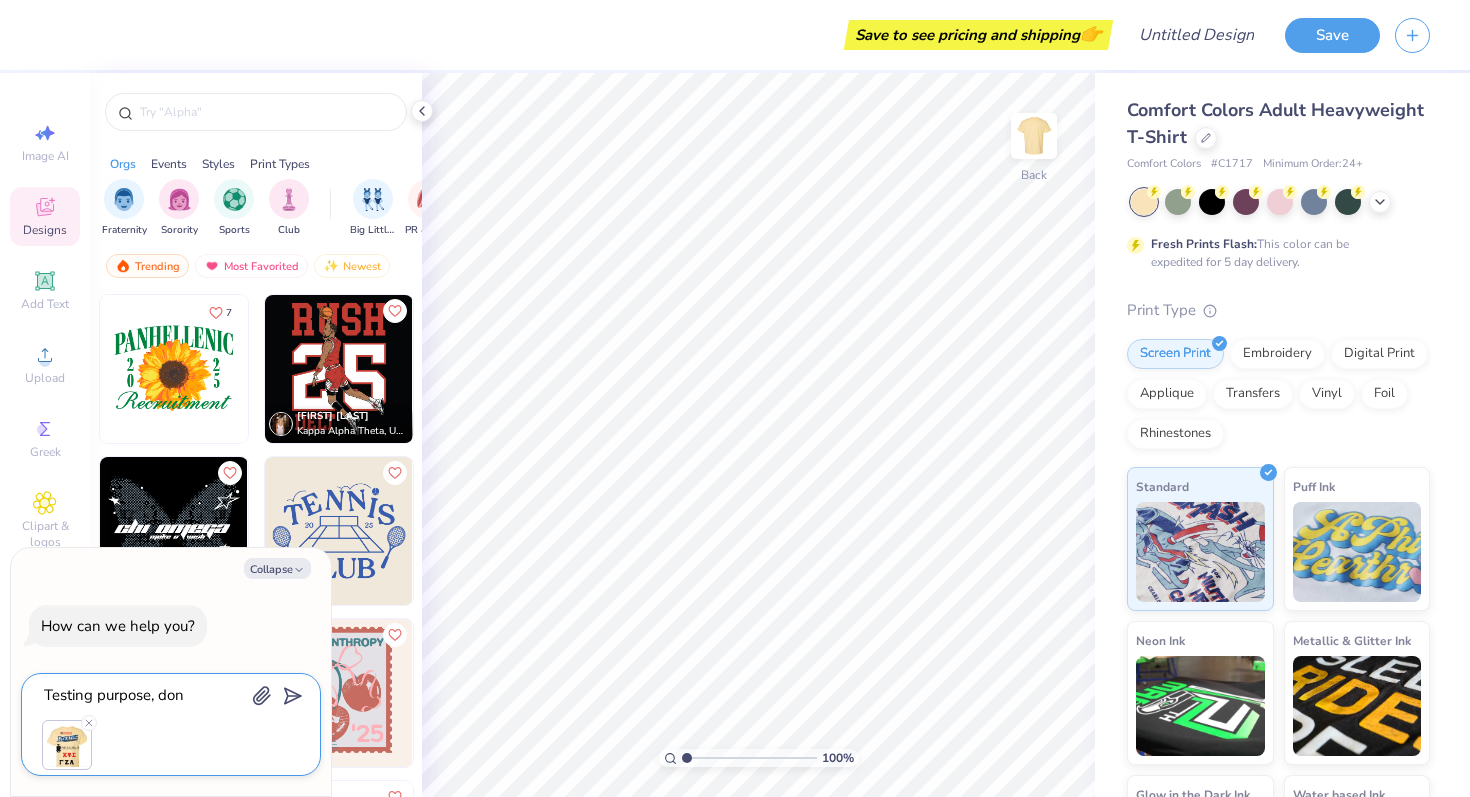 type on "Testing purpose, don'" 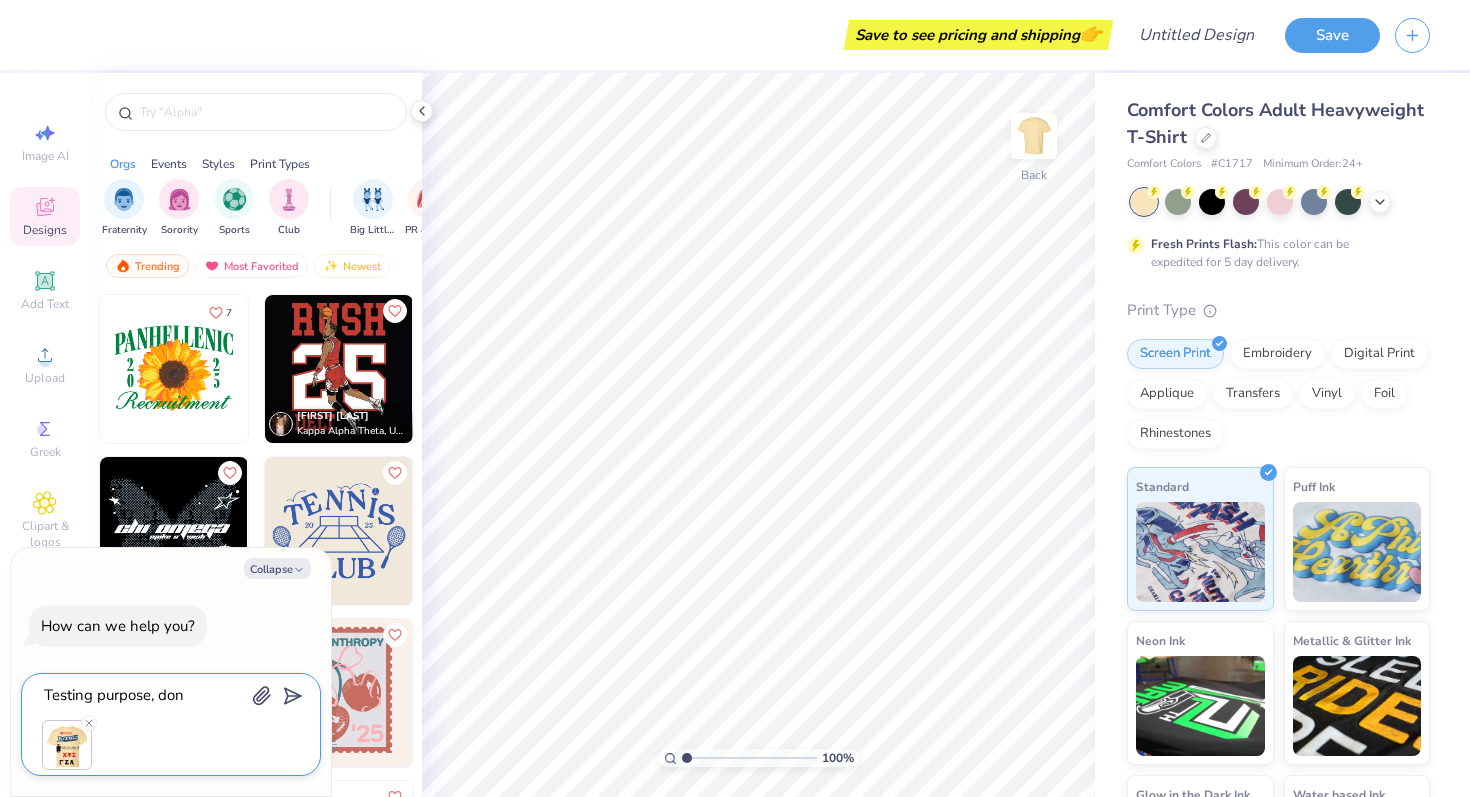 type on "x" 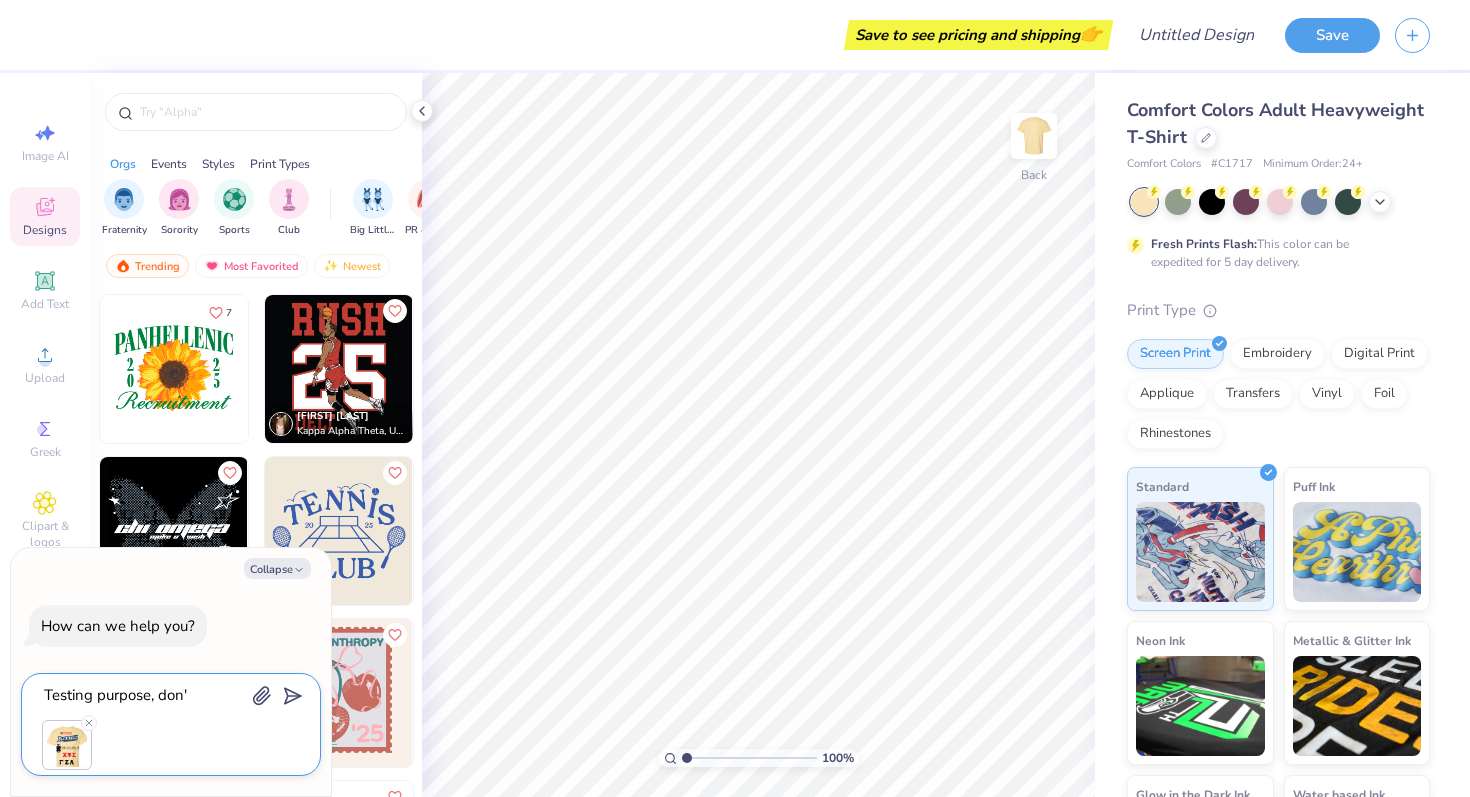 type on "Testing purpose, don't" 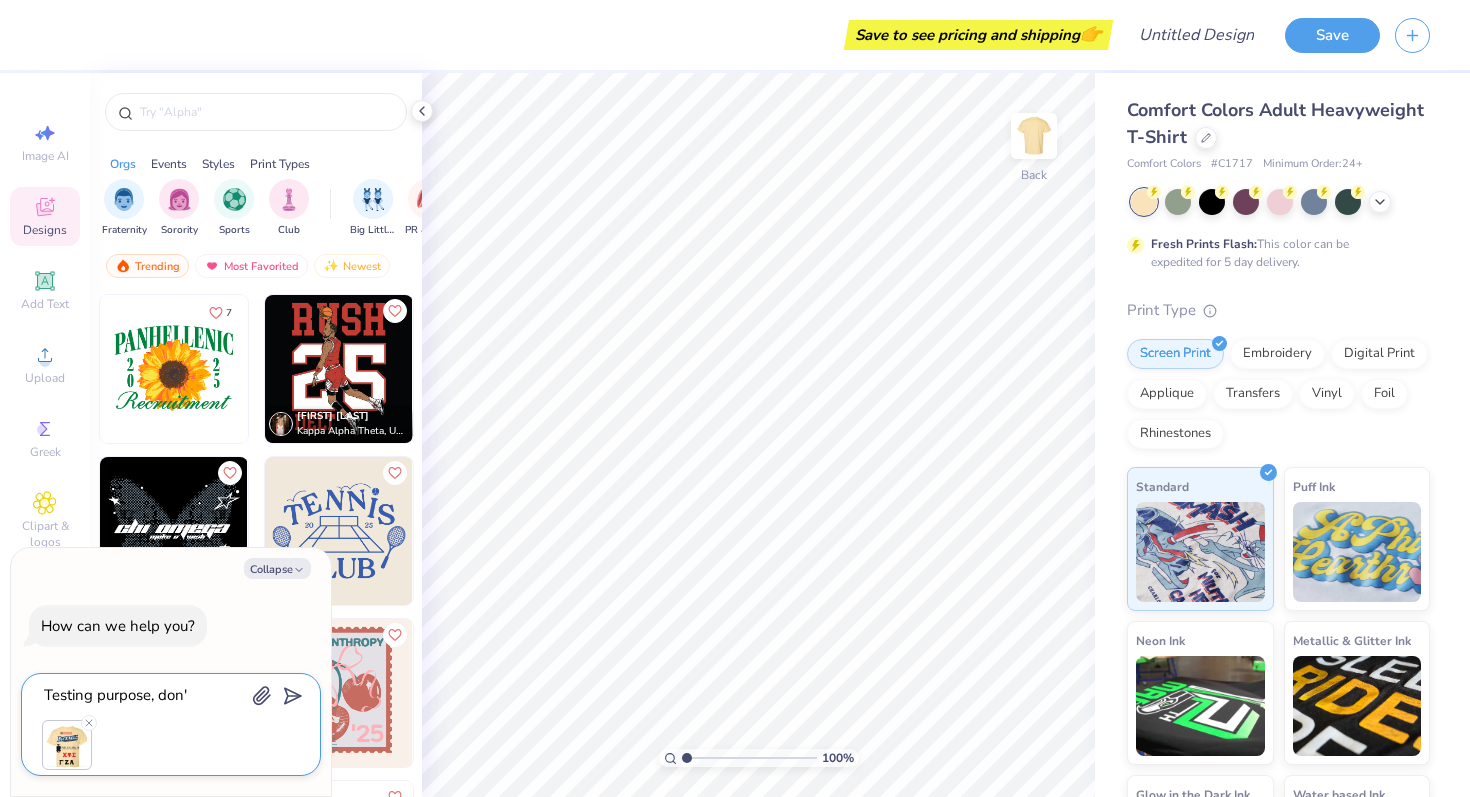 type on "x" 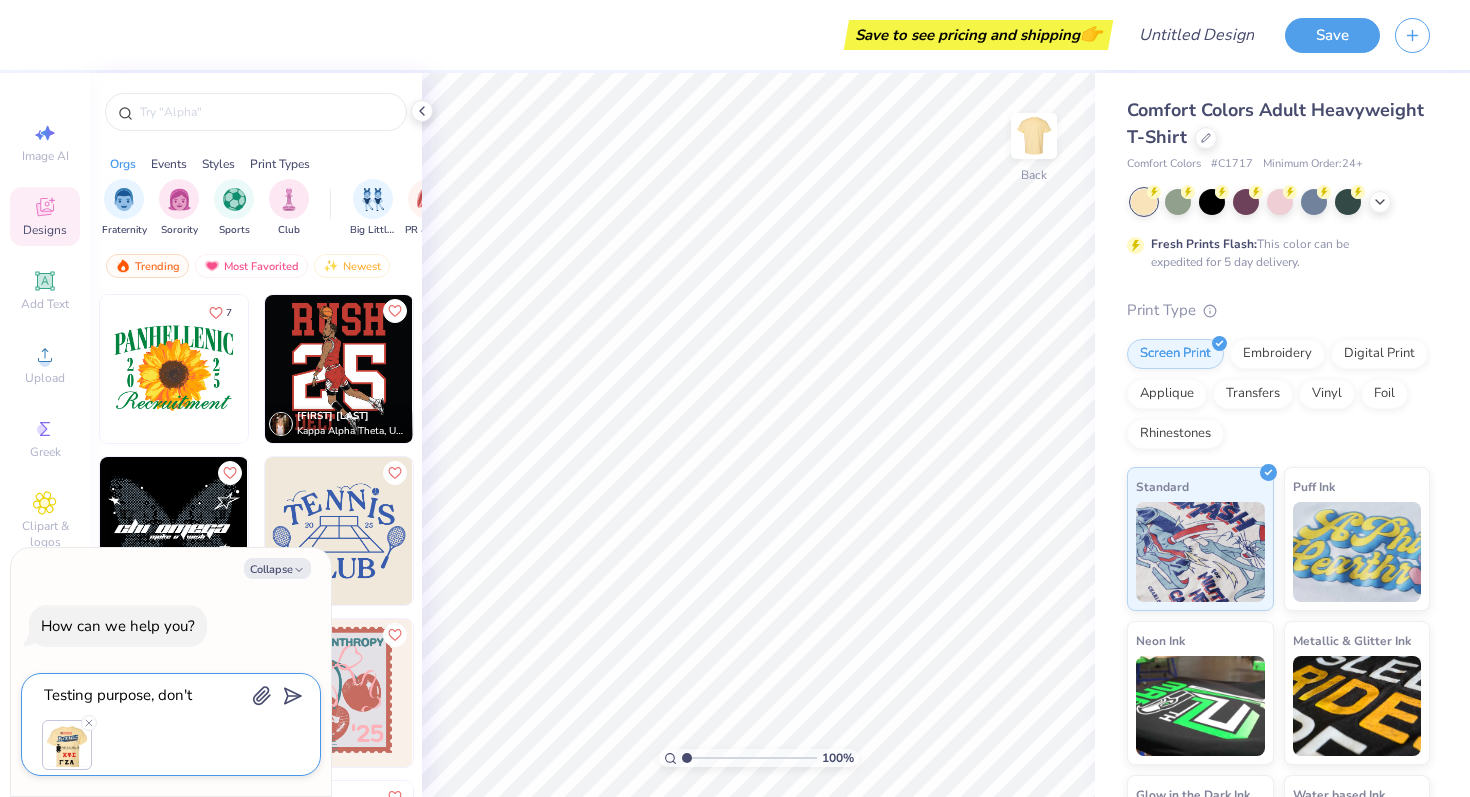 type on "Testing purpose, don't" 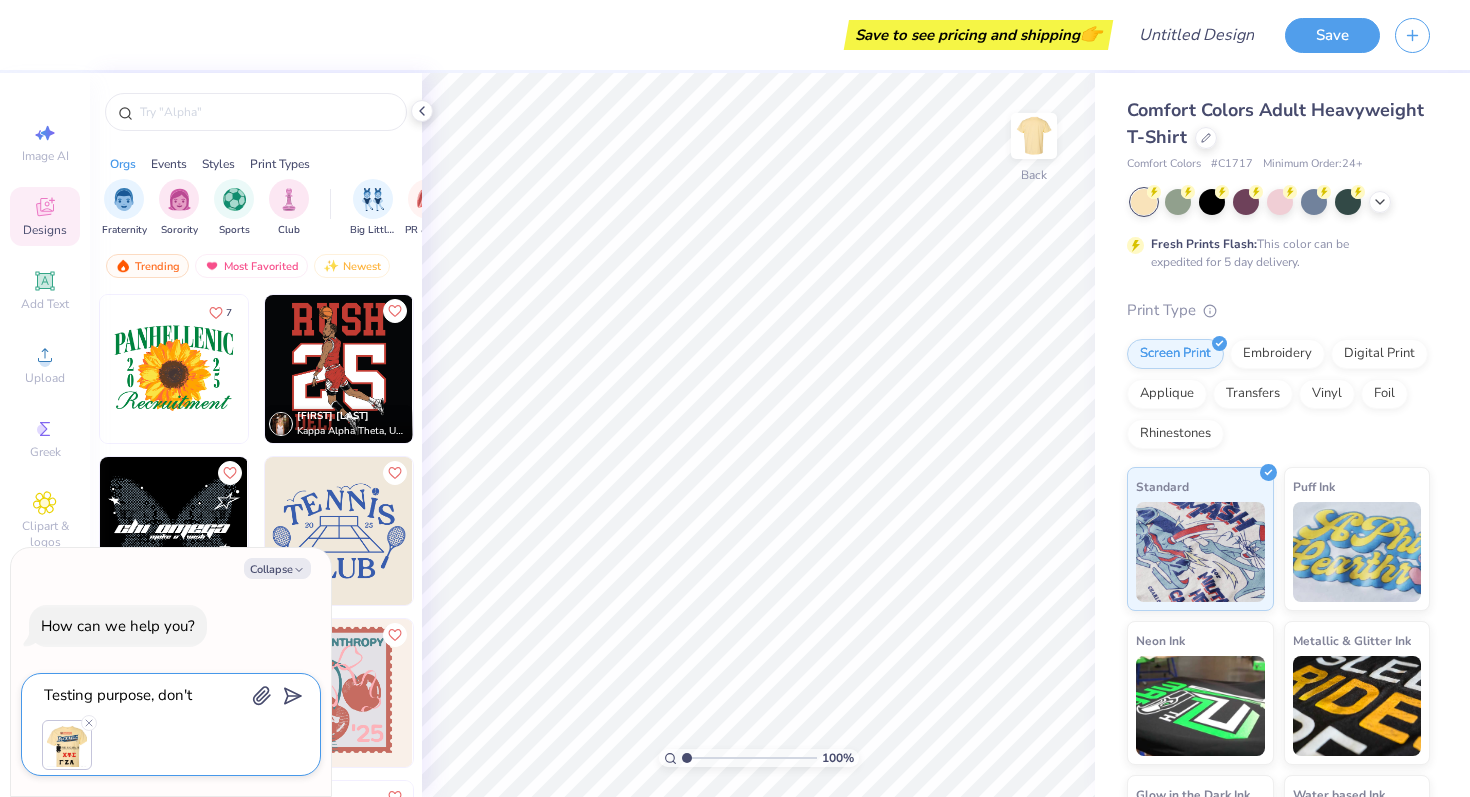 type on "x" 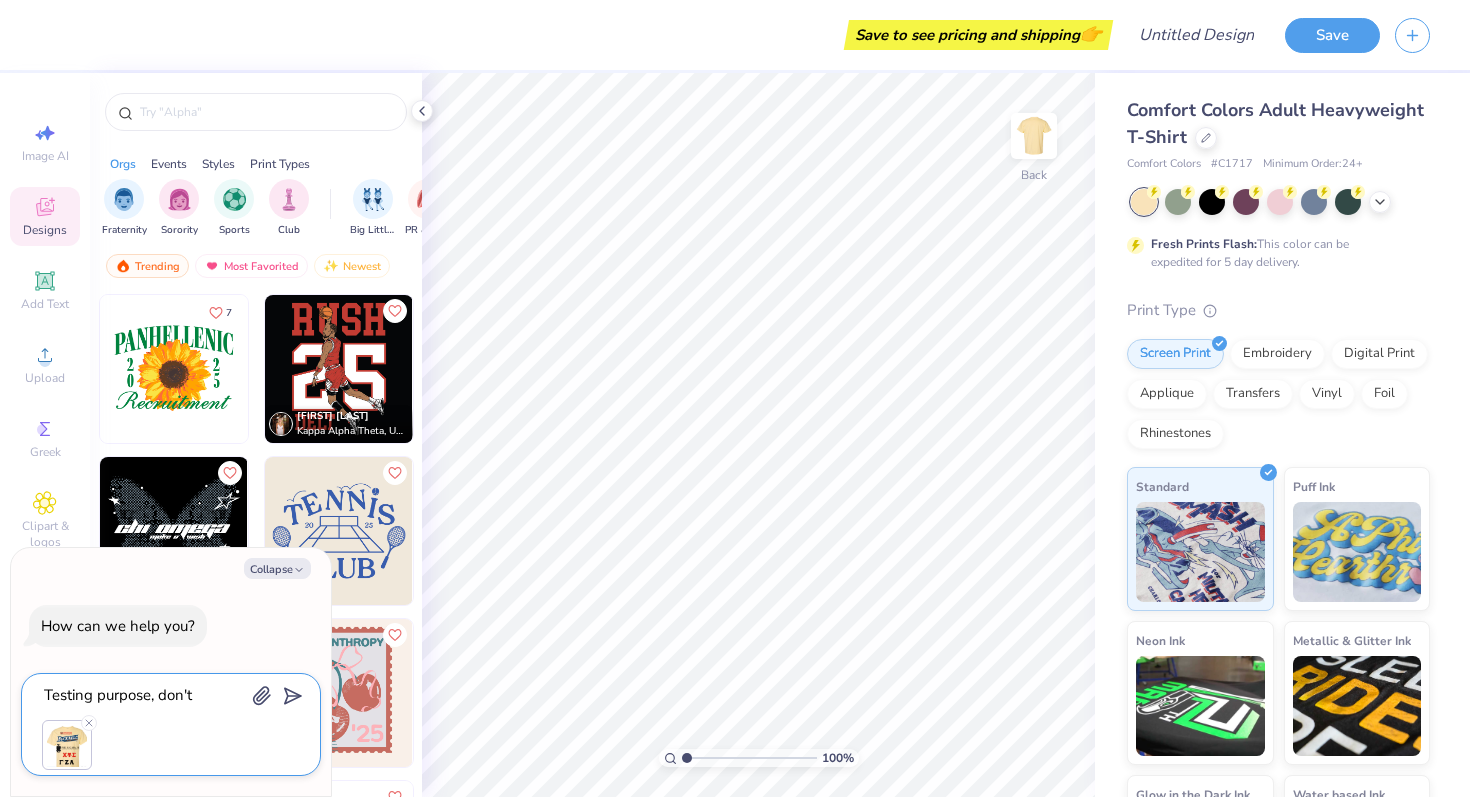 type on "Testing purpose, don't r" 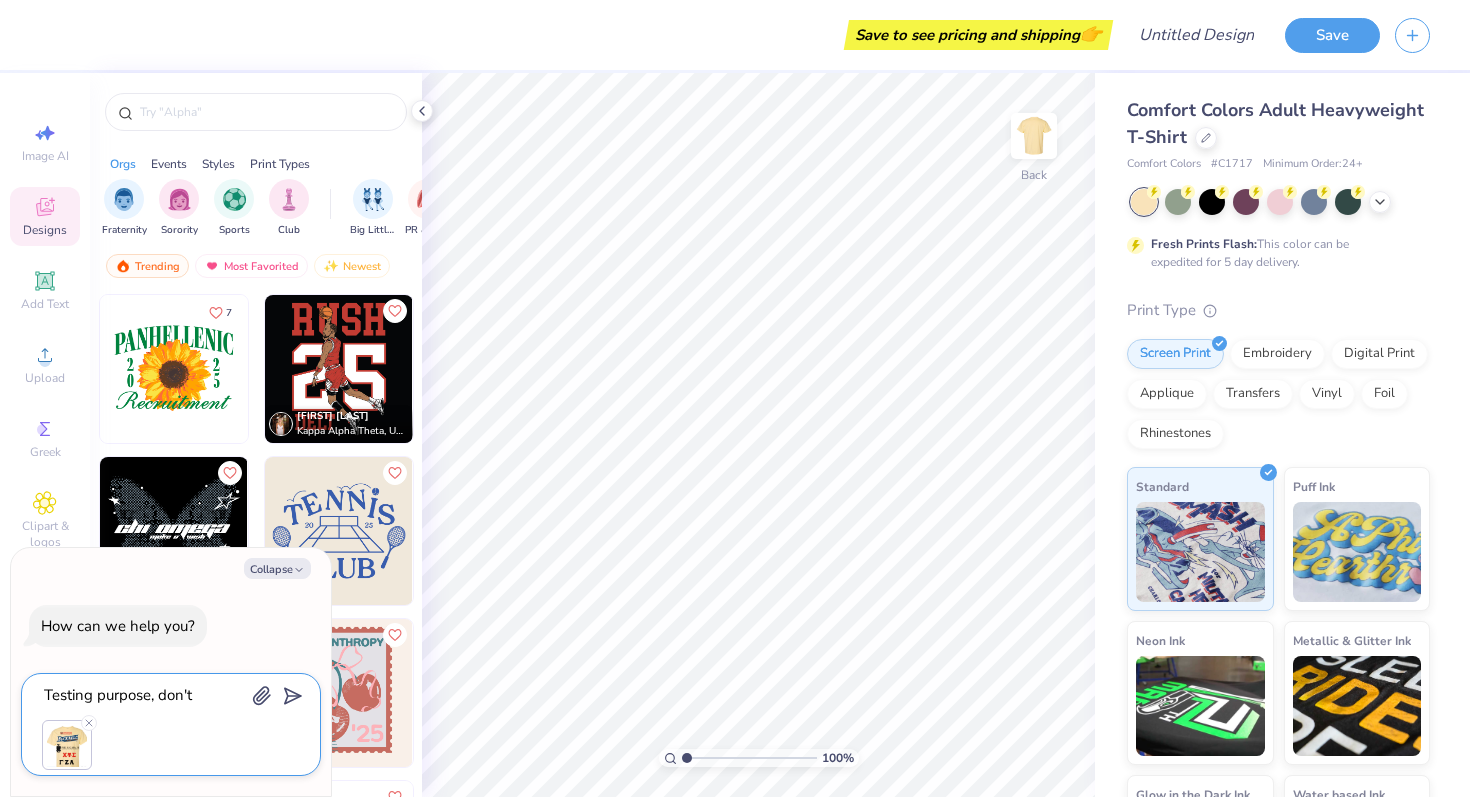 type on "x" 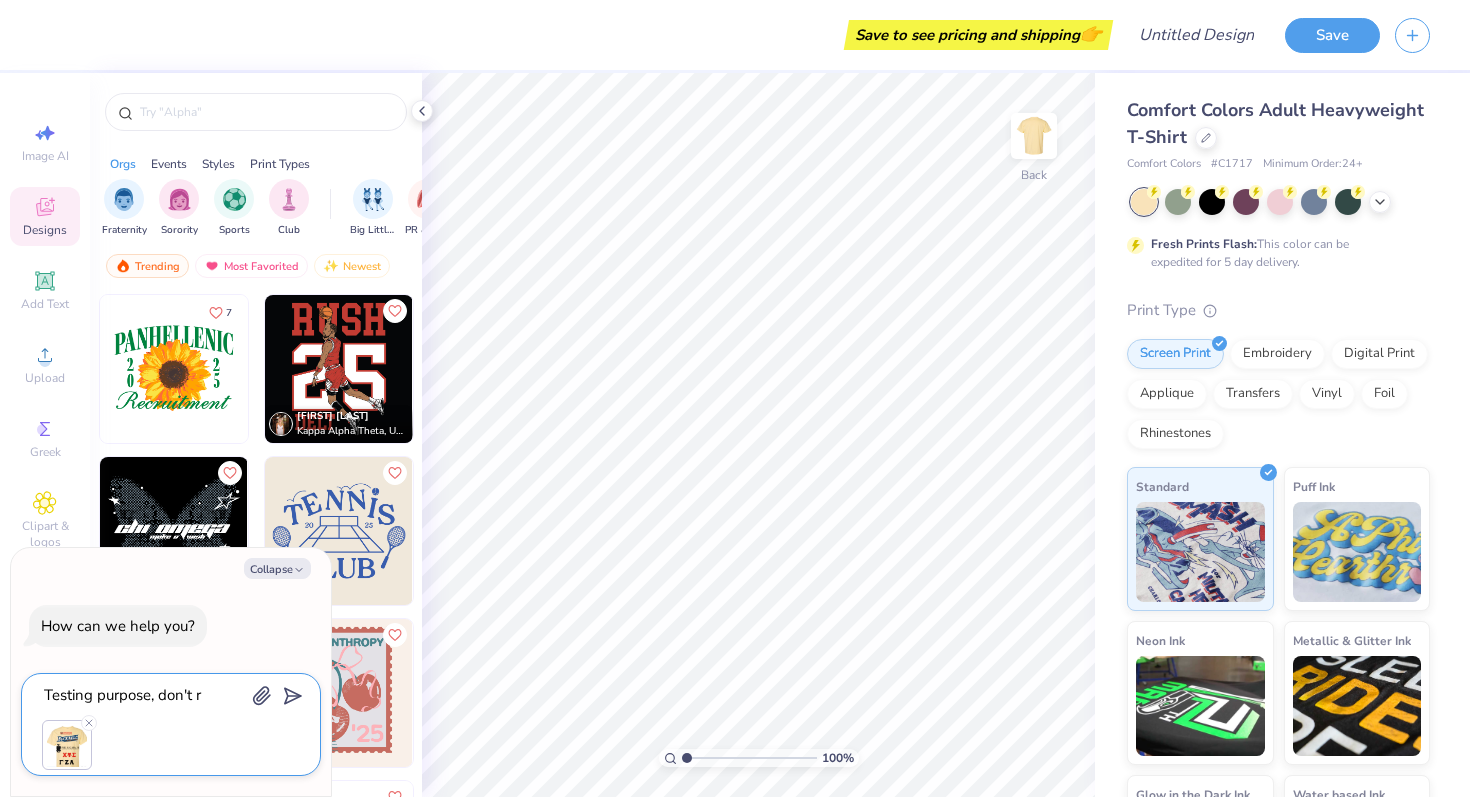 type on "Testing purpose, don't re" 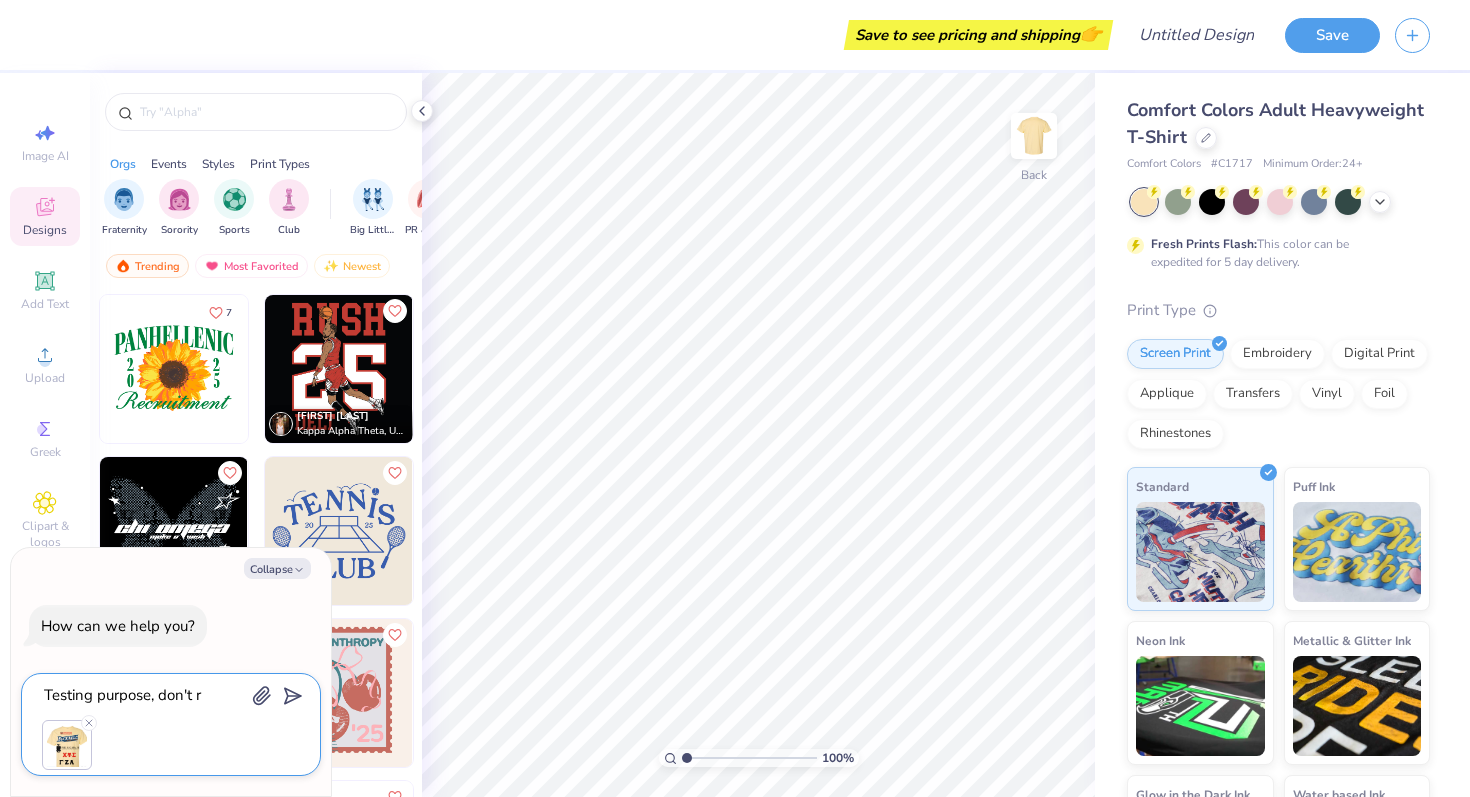 type on "x" 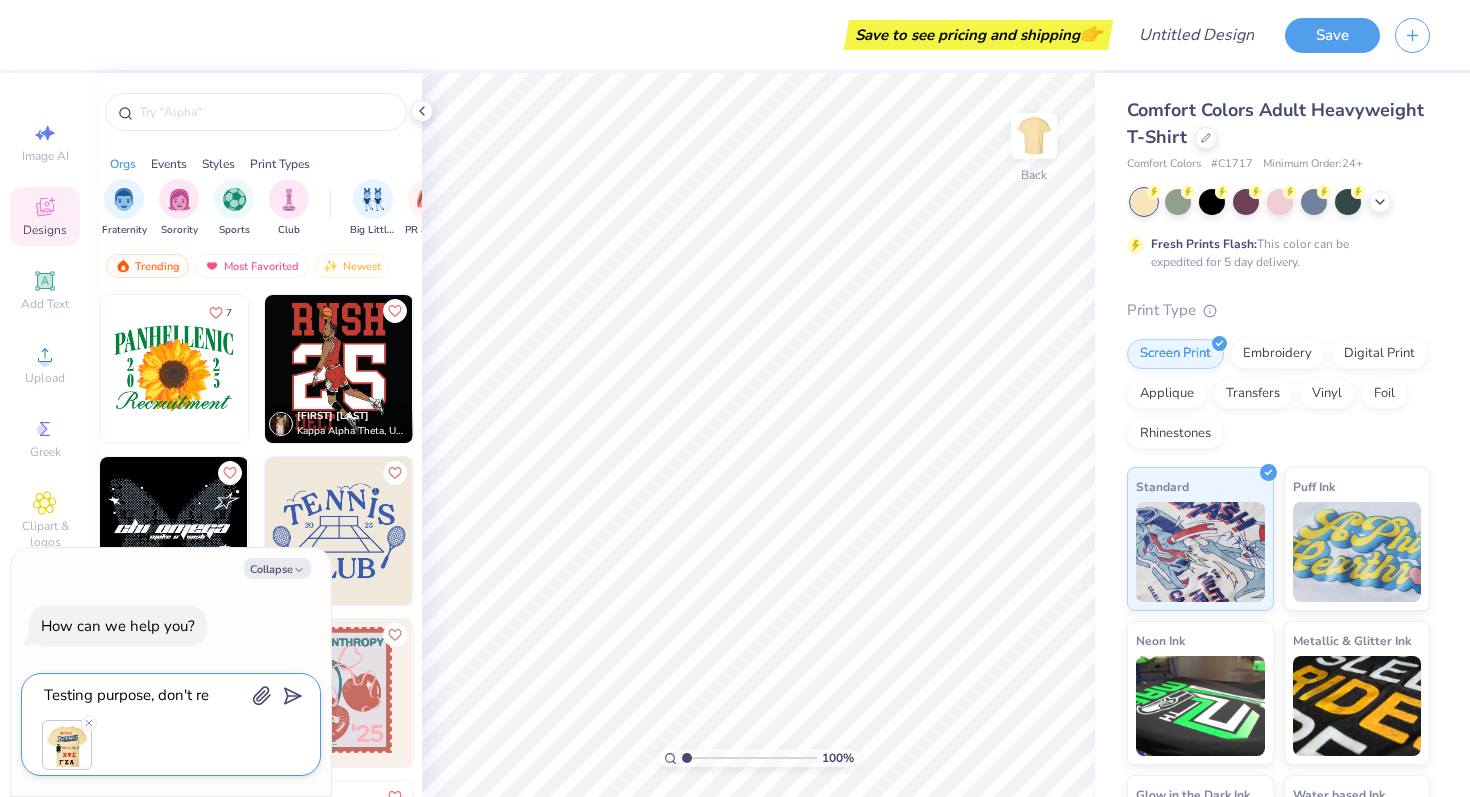 type on "Testing purpose, don't res" 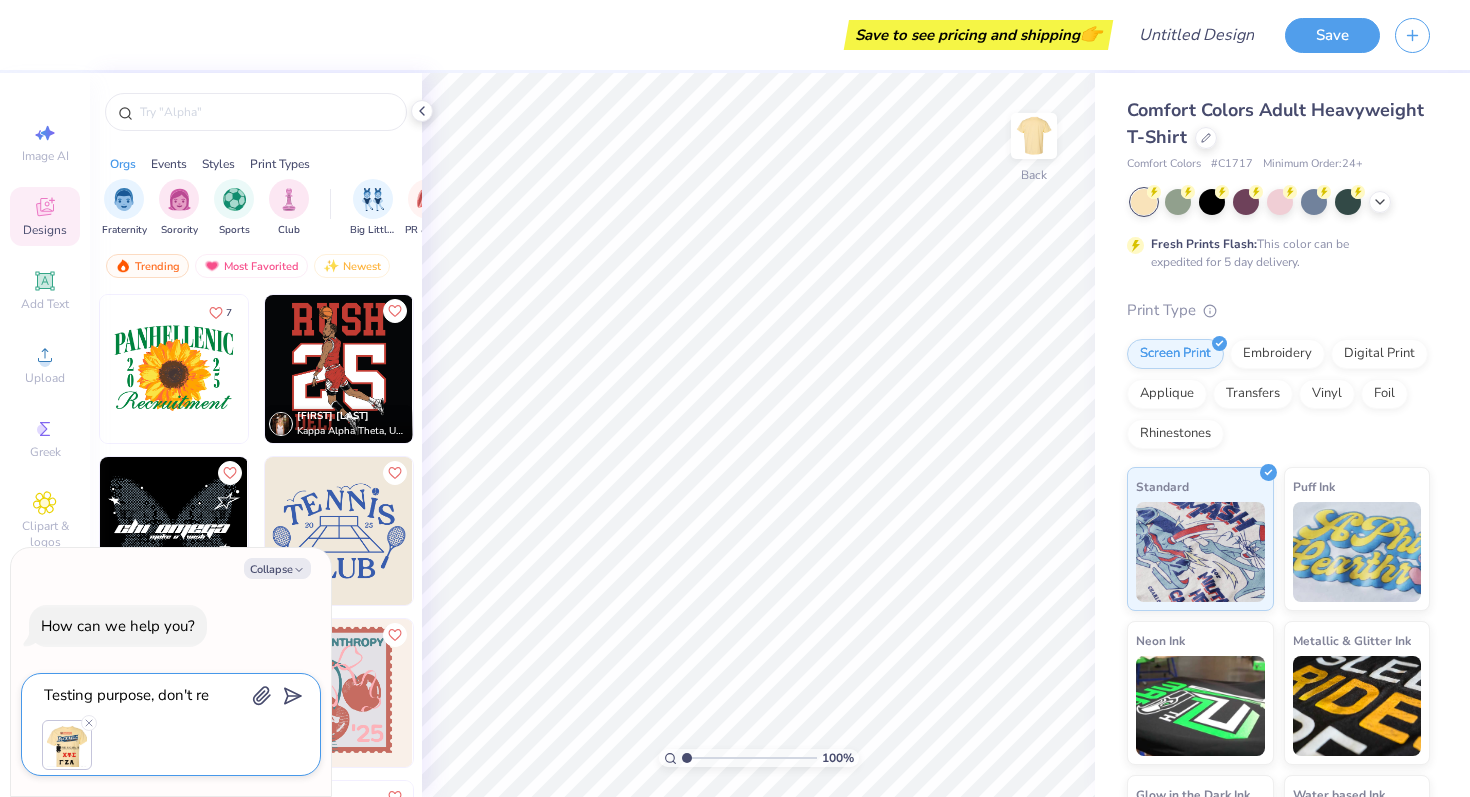 type on "x" 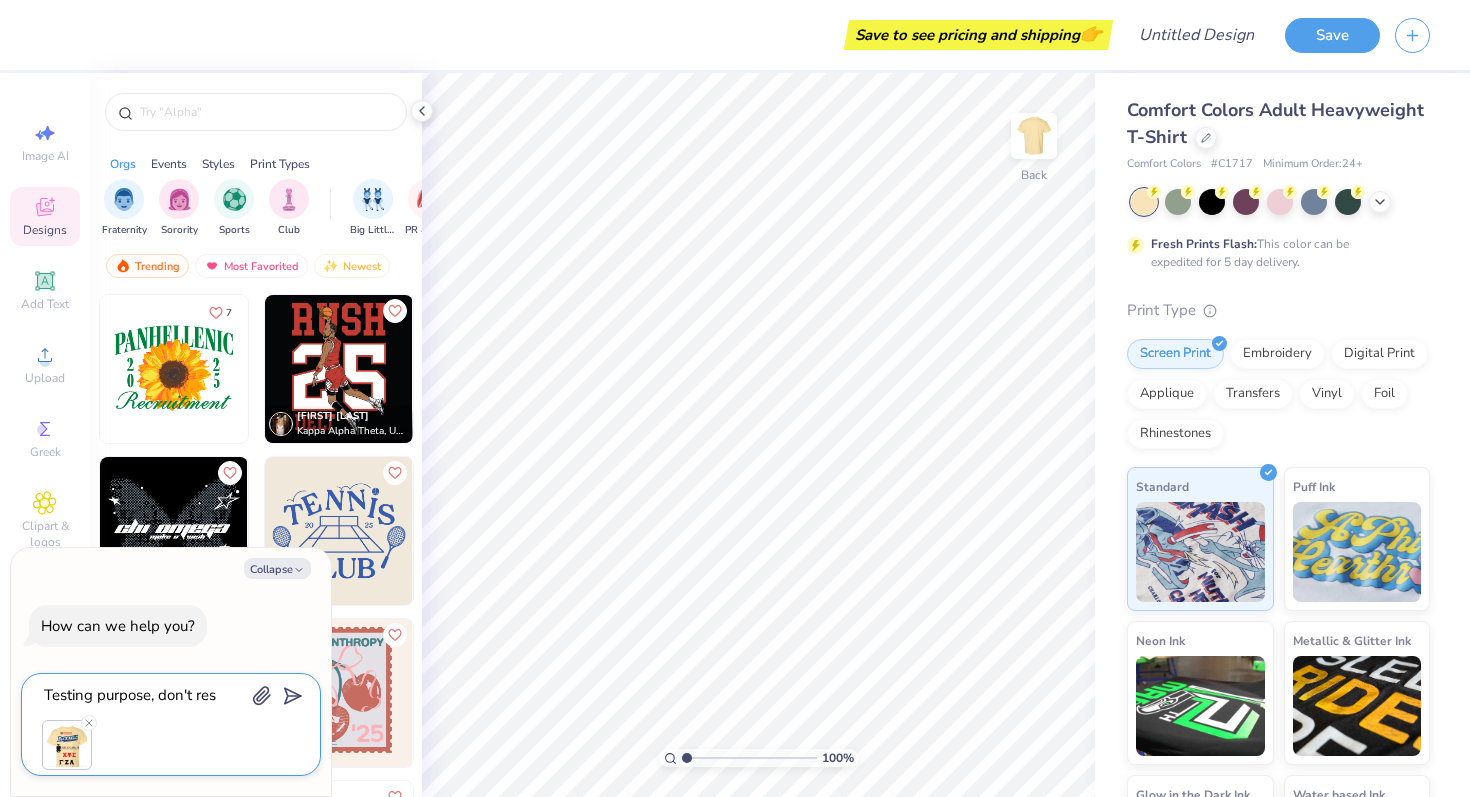 type on "Testing purpose, don't reso" 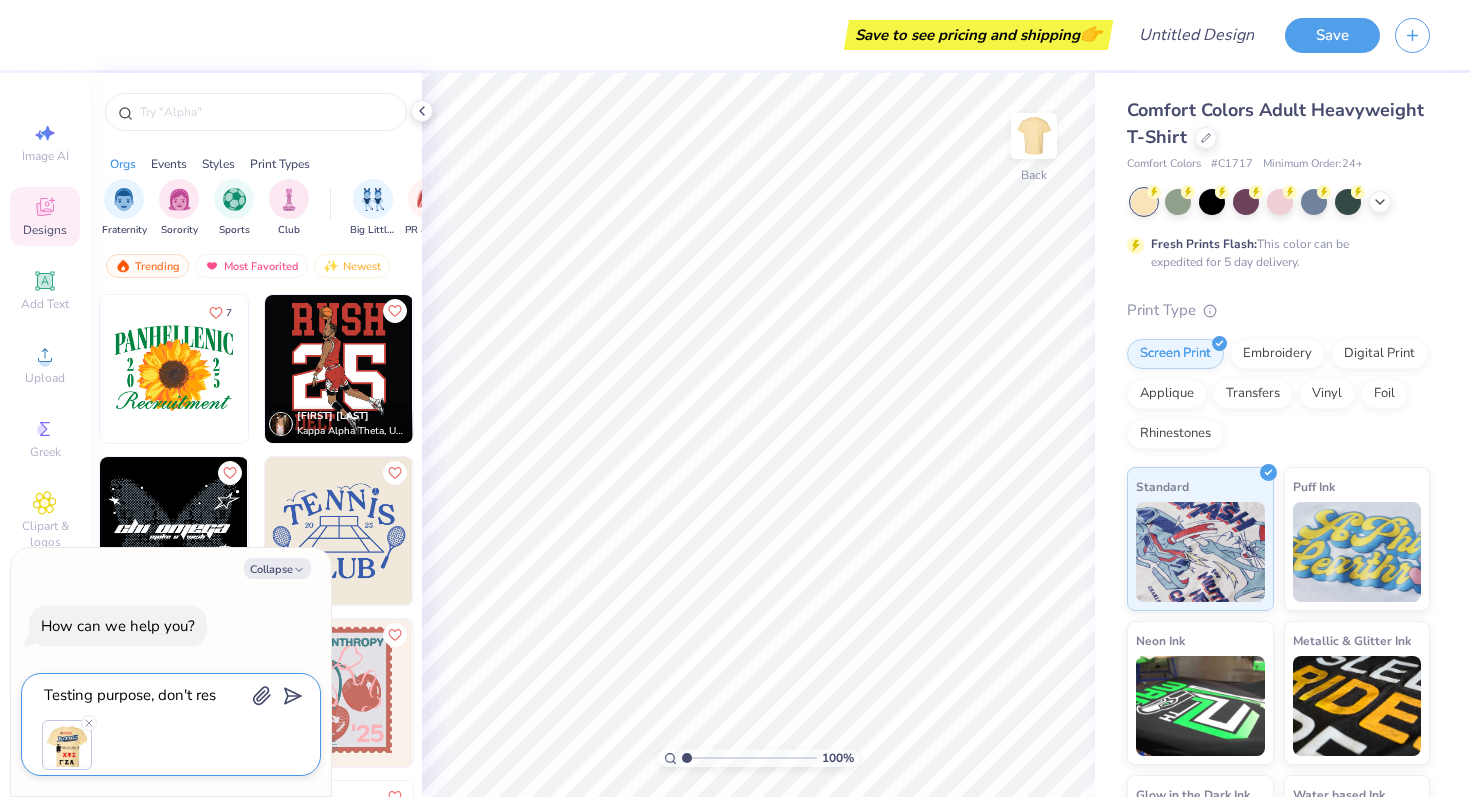 type on "x" 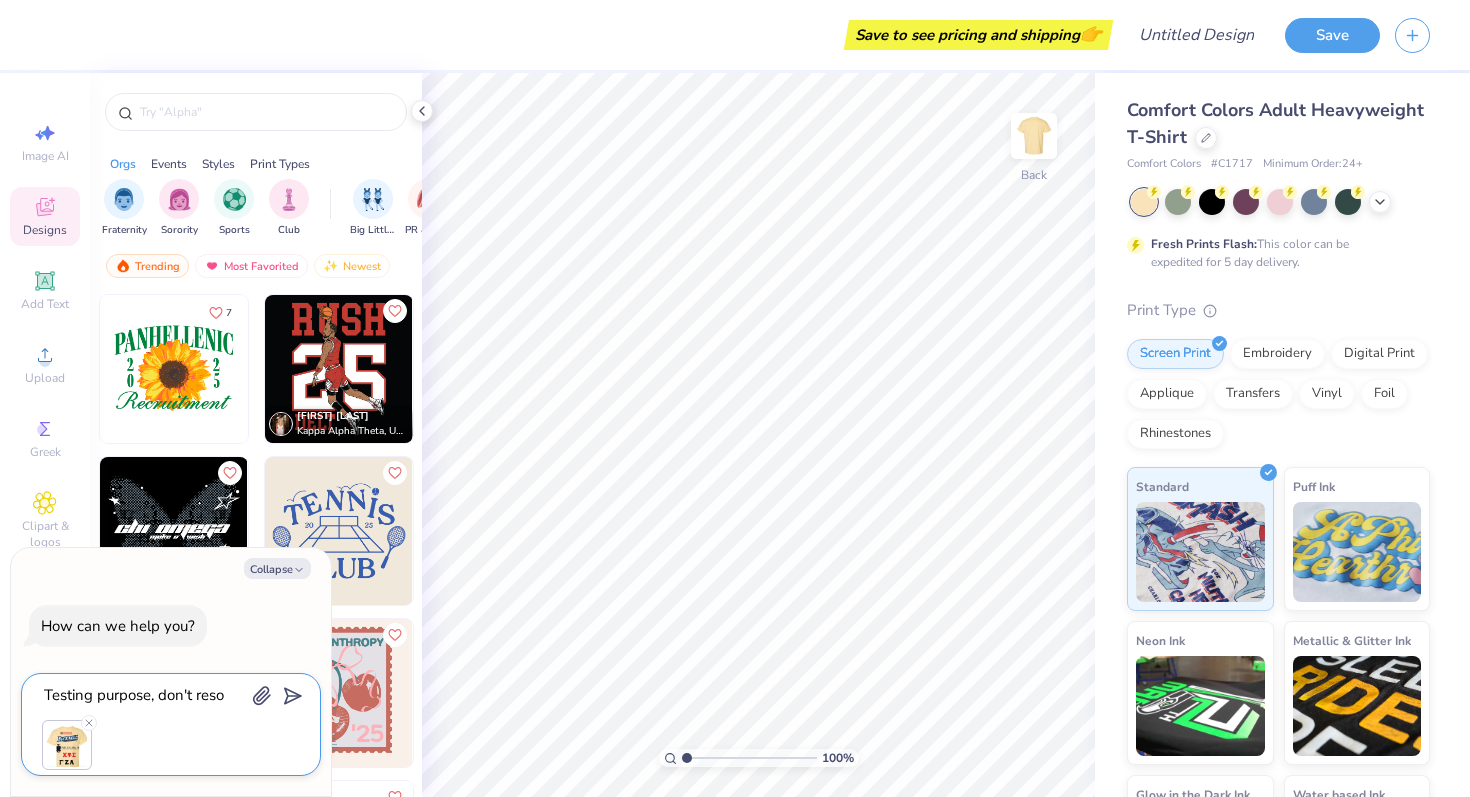 type on "Testing purpose, don't resop" 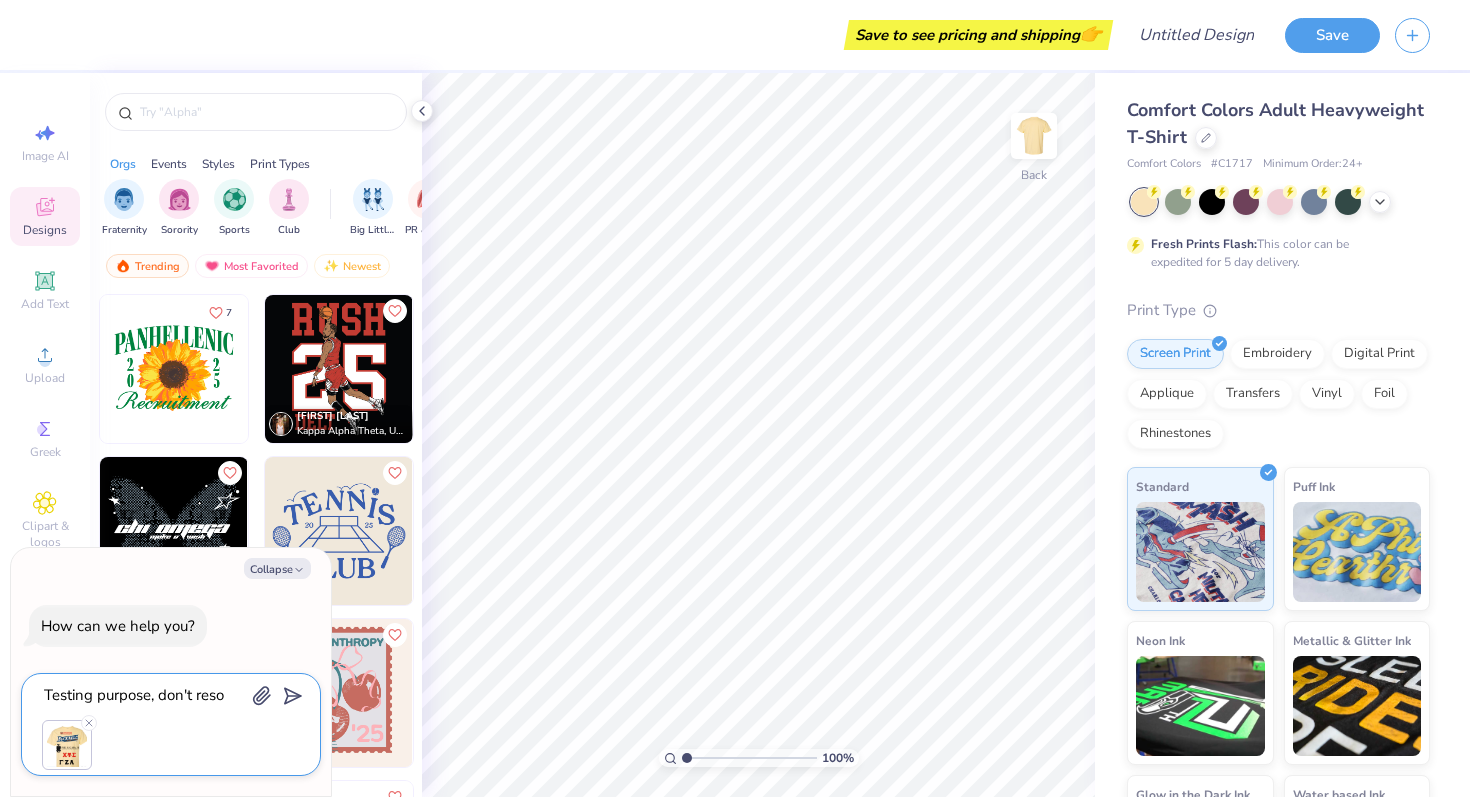 type on "x" 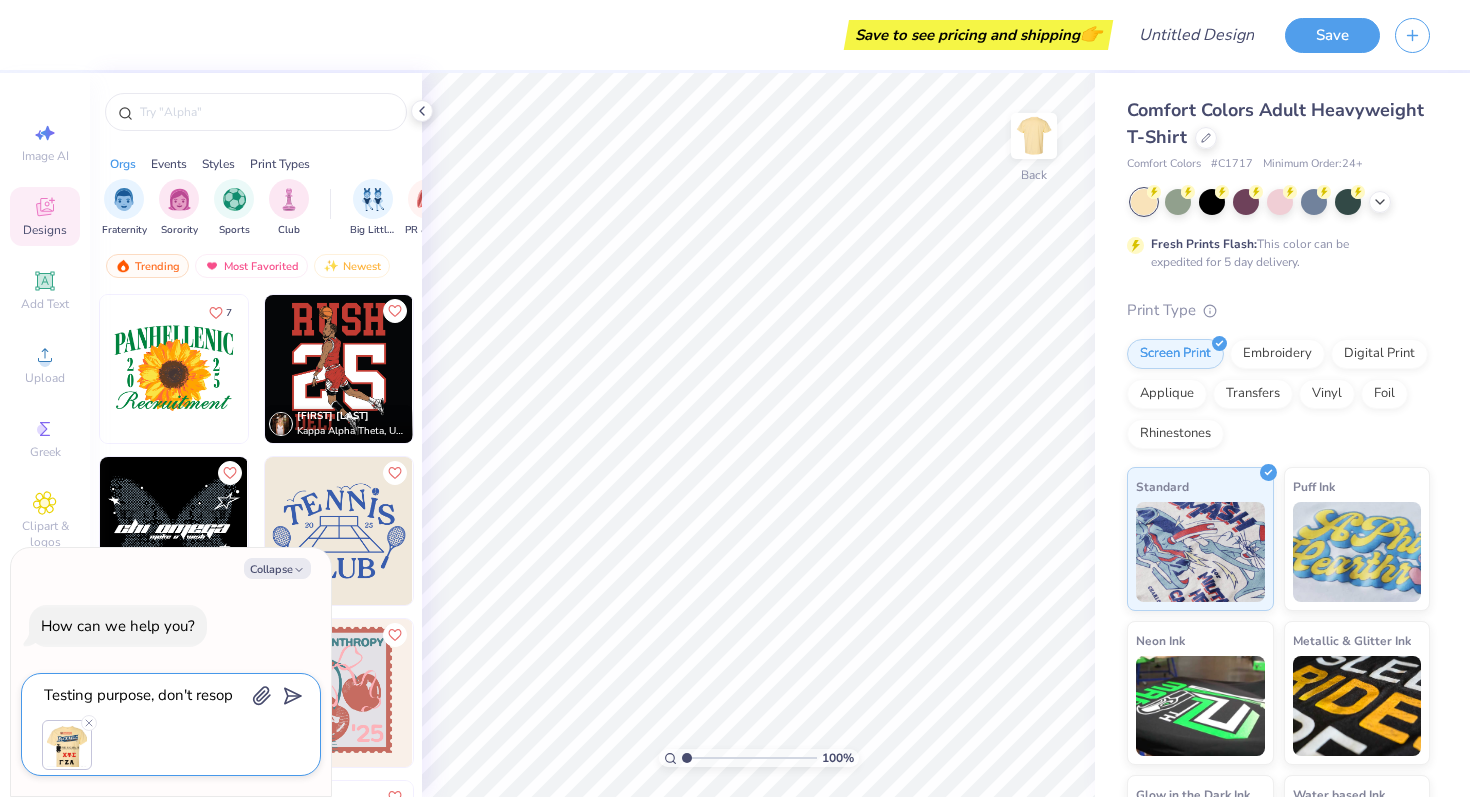 type on "Testing purpose, don't resopo" 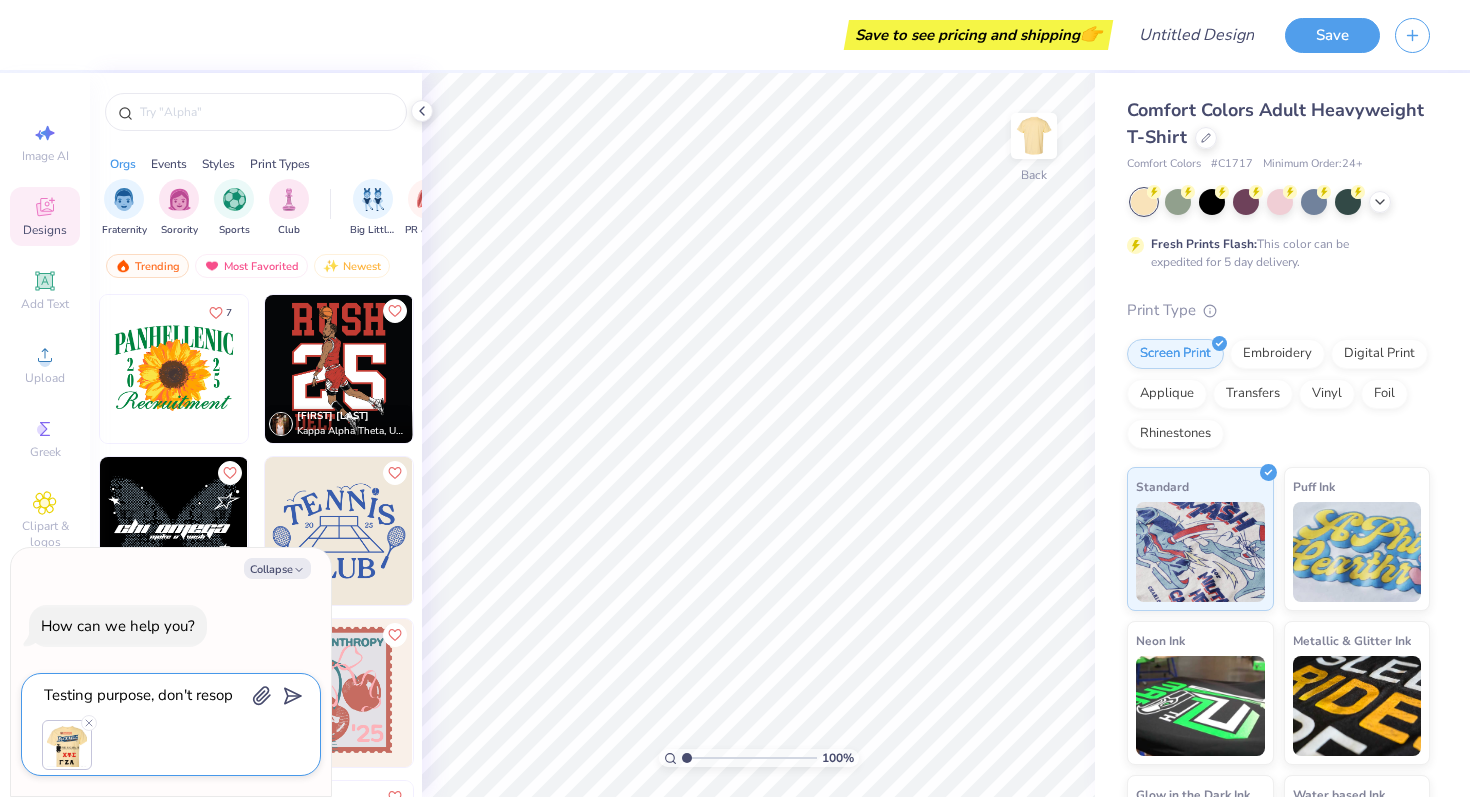 type on "x" 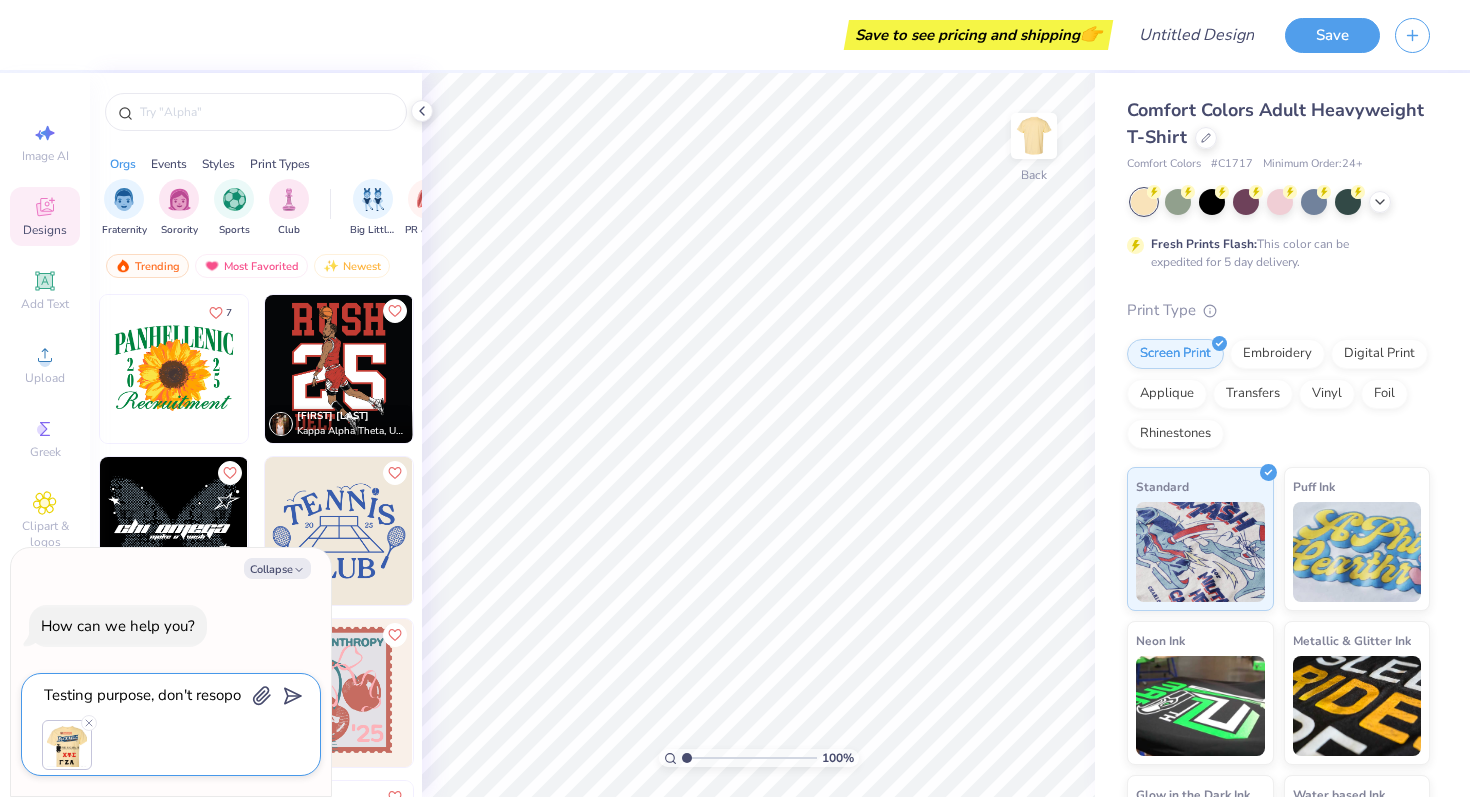 type on "Testing purpose, don't resopon" 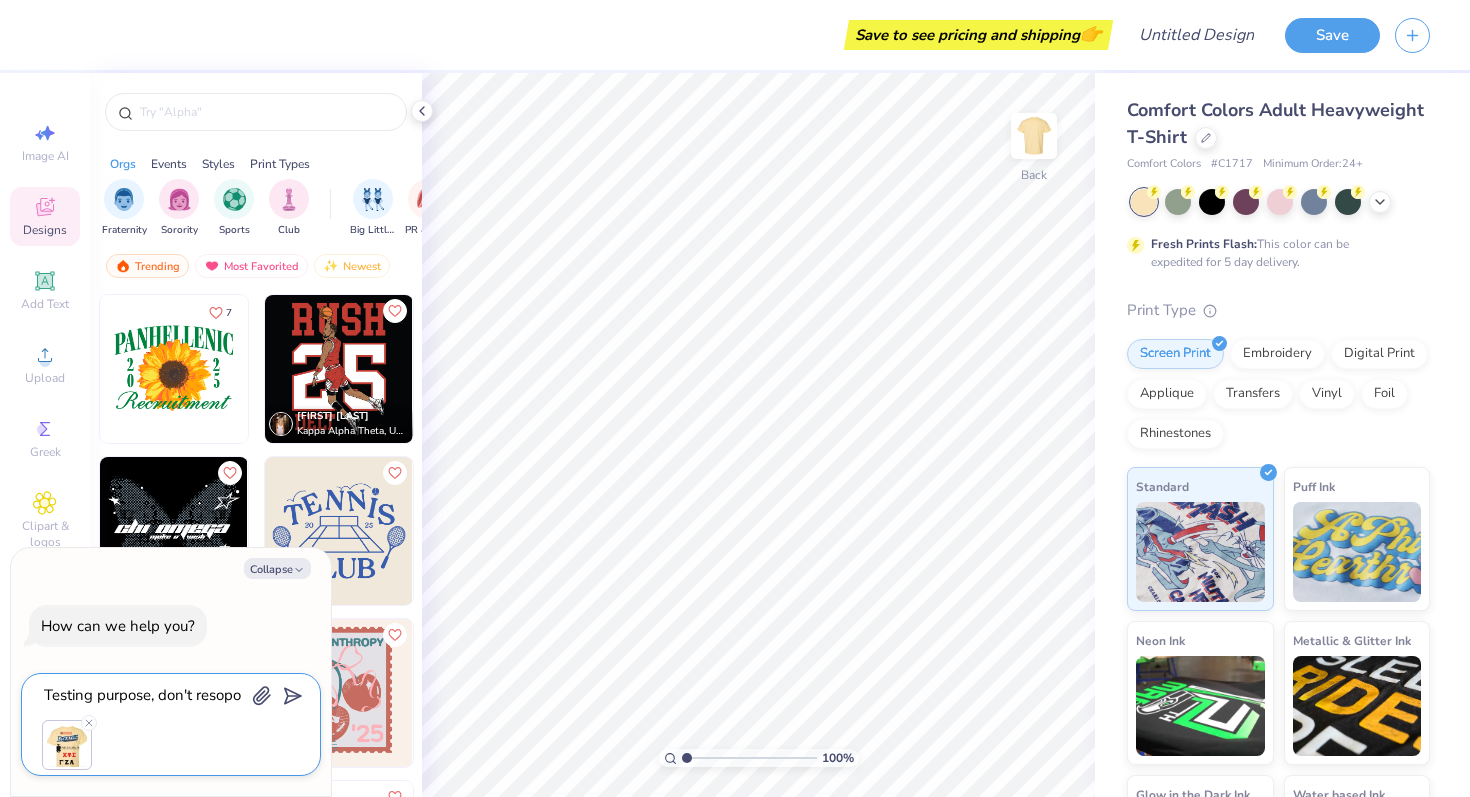 type on "x" 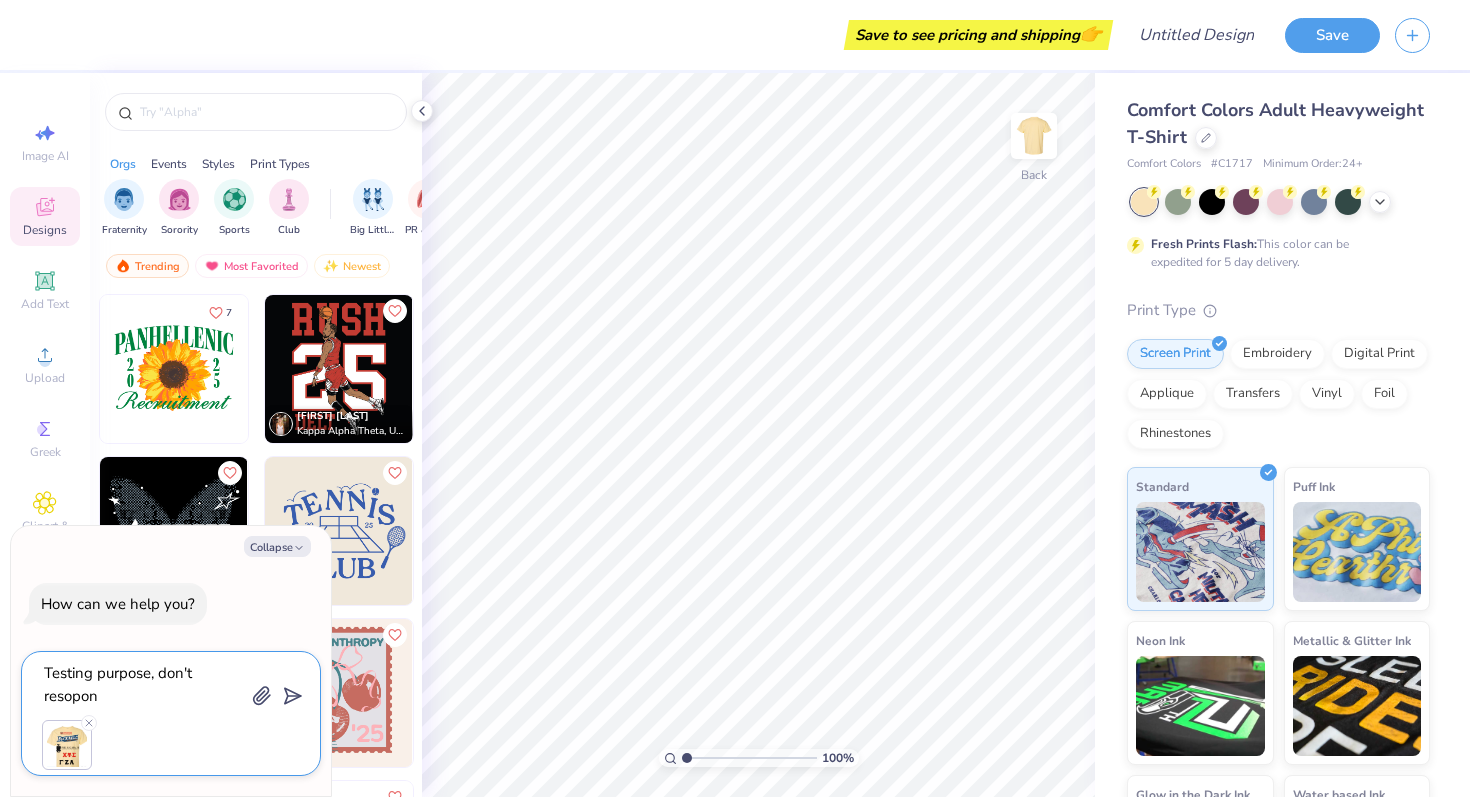 type on "Testing purpose, don't resopo" 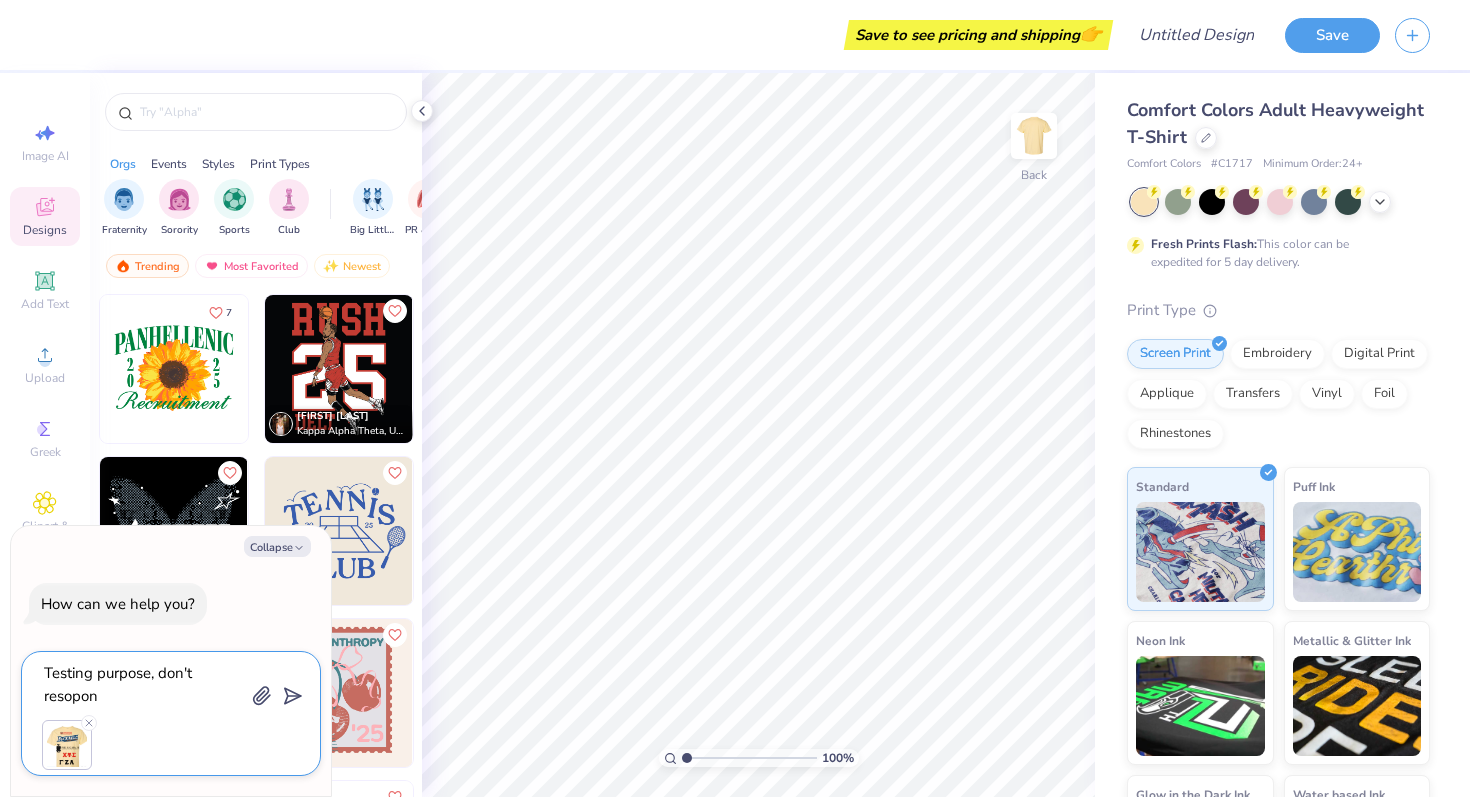 type on "x" 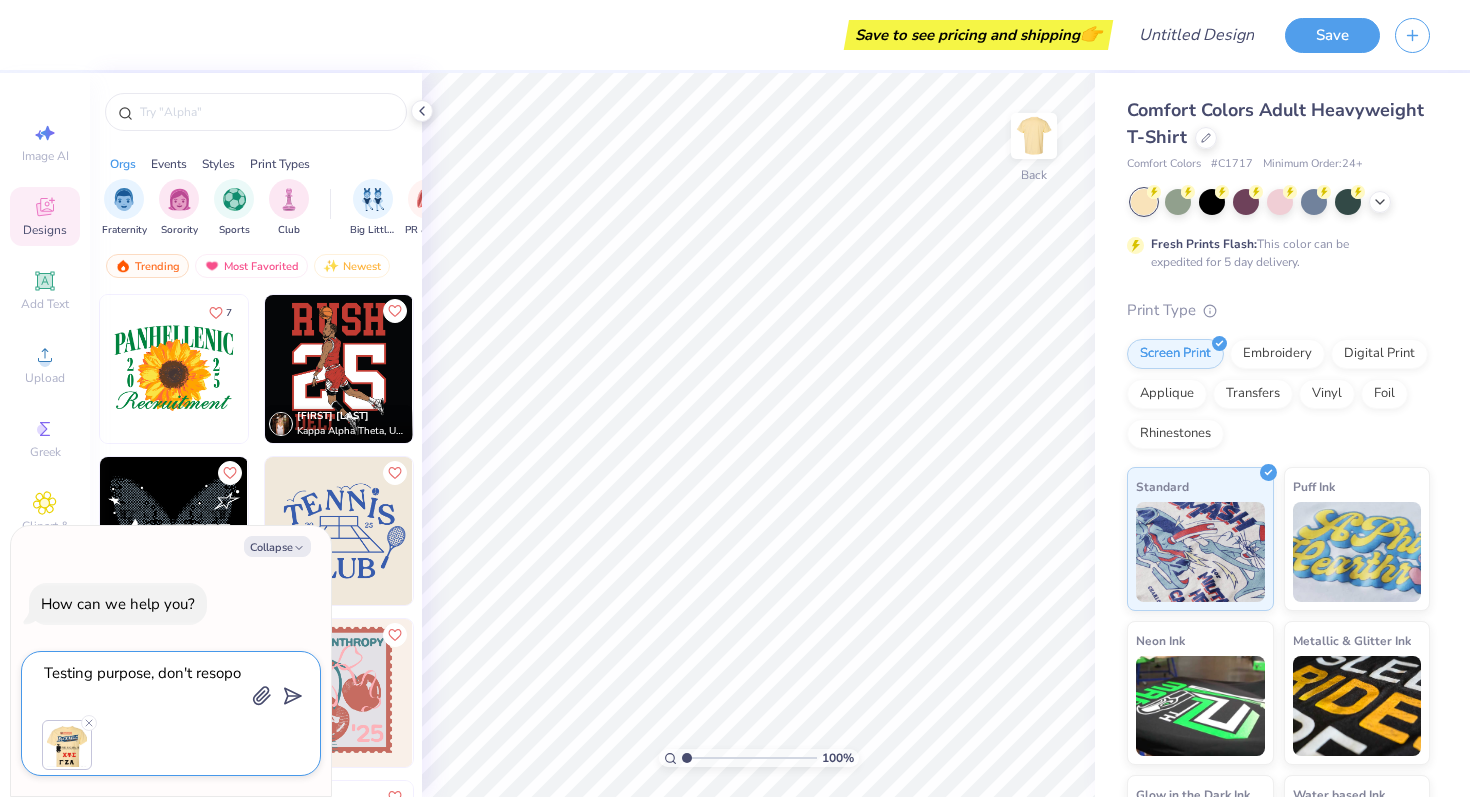 type on "Testing purpose, don't resop" 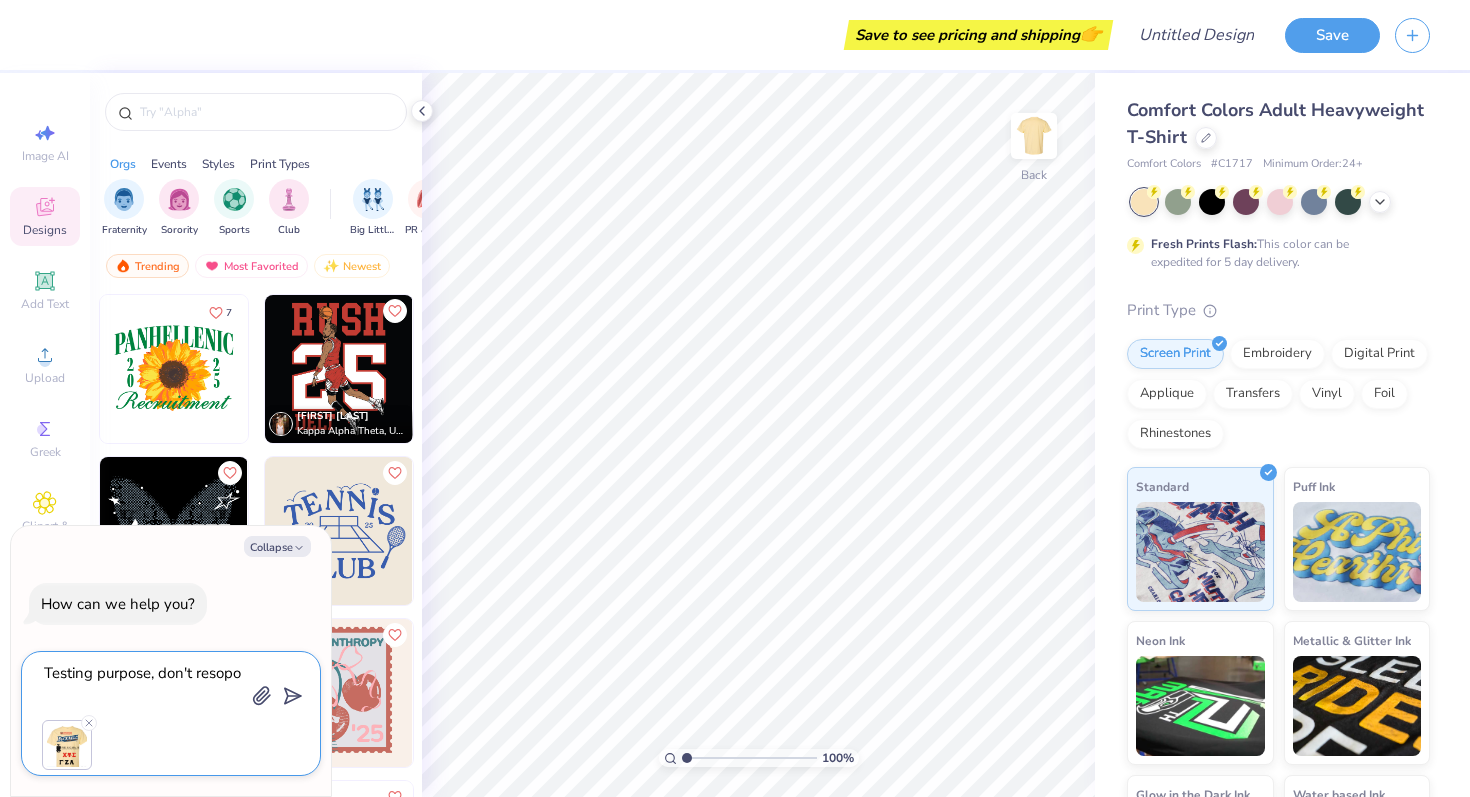 type on "x" 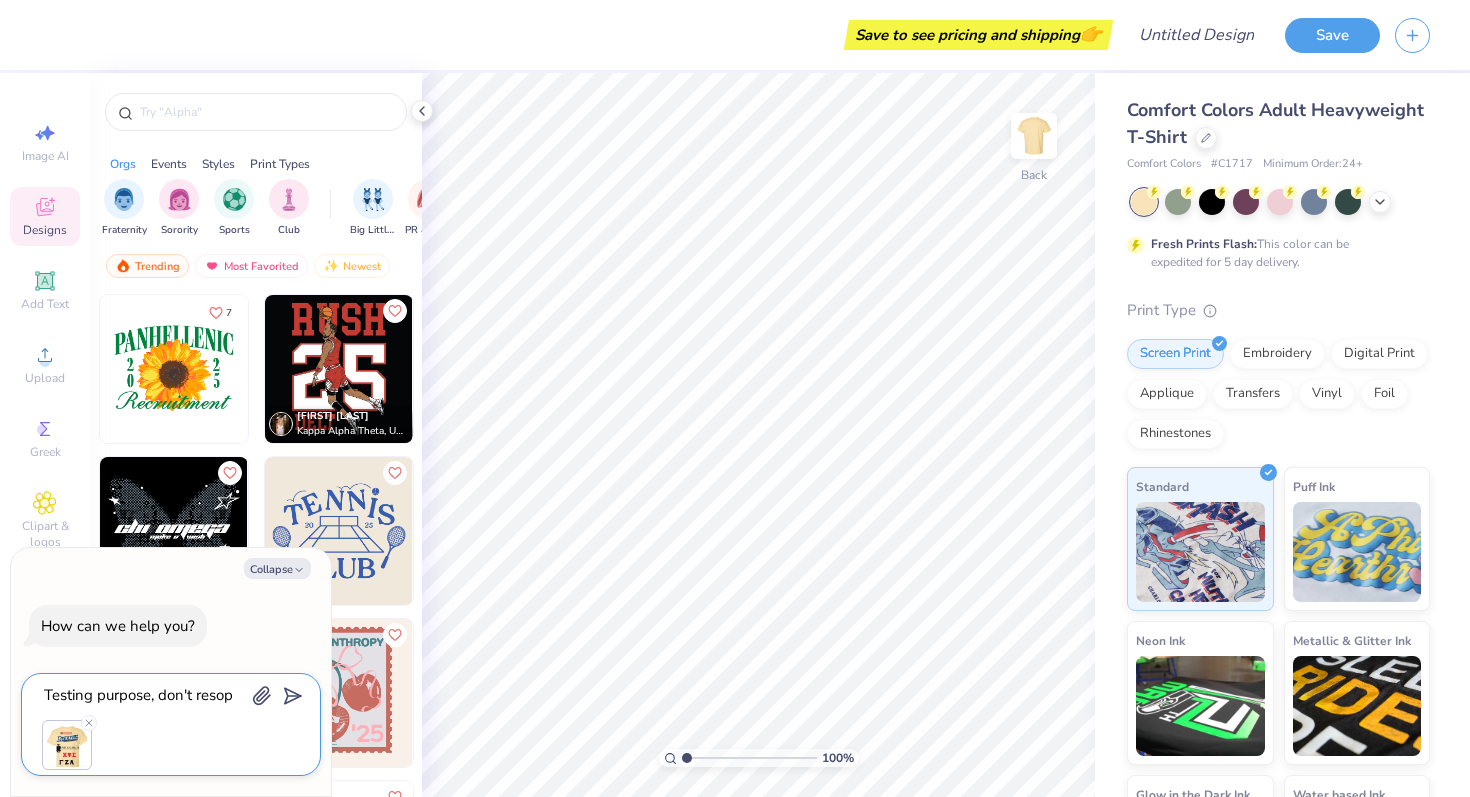 type on "Testing purpose, don't reso" 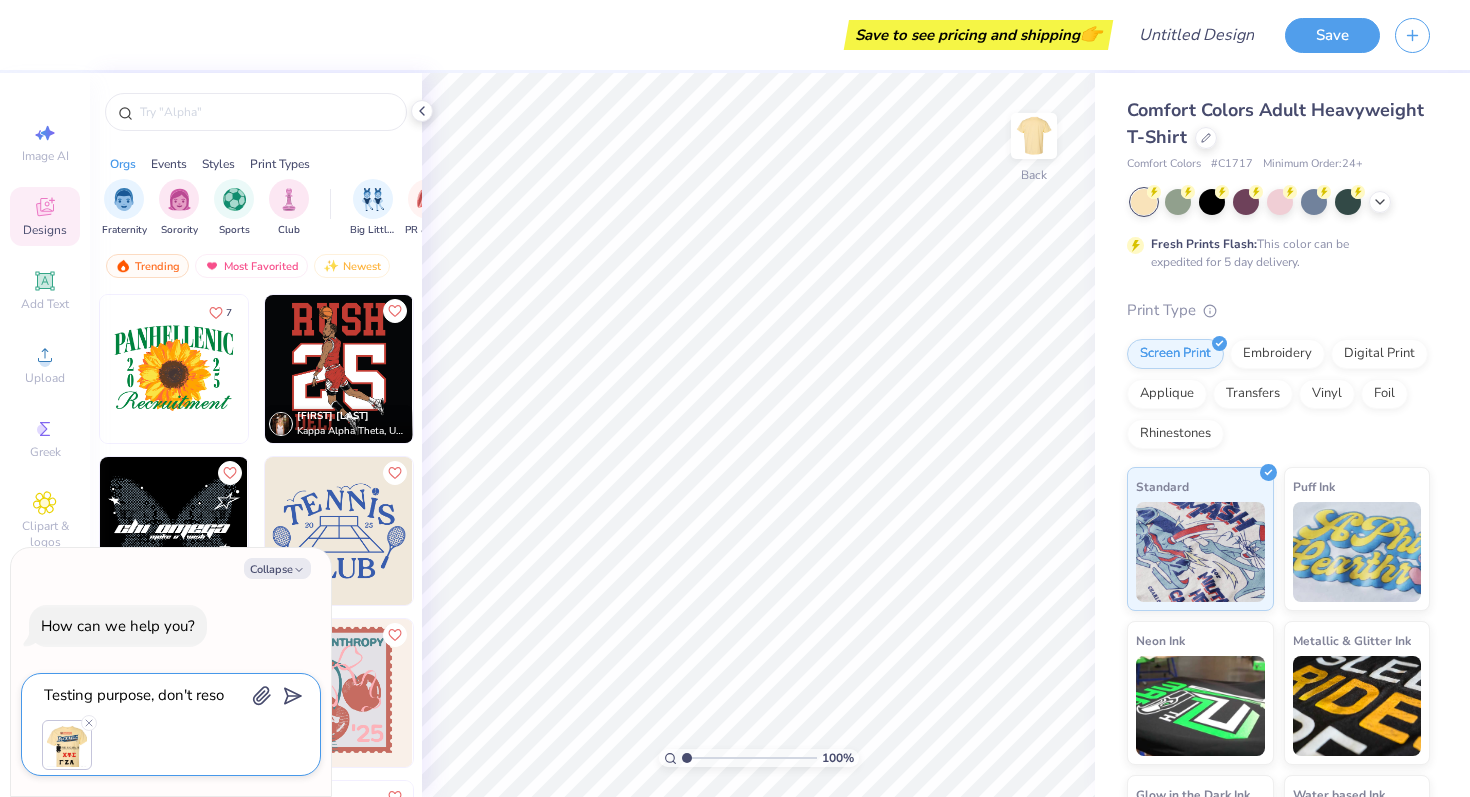type on "x" 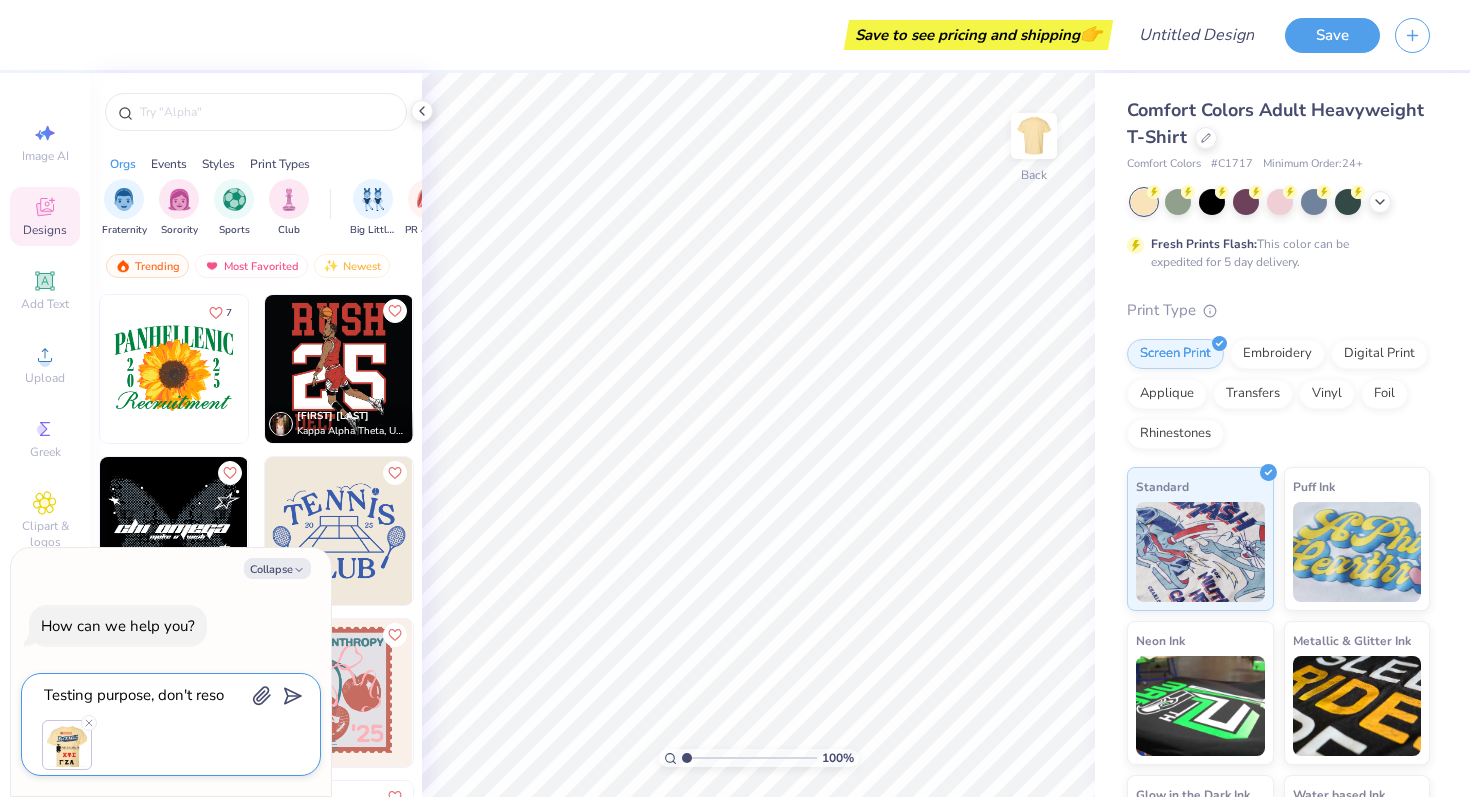 type on "Testing purpose, don't reson" 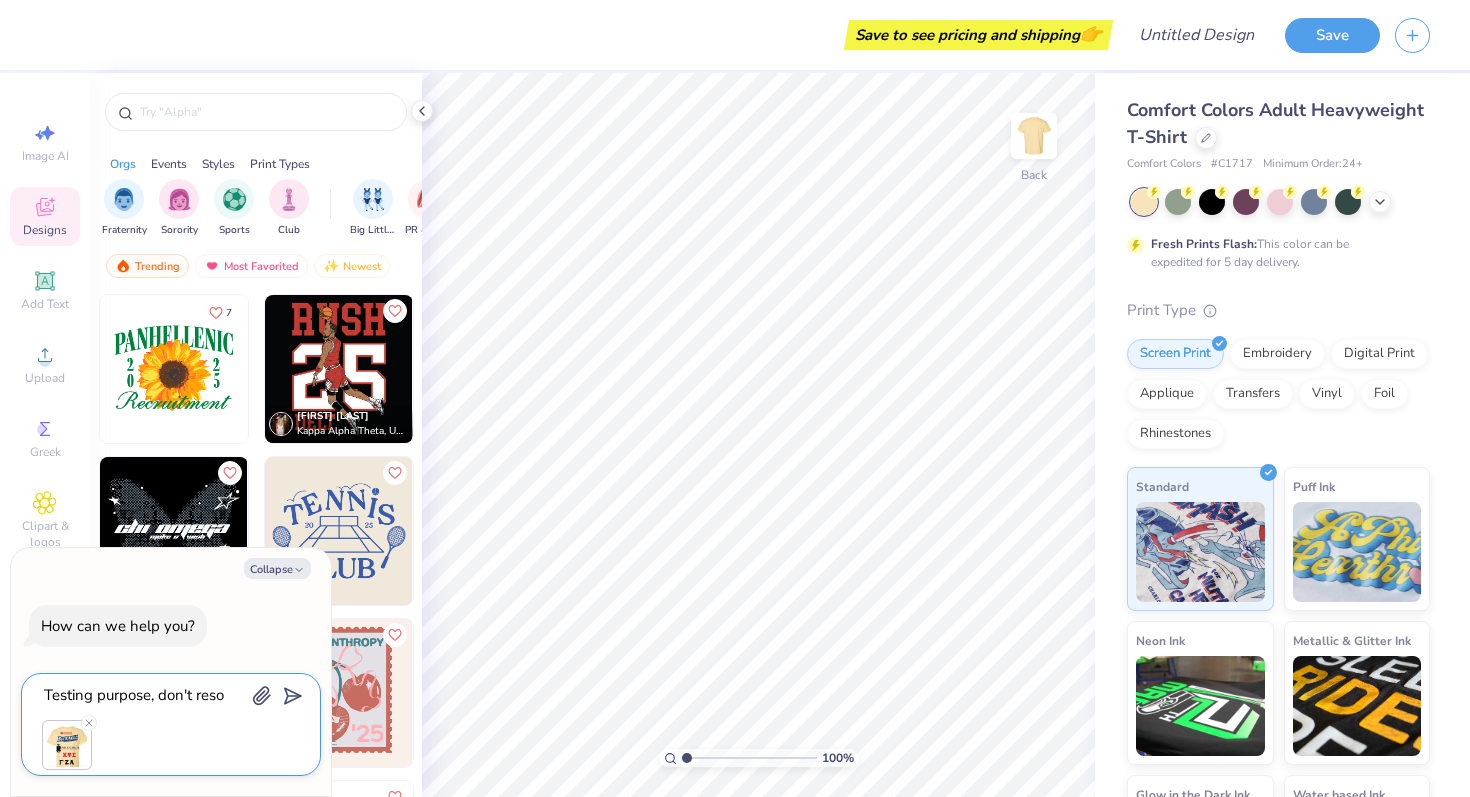 type on "x" 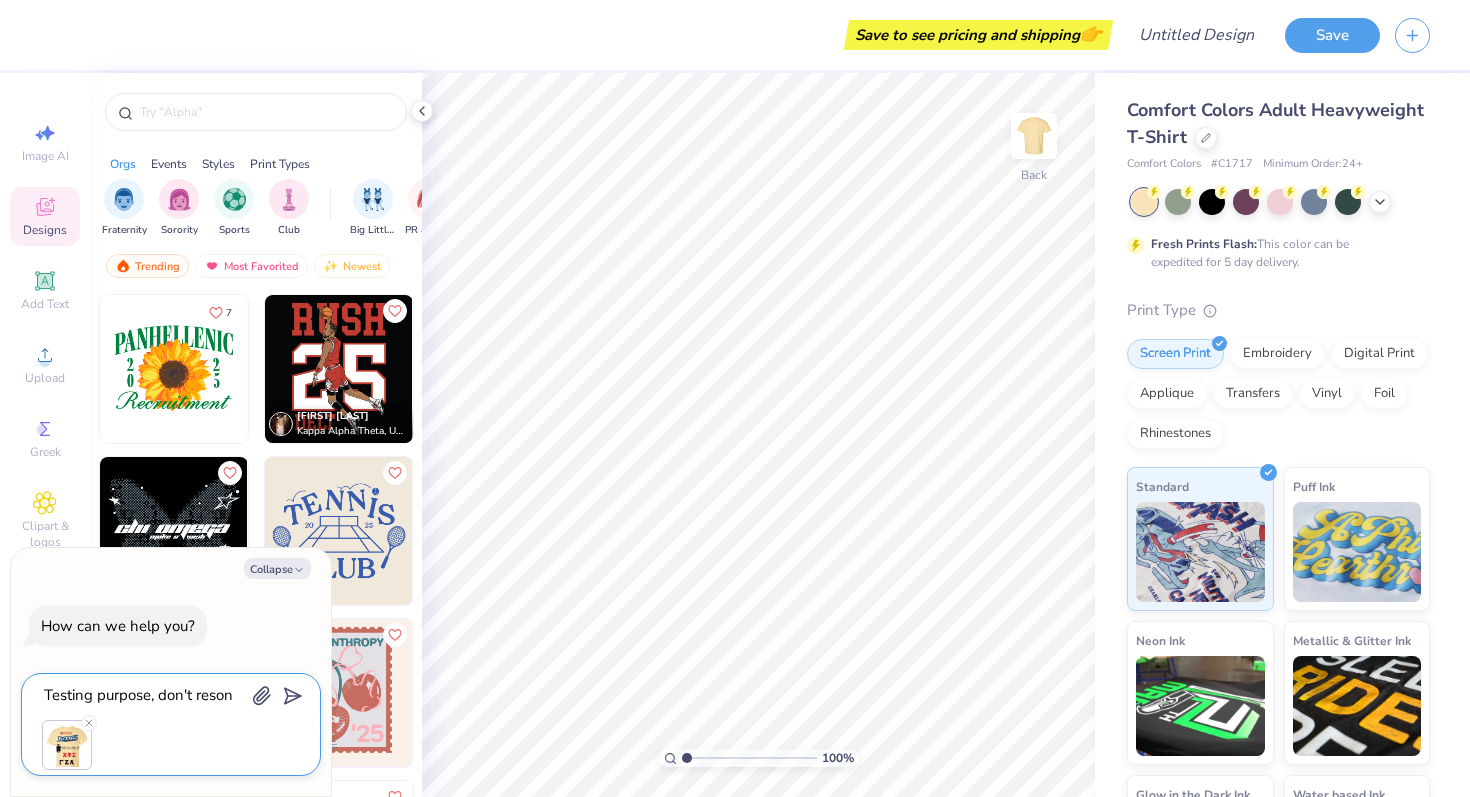 type on "Testing purpose, don't resond" 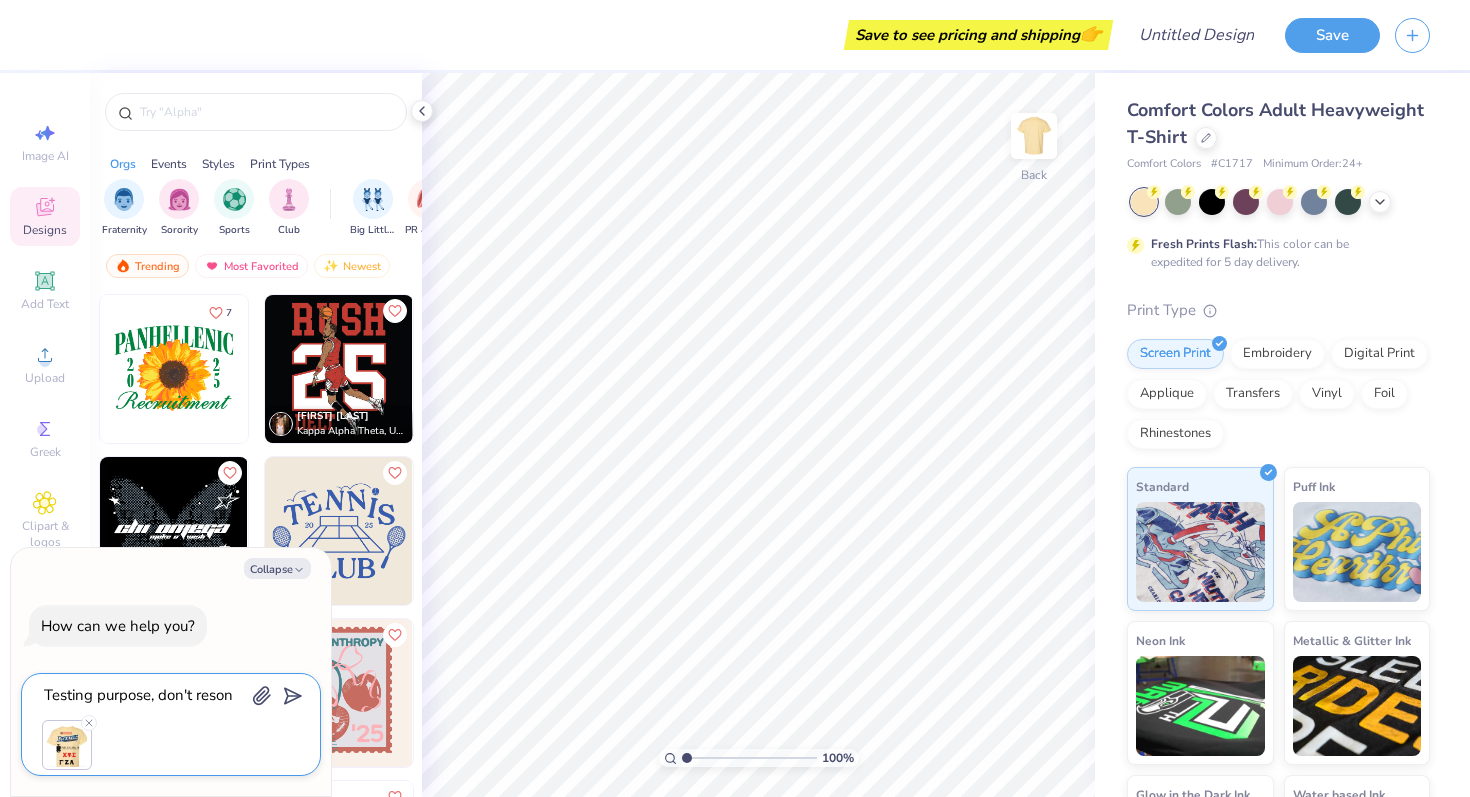 type on "x" 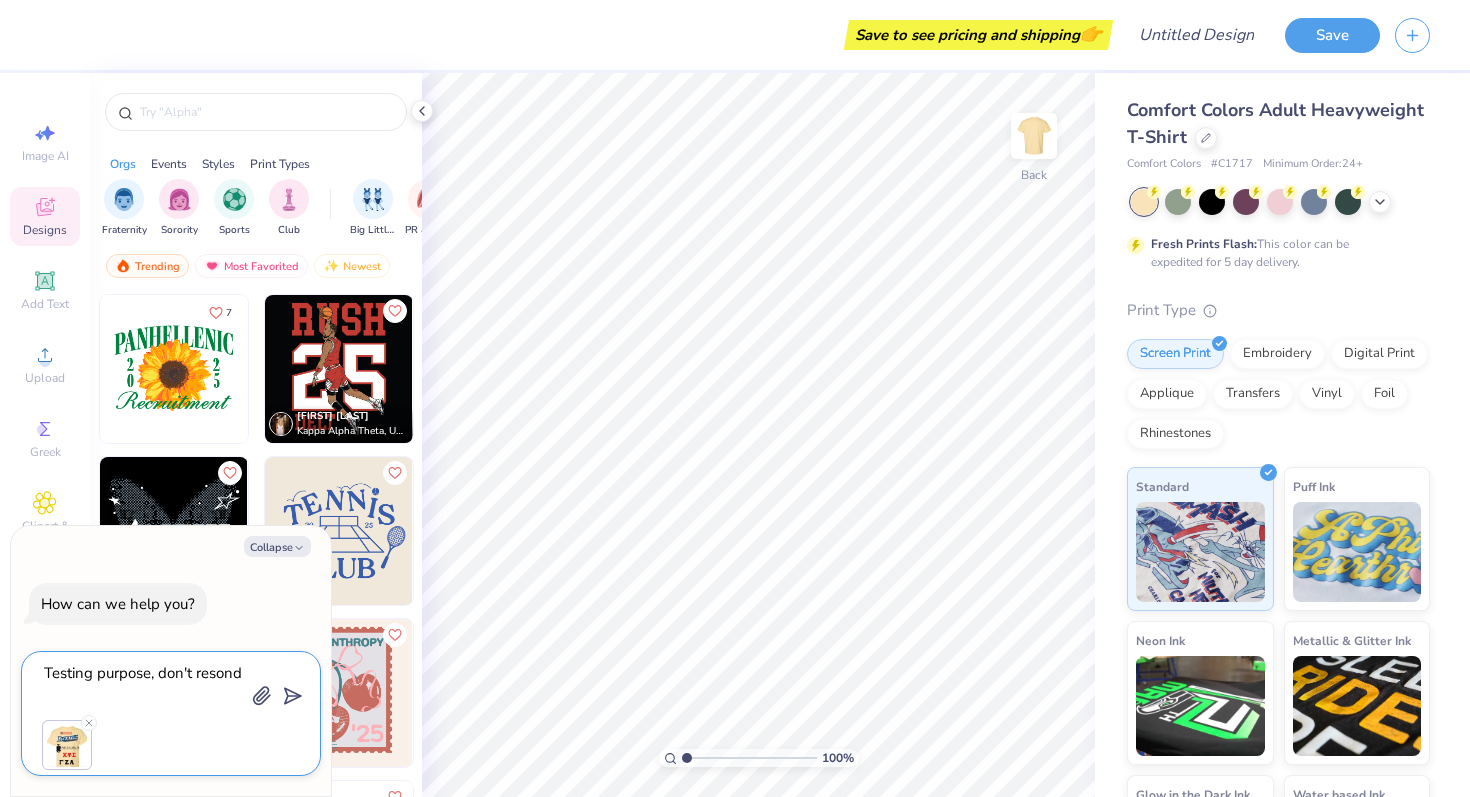 click on "Testing purpose, don't resond" at bounding box center [143, 684] 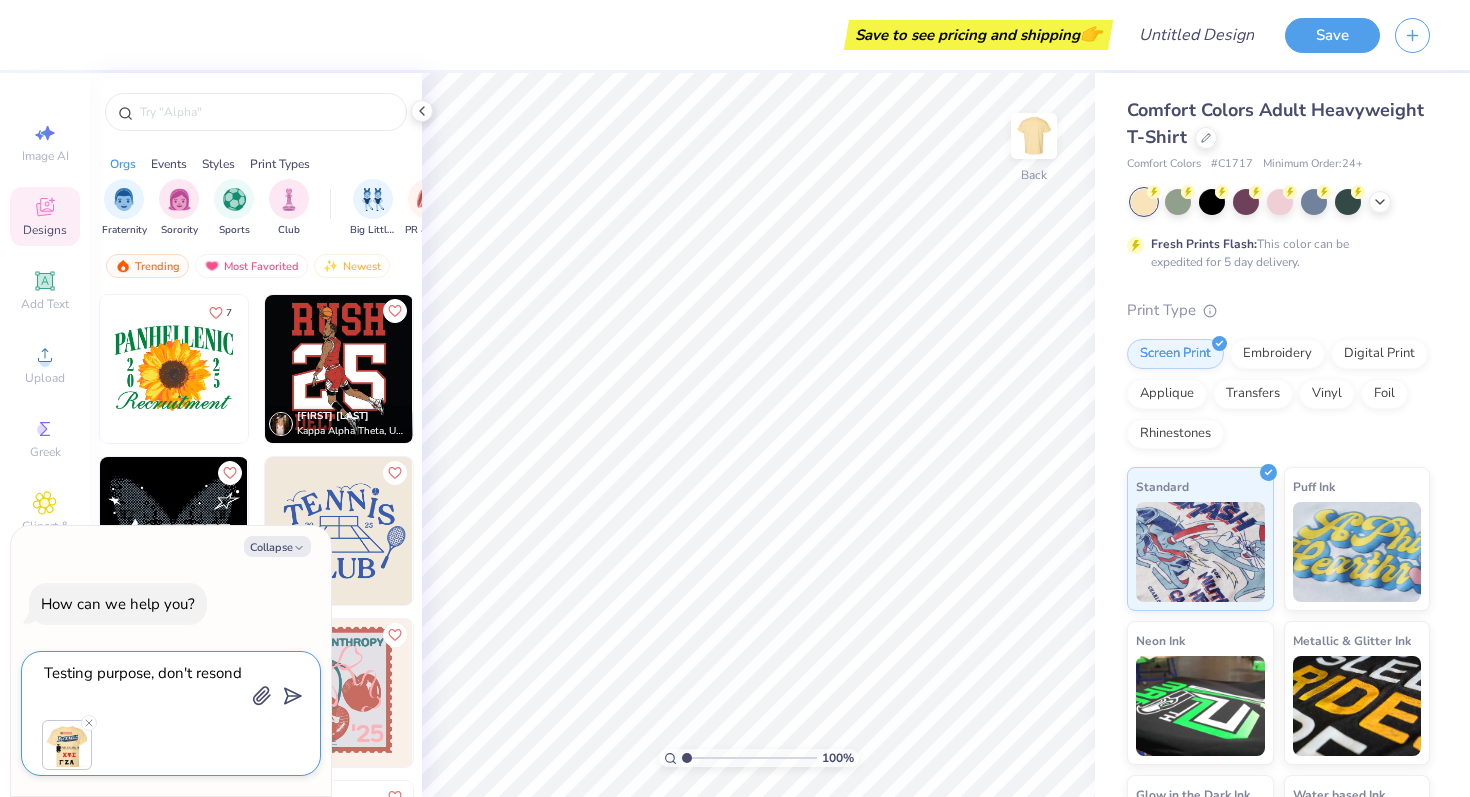 type on "Testing purpose, don't respond" 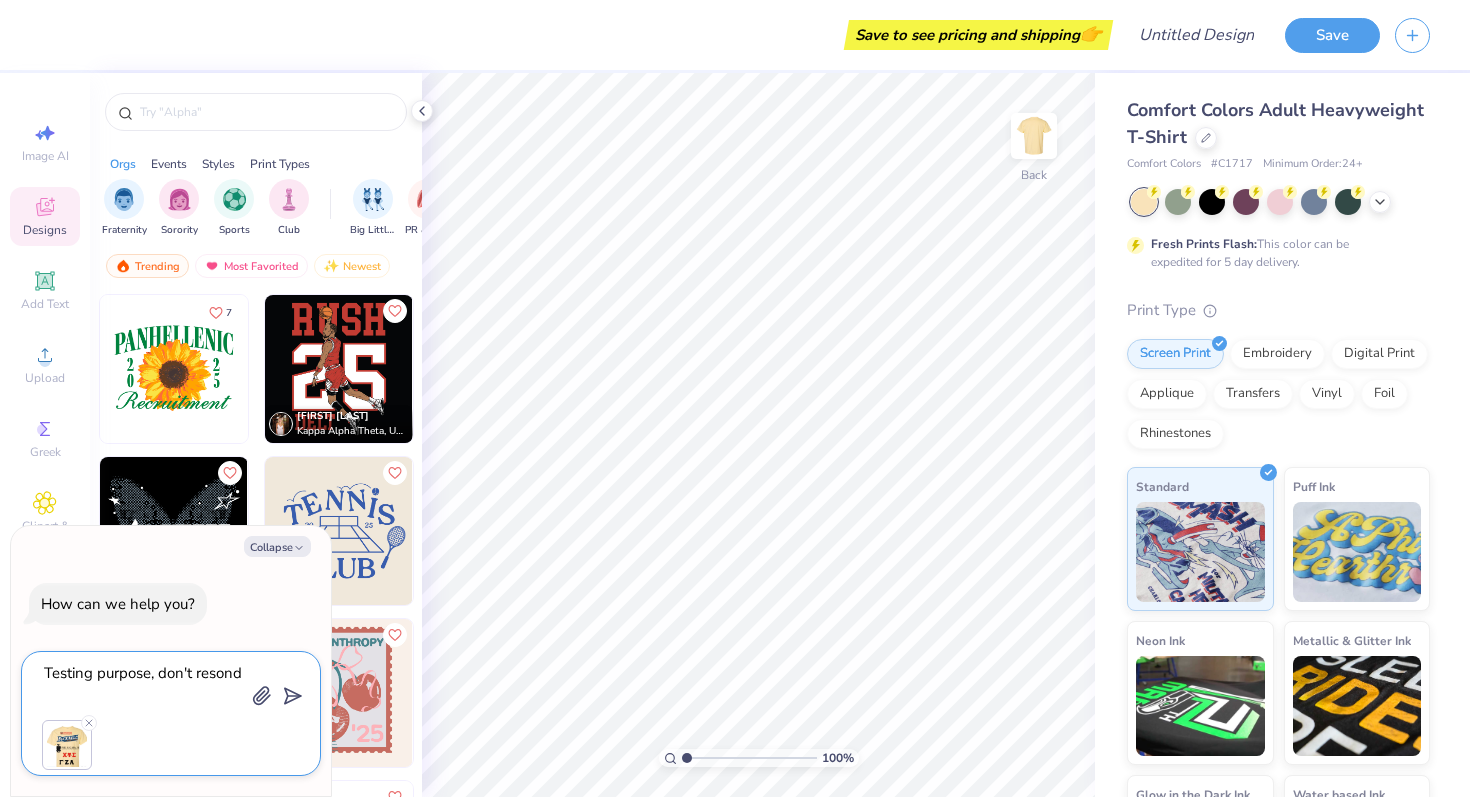 type on "x" 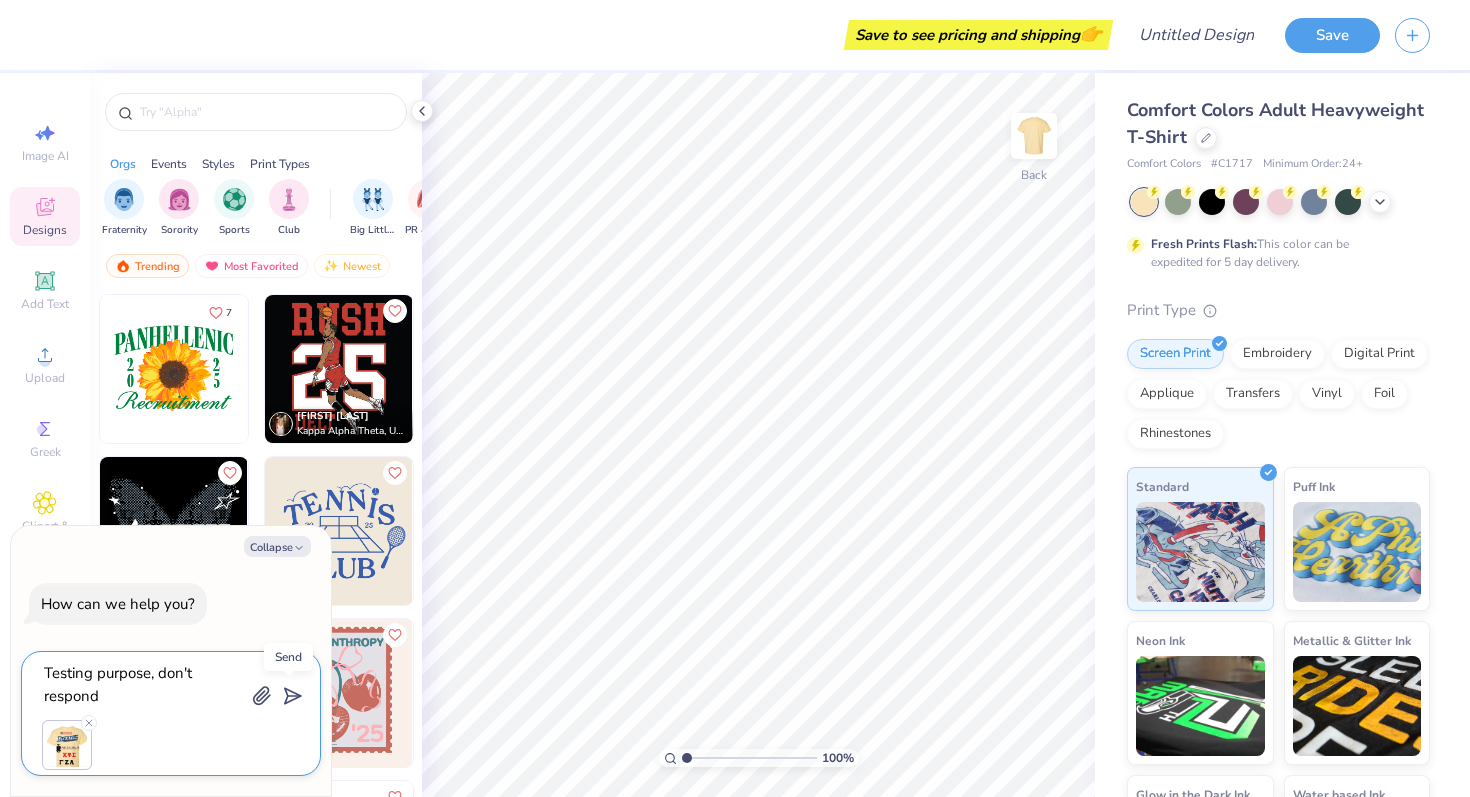 type on "Testing purpose, don't respond" 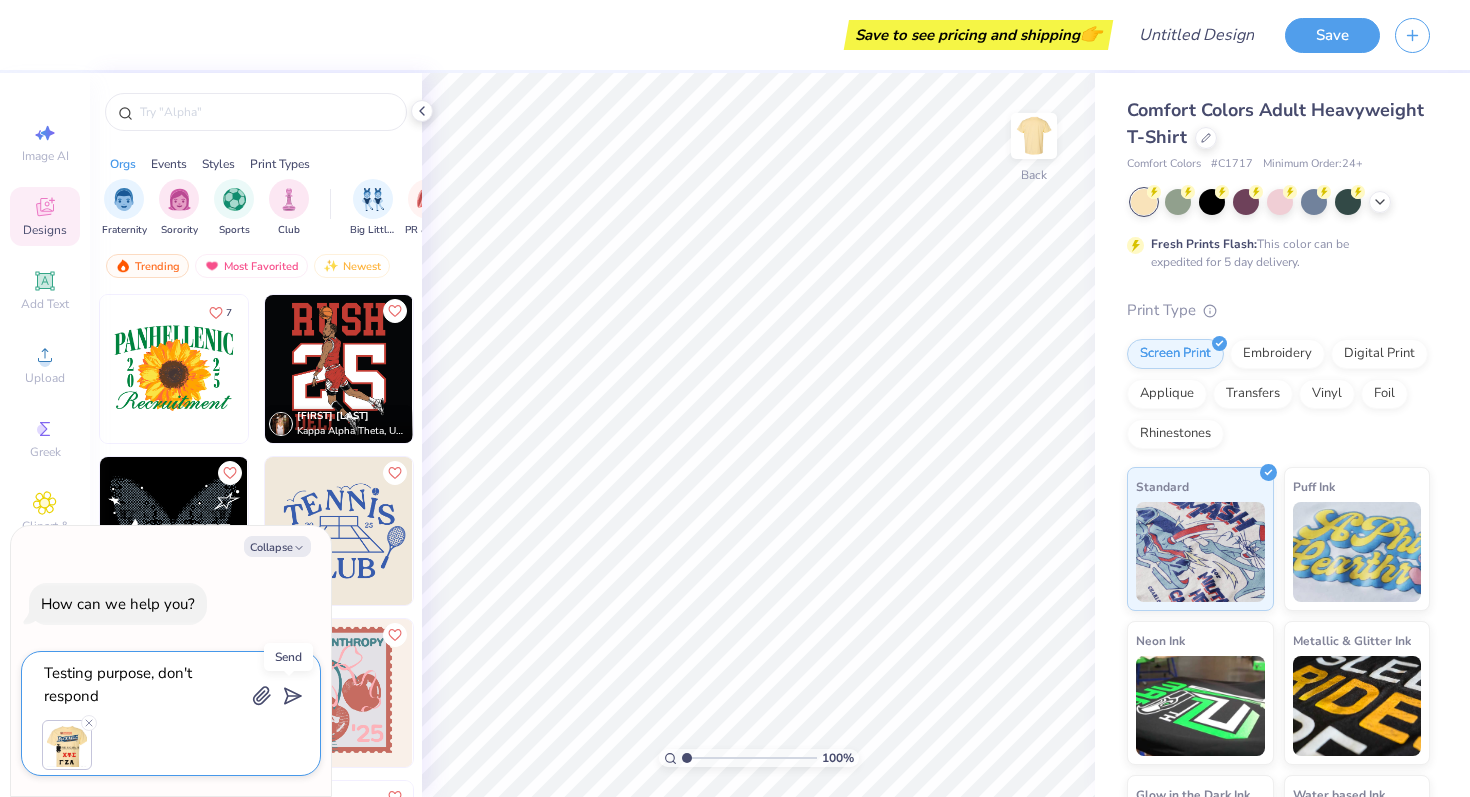 click 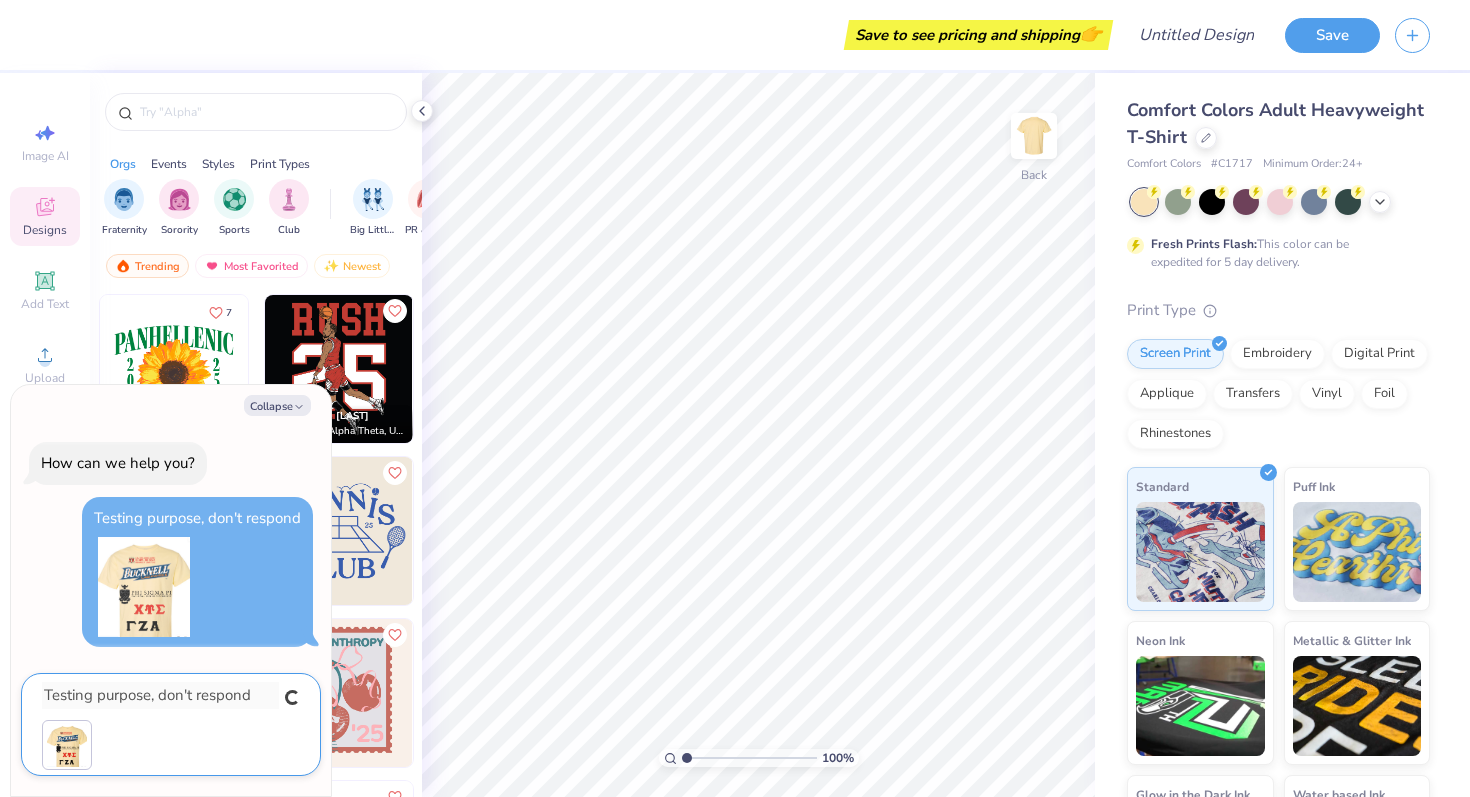 type on "x" 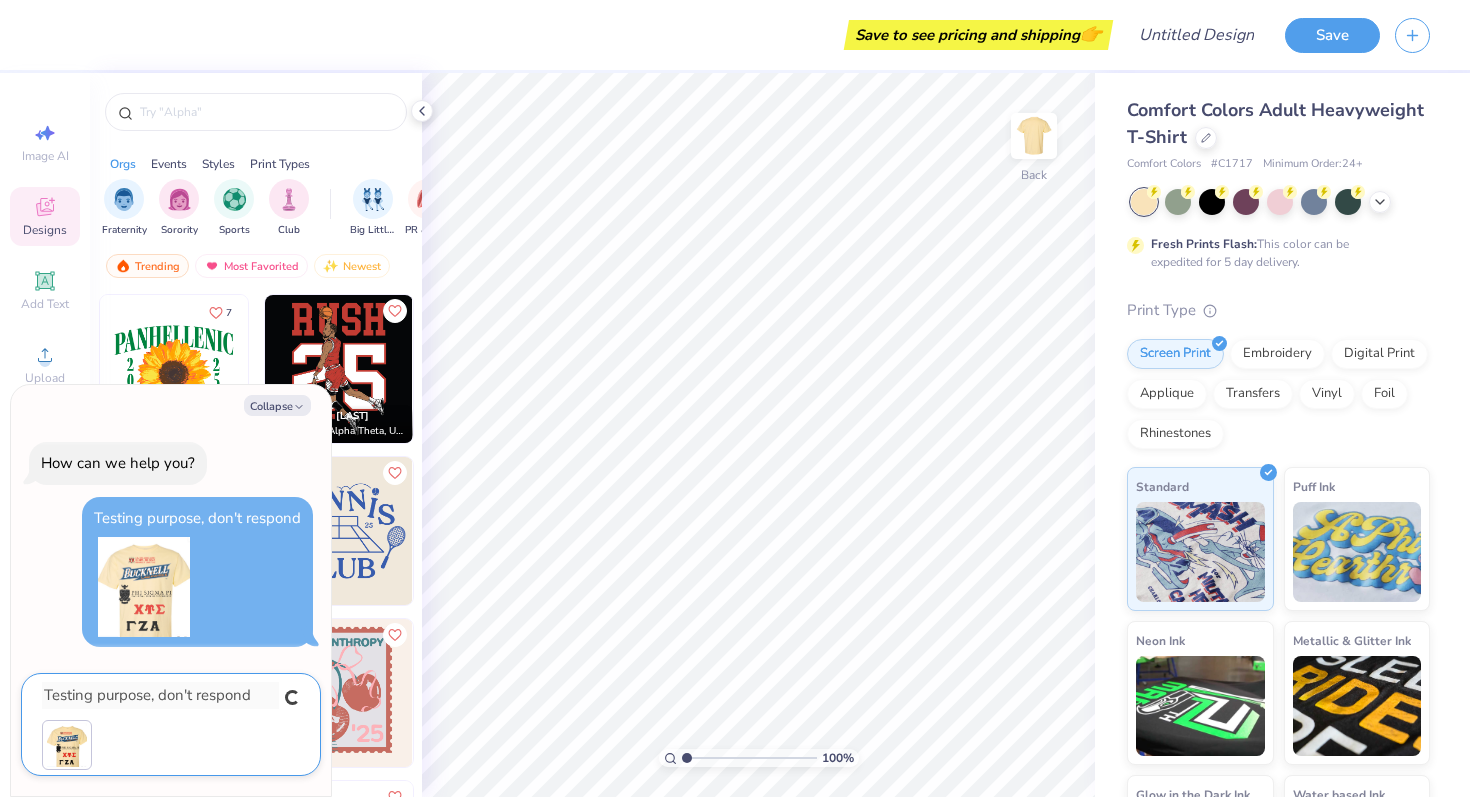type 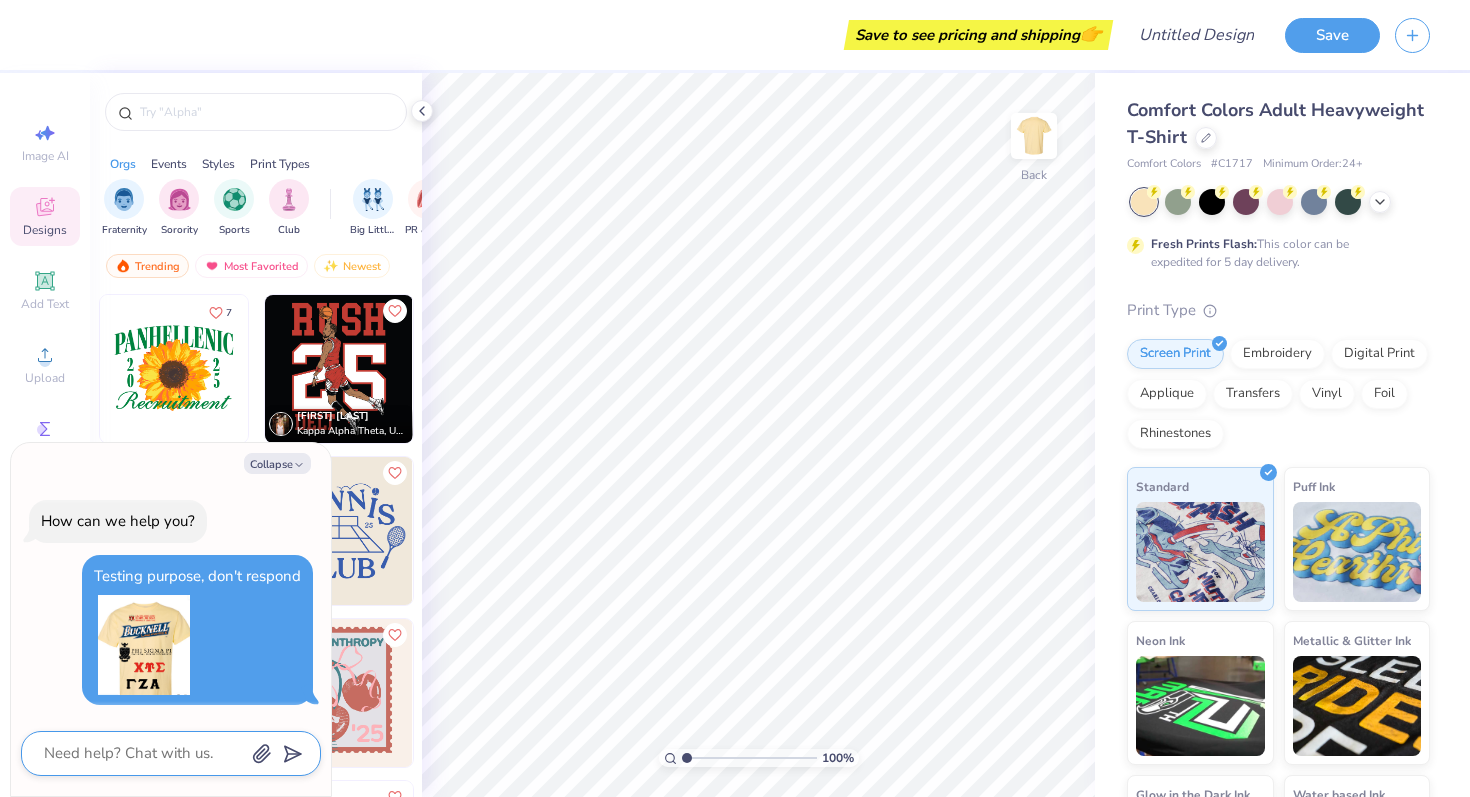 click at bounding box center [144, 645] 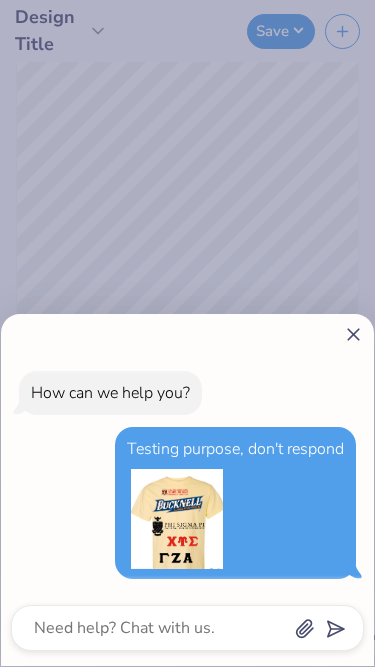 click at bounding box center (177, 519) 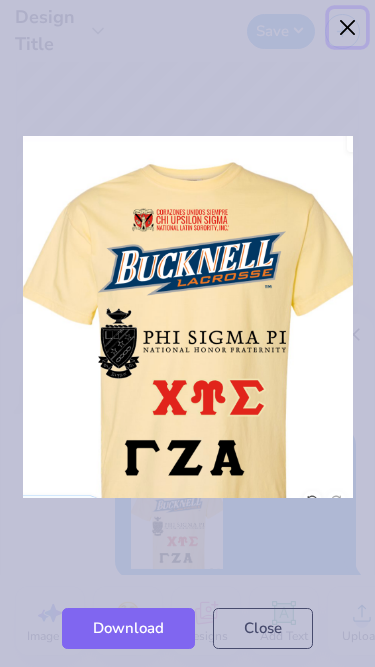click at bounding box center [348, 28] 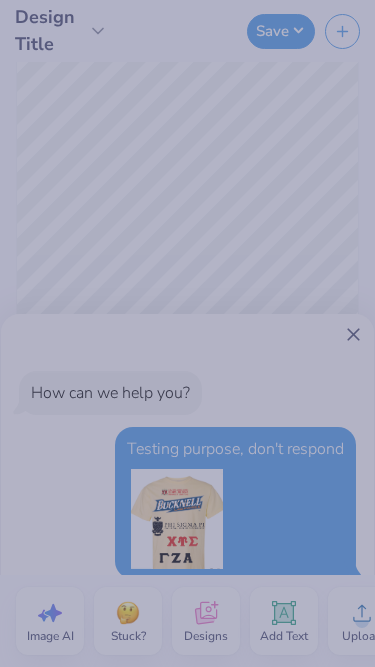 click at bounding box center [187, 333] 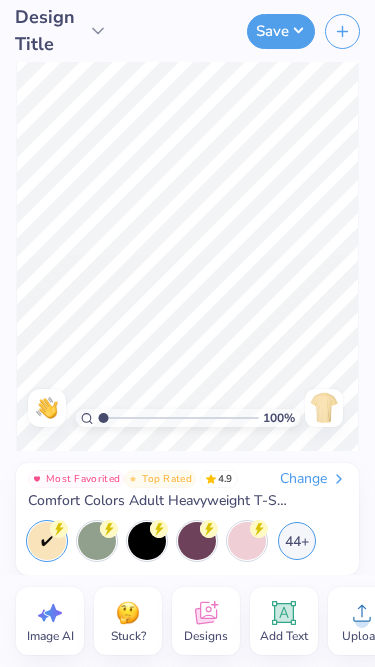 click at bounding box center [47, 408] 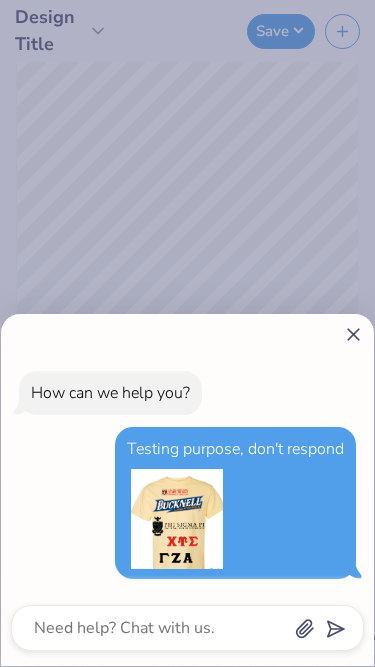 click at bounding box center [177, 519] 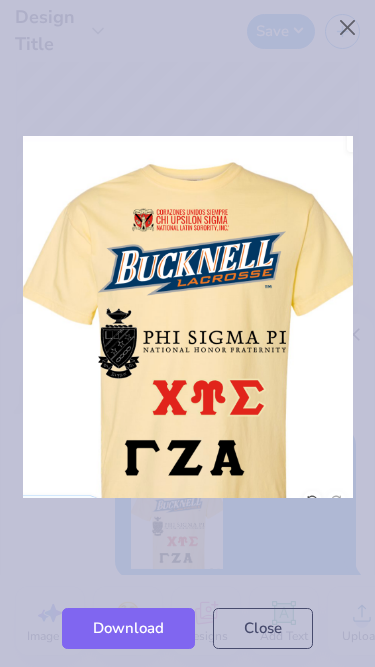 click on "Close" at bounding box center (263, 628) 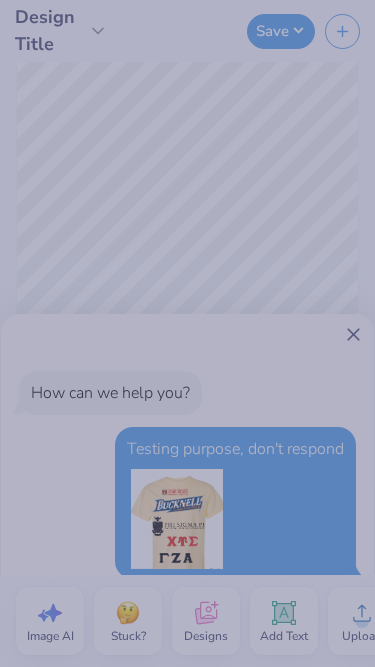 click at bounding box center [187, 333] 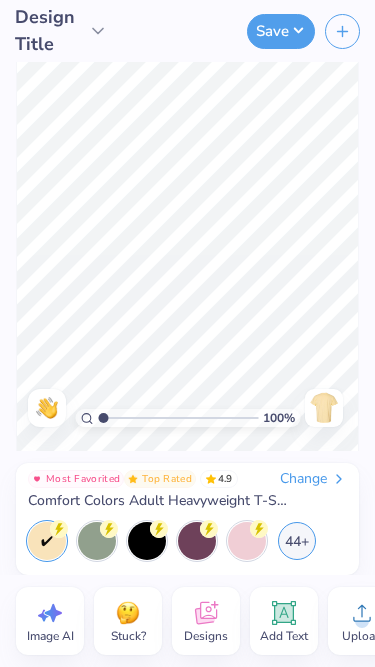 click at bounding box center (47, 408) 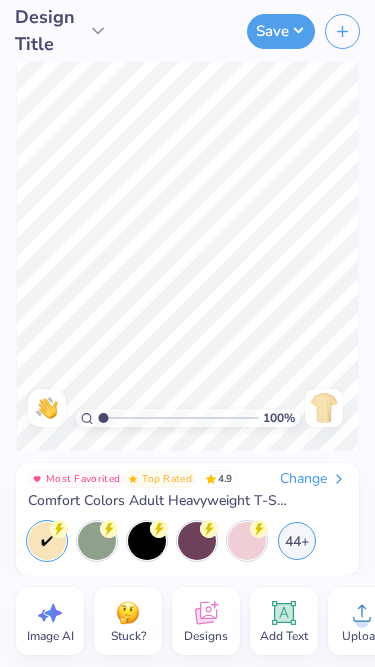 type on "x" 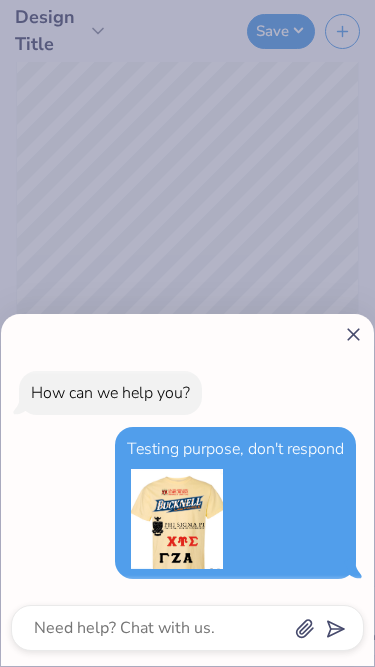 click at bounding box center [177, 519] 